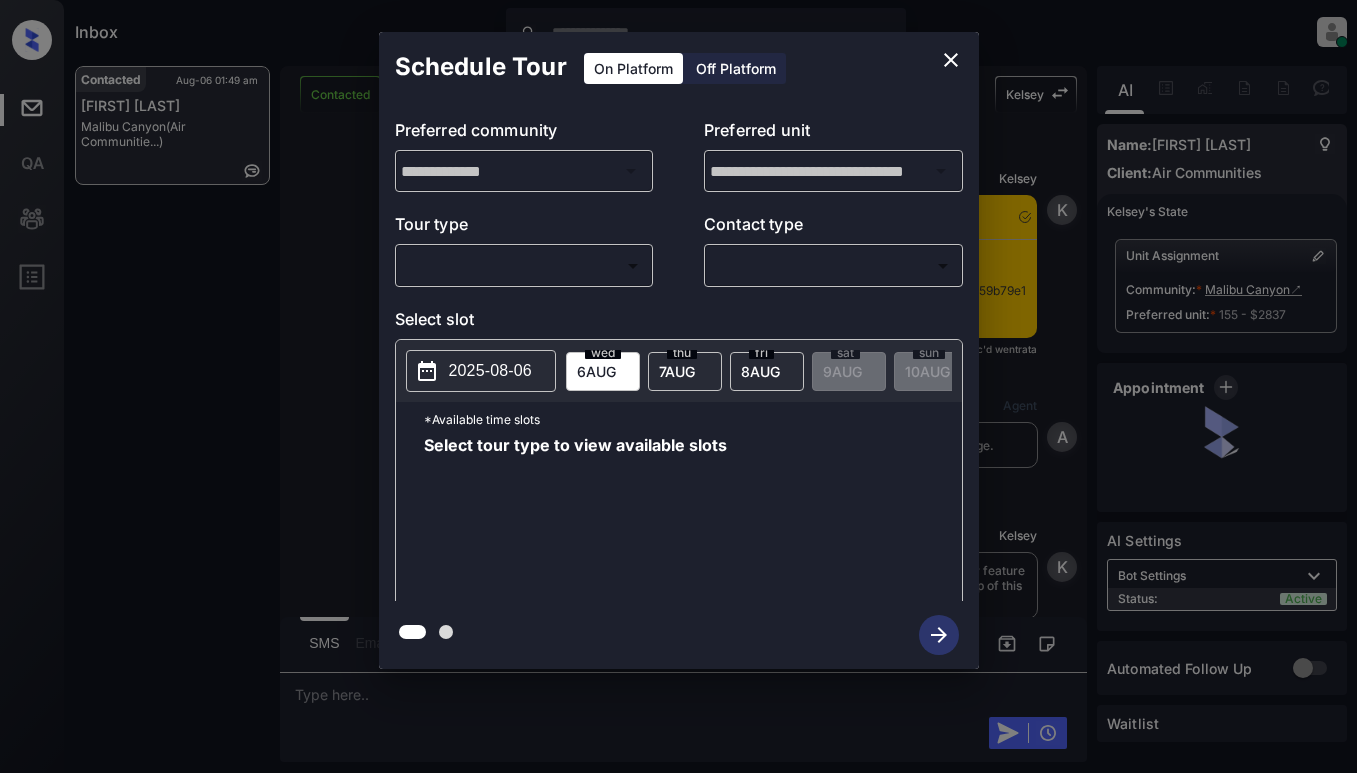 scroll, scrollTop: 0, scrollLeft: 0, axis: both 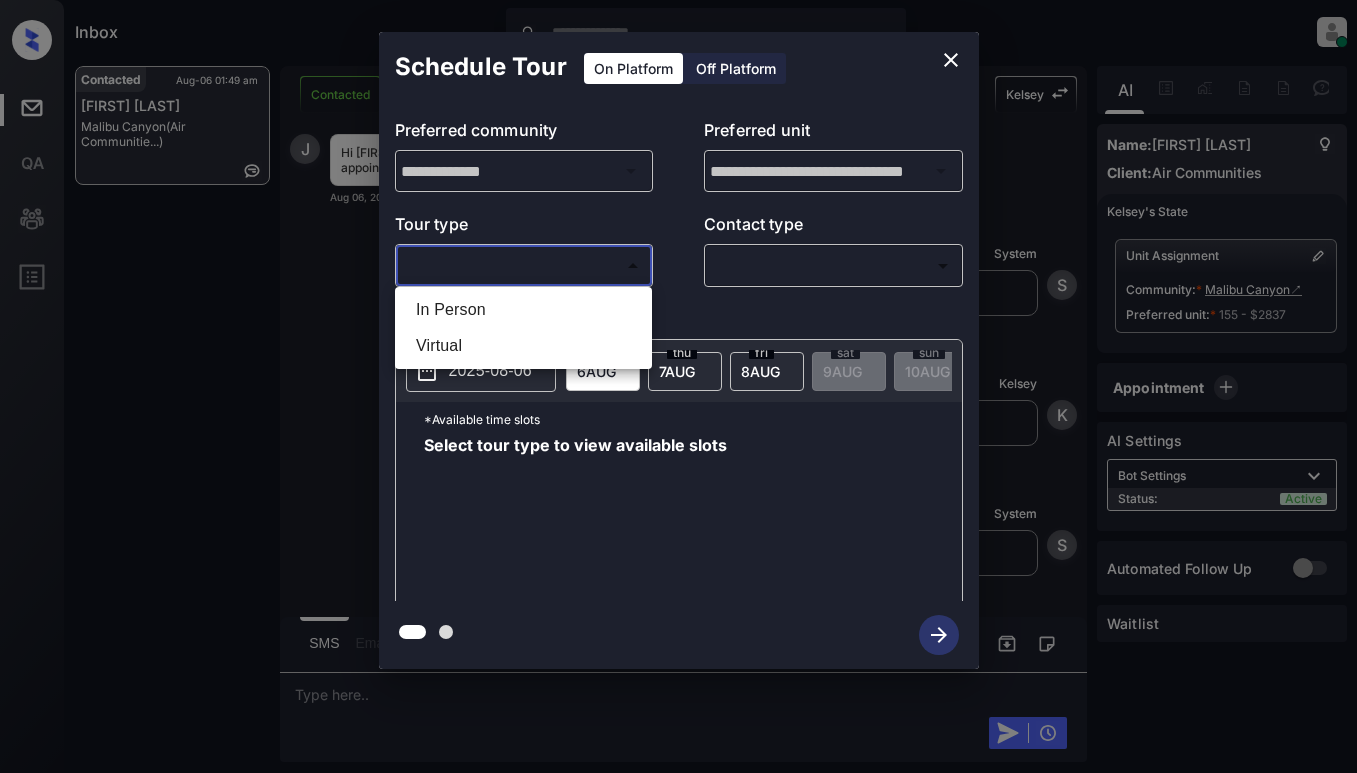 click on "Inbox Dominic Ceralde Online Set yourself   offline Set yourself   on break Profile Switch to  light  mode Sign out Contacted Aug-06 01:49 am   Jasmine Nino Malibu Canyon  (Air Communitie...) Contacted Lost Lead Sentiment: Angry Upon sliding the acknowledgement:  Lead will move to lost stage. * ​ SMS and call option will be set to opt out. AFM will be turned off for the lead. Kelsey New Message Kelsey Notes Note: <a href="https://conversation.getzuma.com/689314054c659b79e11c1cf6">https://conversation.getzuma.com/689314054c659b79e11c1cf6</a> - Paste this link into your browser to view Kelsey’s conversation with the prospect Aug 06, 2025 01:36 am  Sync'd w  entrata K New Message Agent Lead created via ilsWebhook in Inbound stage. Aug 06, 2025 01:36 am A New Message Kelsey Due to the activation of disableLeadTransfer feature flag, Kelsey will no longer transfer ownership of this CRM guest card Aug 06, 2025 01:36 am K New Message Zuma Lead transferred to leasing agent: kelsey Aug 06, 2025 01:36 am Z Agent A A" at bounding box center [678, 386] 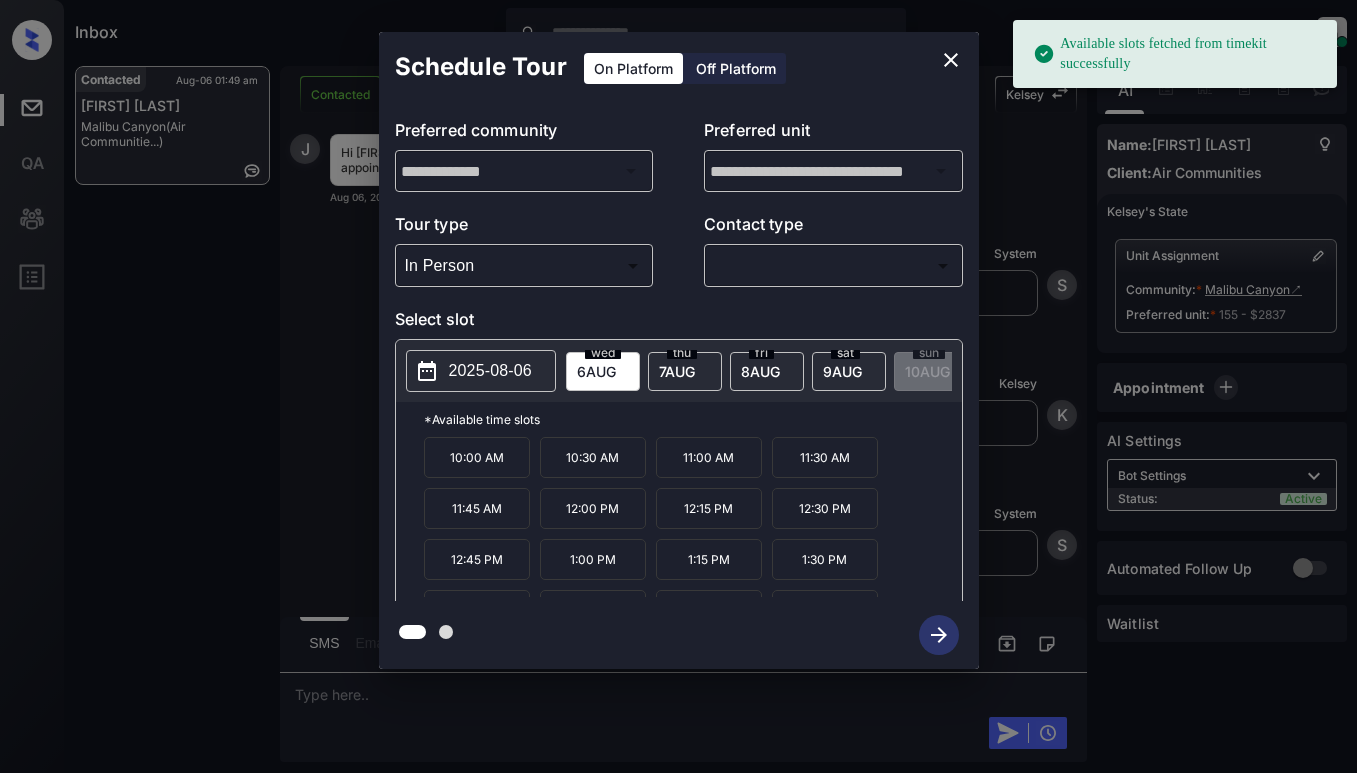 click on "2025-08-06" at bounding box center (490, 371) 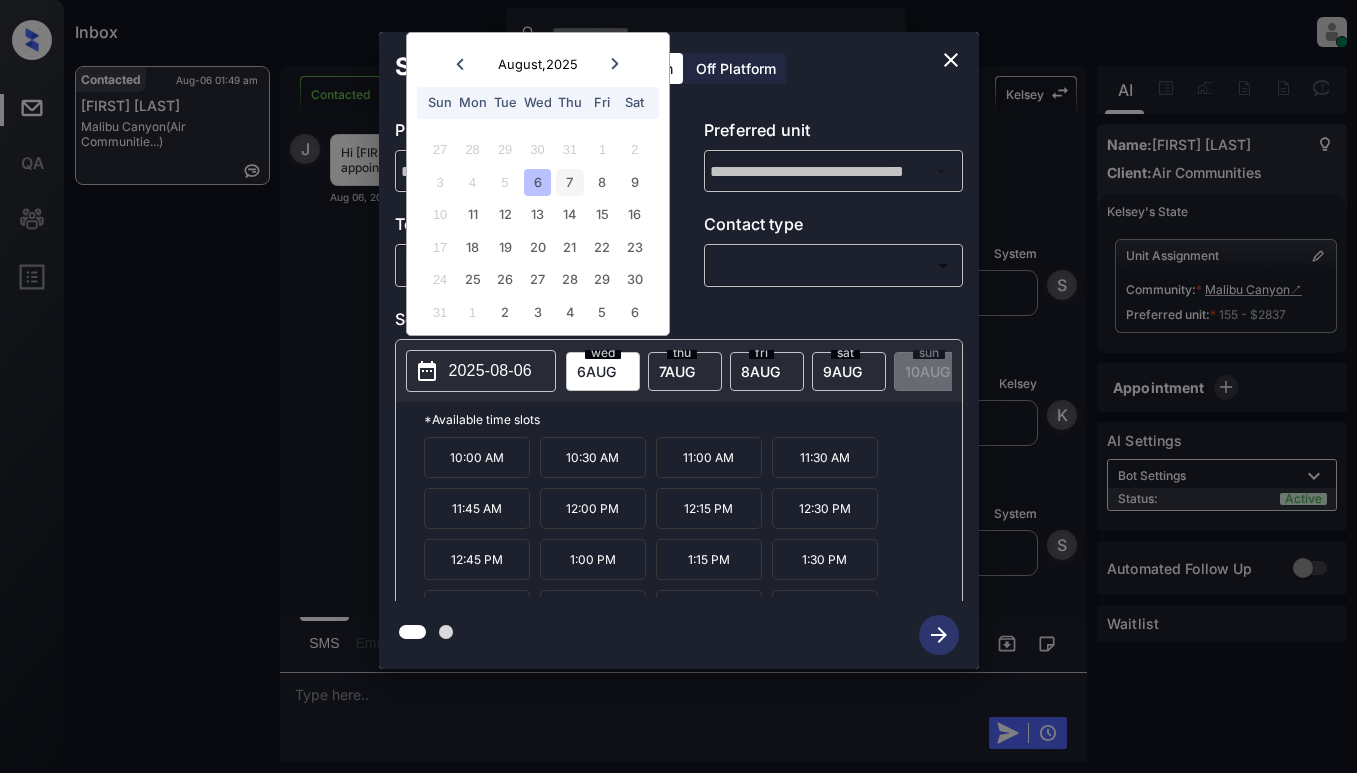 click on "7" at bounding box center (569, 182) 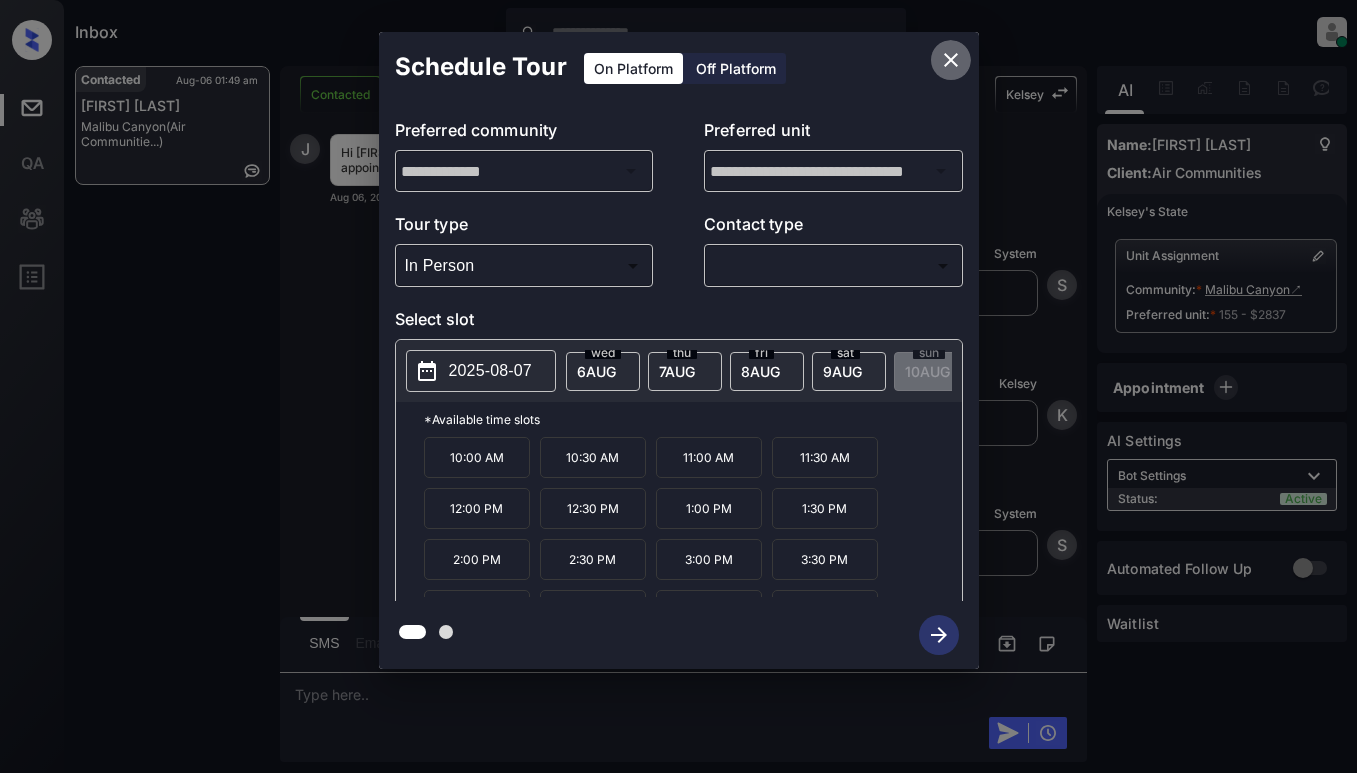 click 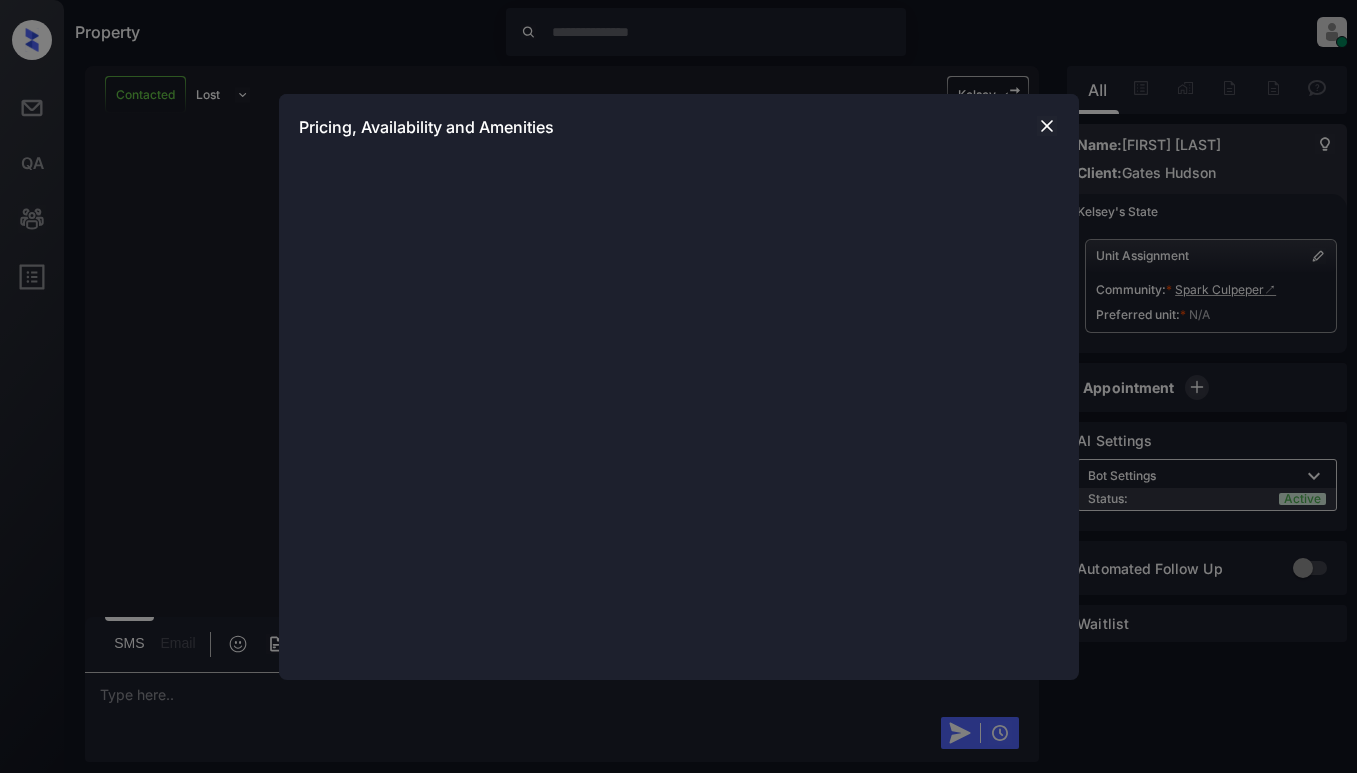 scroll, scrollTop: 0, scrollLeft: 0, axis: both 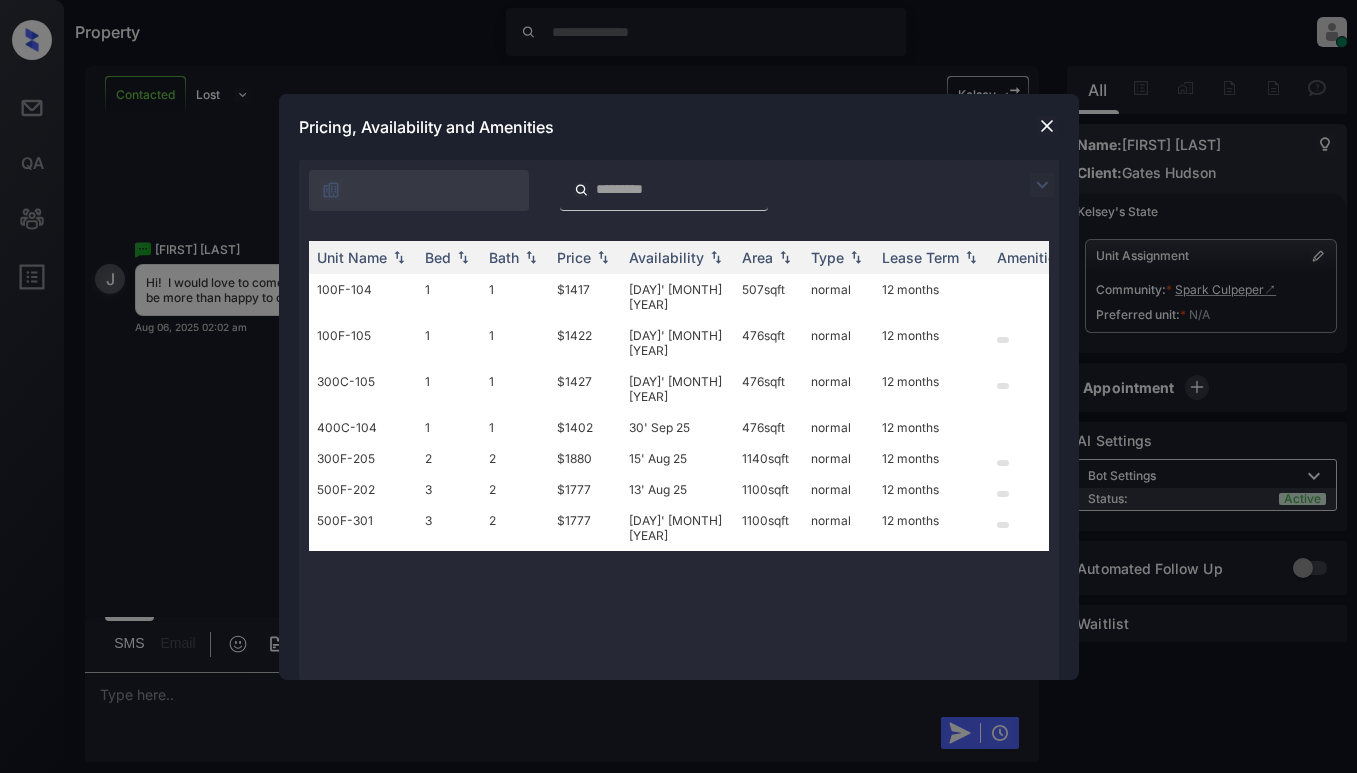 click at bounding box center (1047, 126) 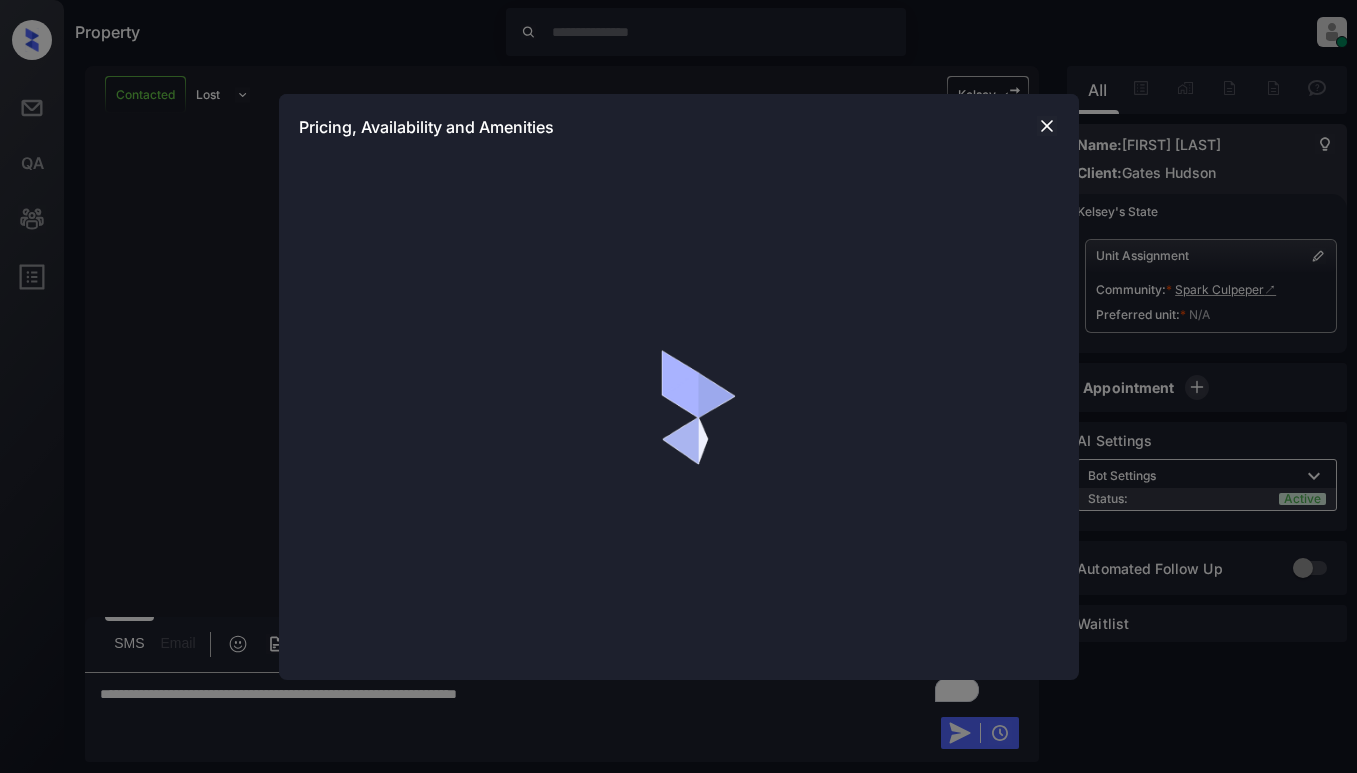 scroll, scrollTop: 0, scrollLeft: 0, axis: both 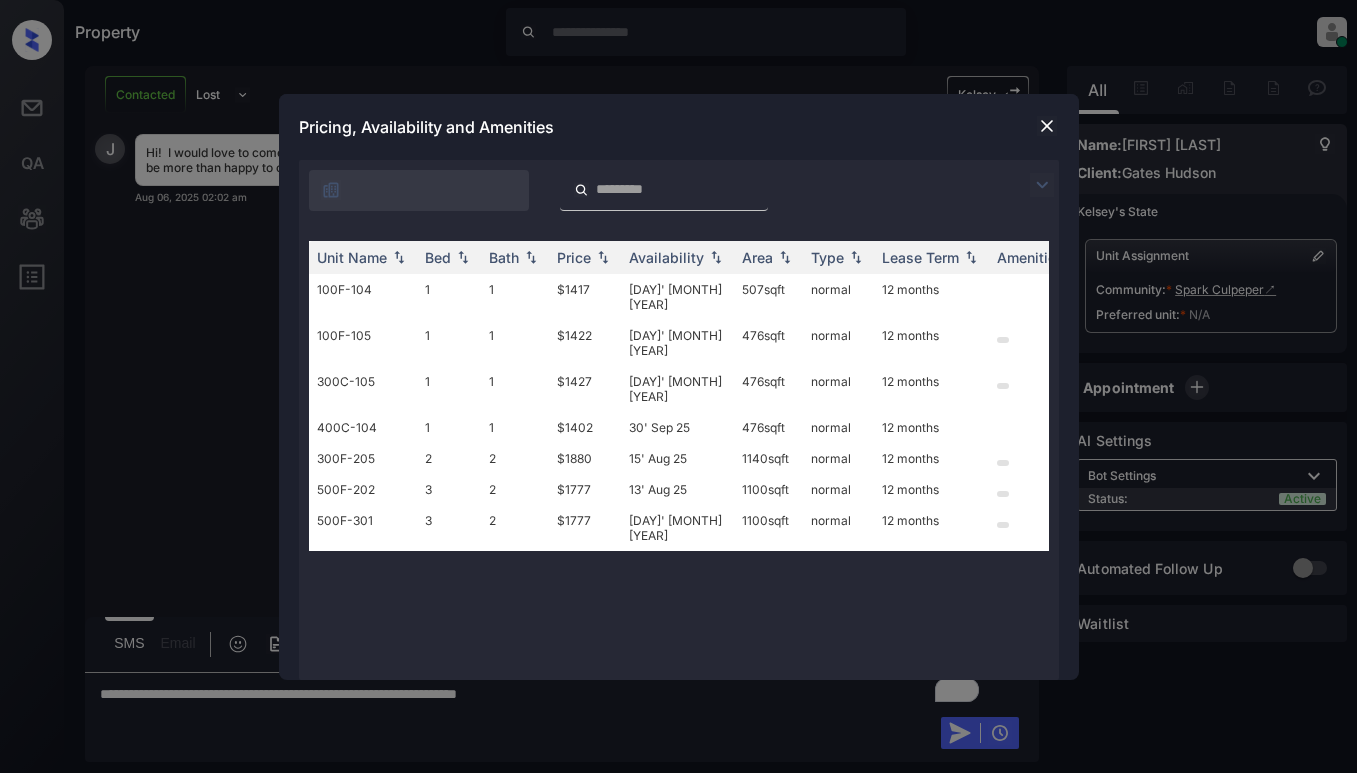 click at bounding box center [1042, 185] 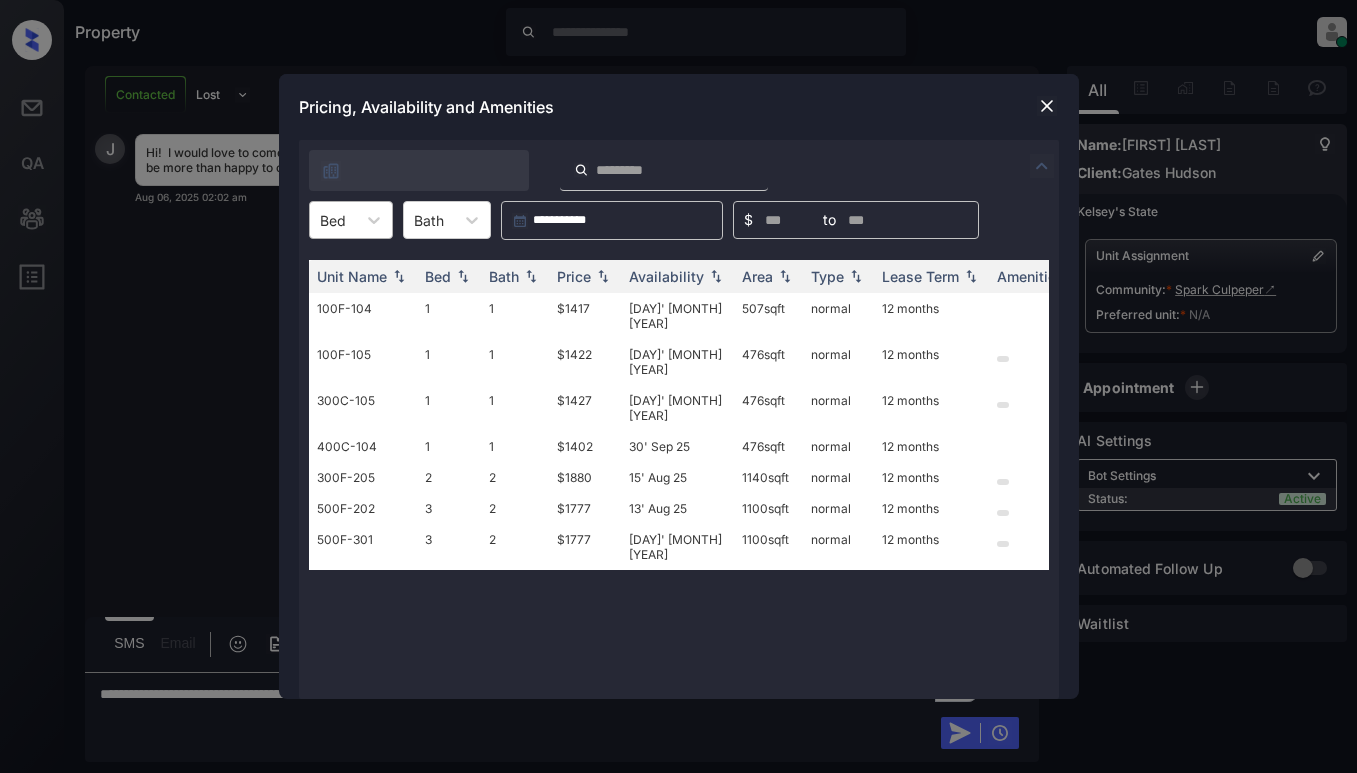 click on "Bed" at bounding box center (333, 220) 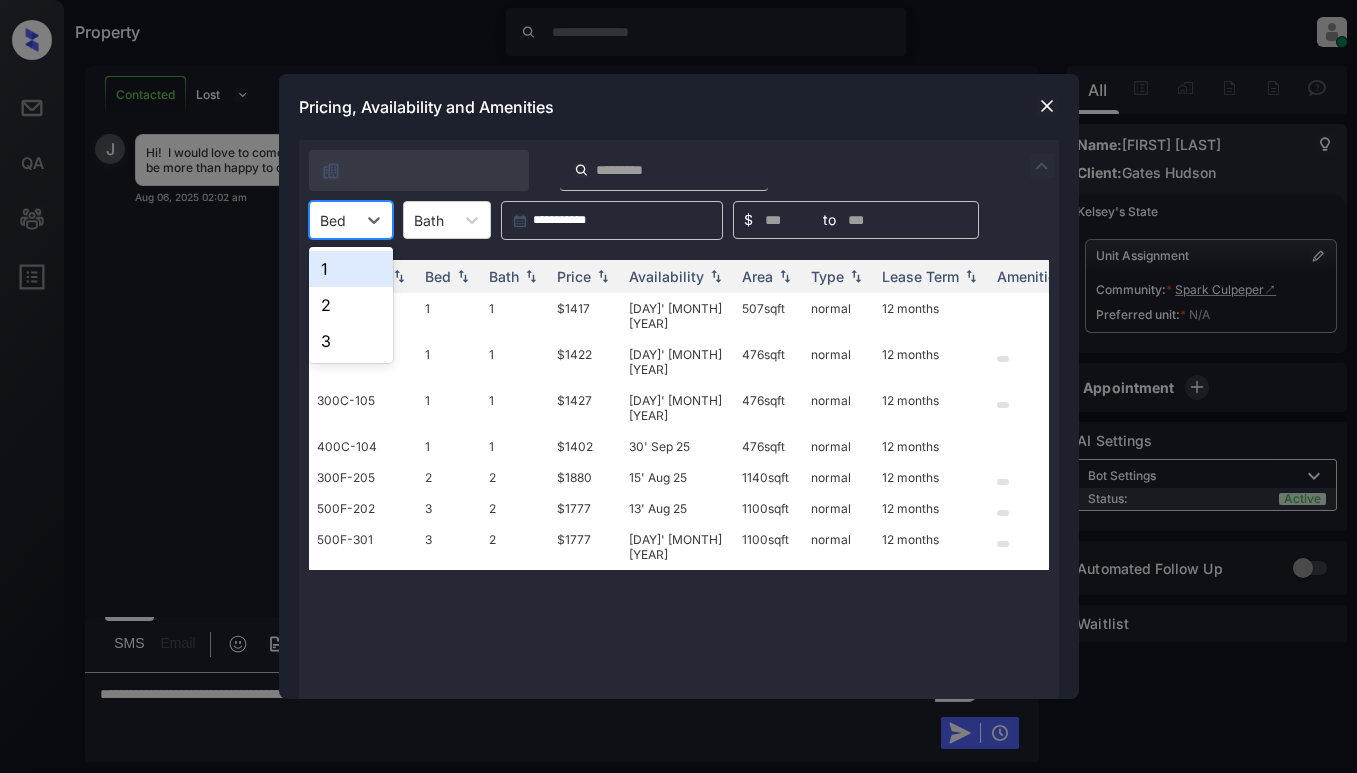click on "1" at bounding box center (351, 269) 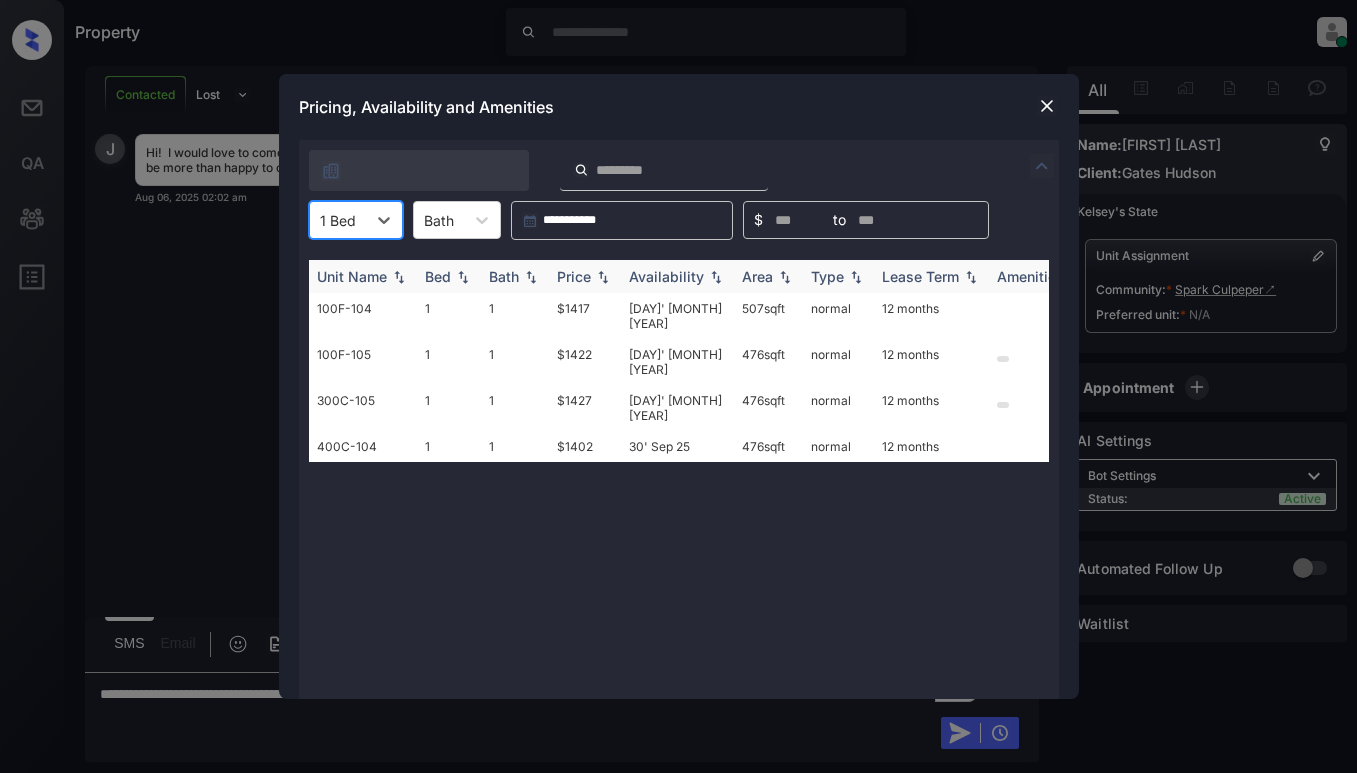 click on "Price" at bounding box center [585, 276] 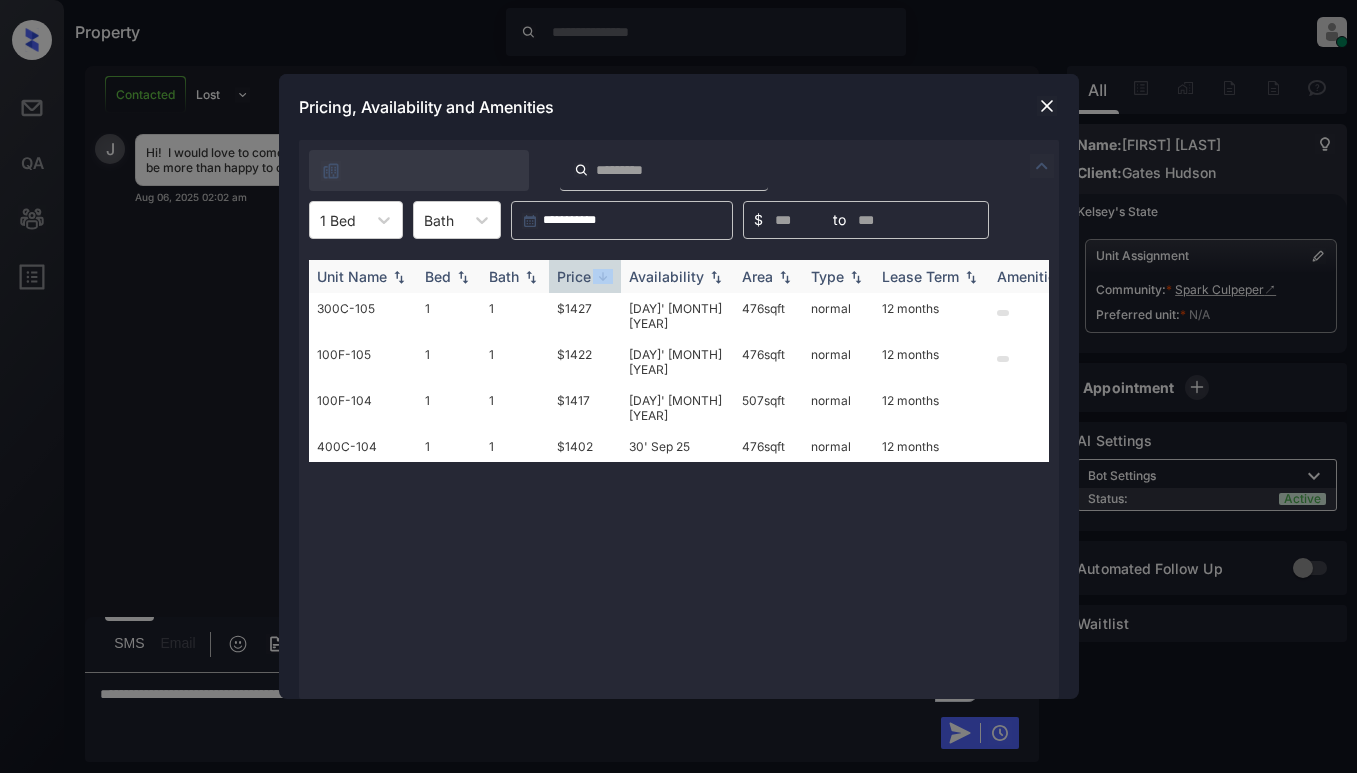 click on "Price" at bounding box center (585, 276) 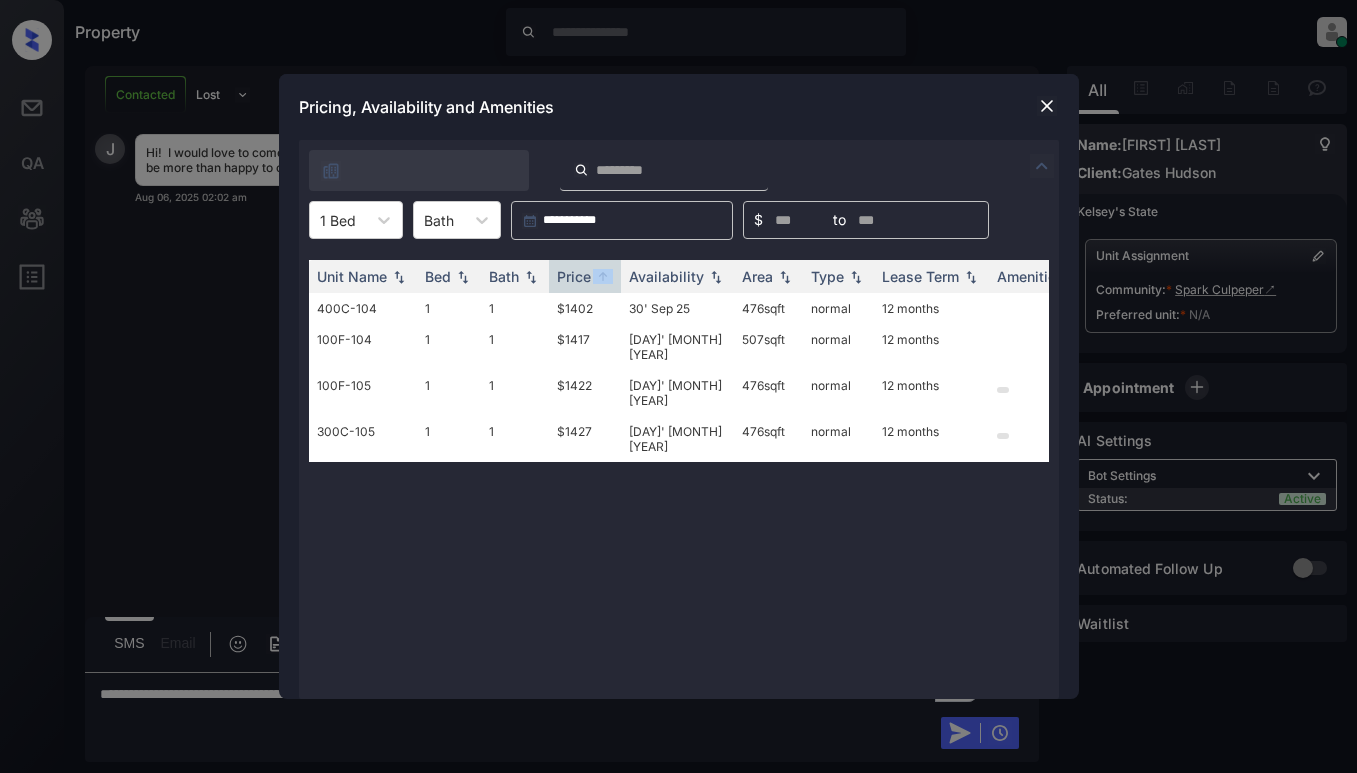 click at bounding box center [1047, 106] 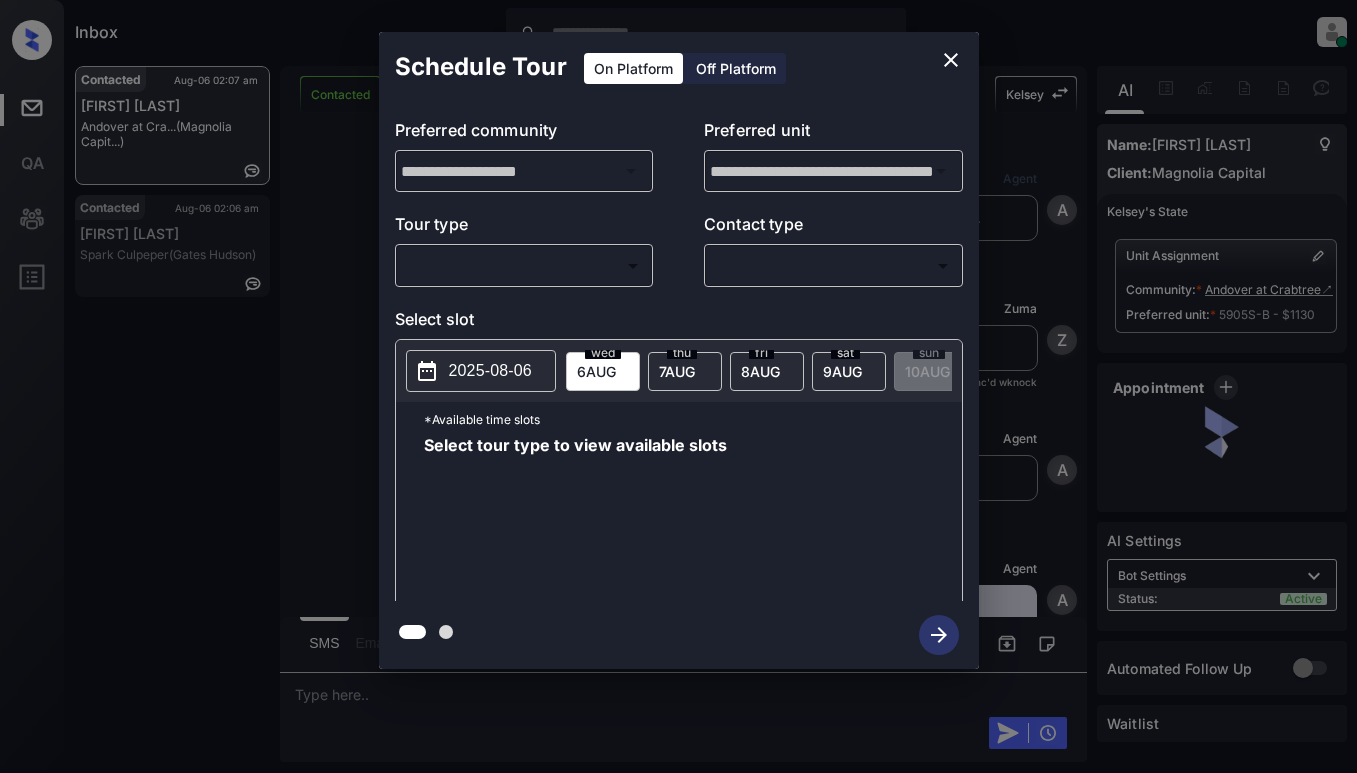 scroll, scrollTop: 0, scrollLeft: 0, axis: both 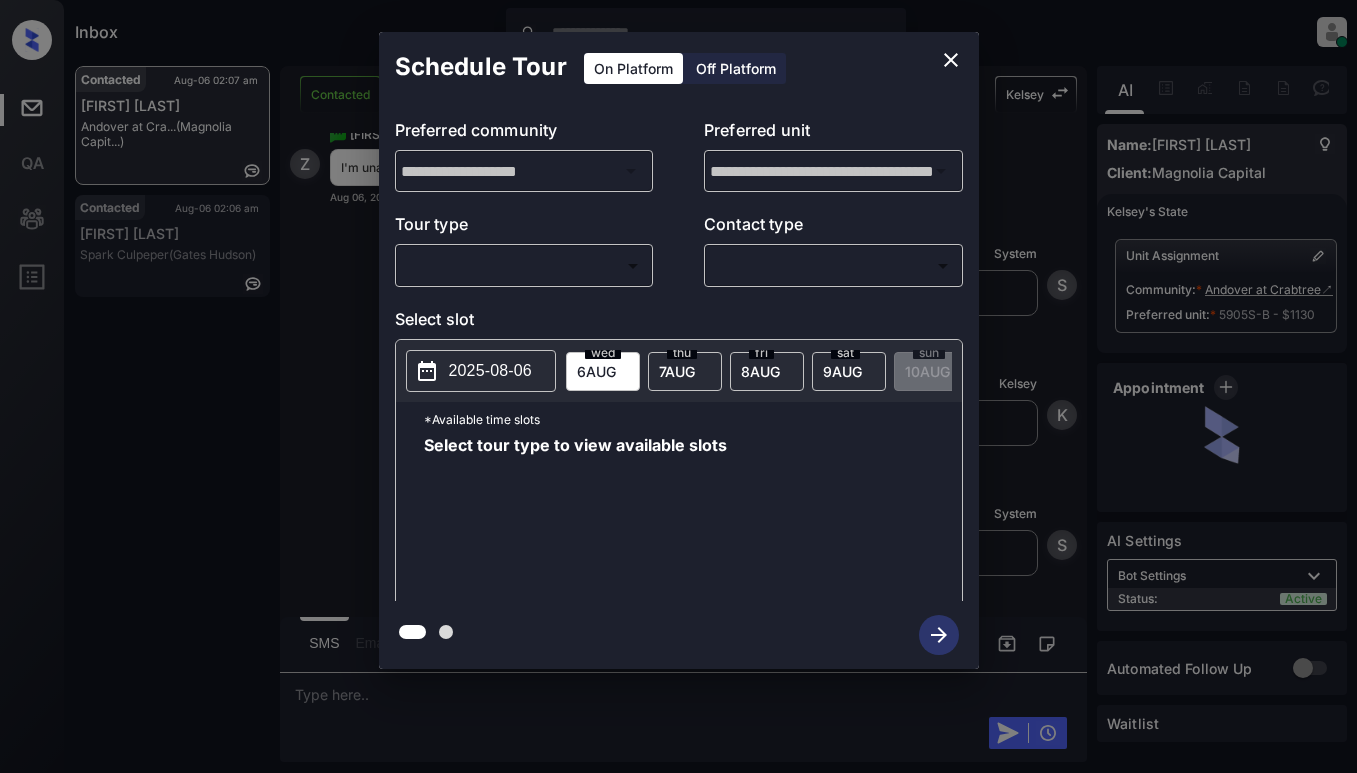 click on "Inbox [FIRST] [LAST] Online Set yourself   offline Set yourself   on break Profile Switch to  light  mode Sign out Contacted Aug-06 02:07 am   [FIRST] [LAST] Andover at Cra...  (Magnolia Capit...) Contacted Aug-06 02:06 am   [FIRST] [LAST] Spark Culpeper  (Gates Hudson) Contacted Lost Lead Sentiment: Angry Upon sliding the acknowledgement:  Lead will move to lost stage. * ​ SMS and call option will be set to opt out. AFM will be turned off for the lead. [FIRST] New Message Agent Lead created via webhook in Inbound stage. Aug 06, 2025 01:58 am A New Message Zuma Lead transferred to leasing agent: [FIRST] Aug 06, 2025 01:58 am  Sync'd w  knock Z New Message Agent AFM Request sent to [FIRST]. Aug 06, 2025 01:58 am A New Message Agent Notes Note: Structured Note:
Move In Date: 2025-08-07
Aug 06, 2025 01:58 am A New Message [FIRST] Lead Details Updated
Move In Date:  7-8-2025
Aug 06, 2025 01:58 am K New Message [FIRST] K New Message   Z" at bounding box center [678, 386] 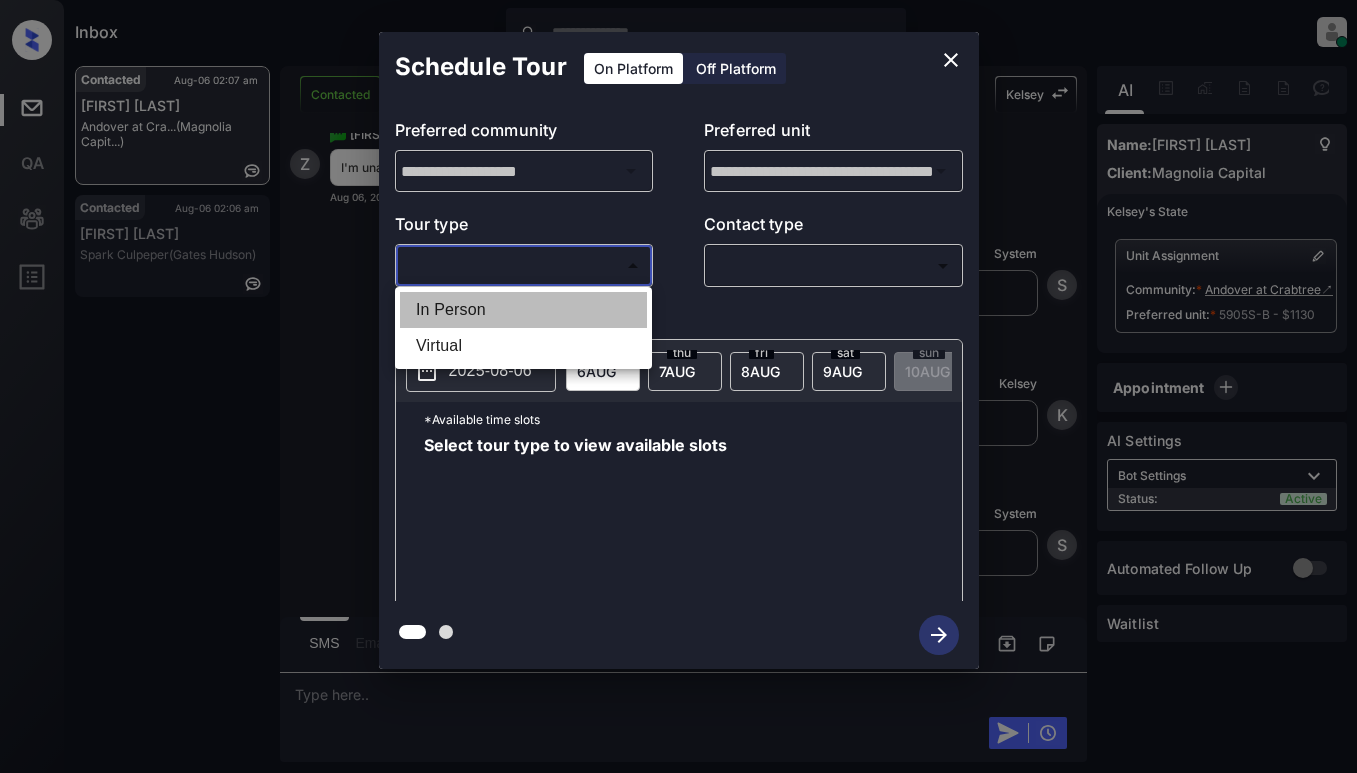 click on "In Person" at bounding box center [523, 310] 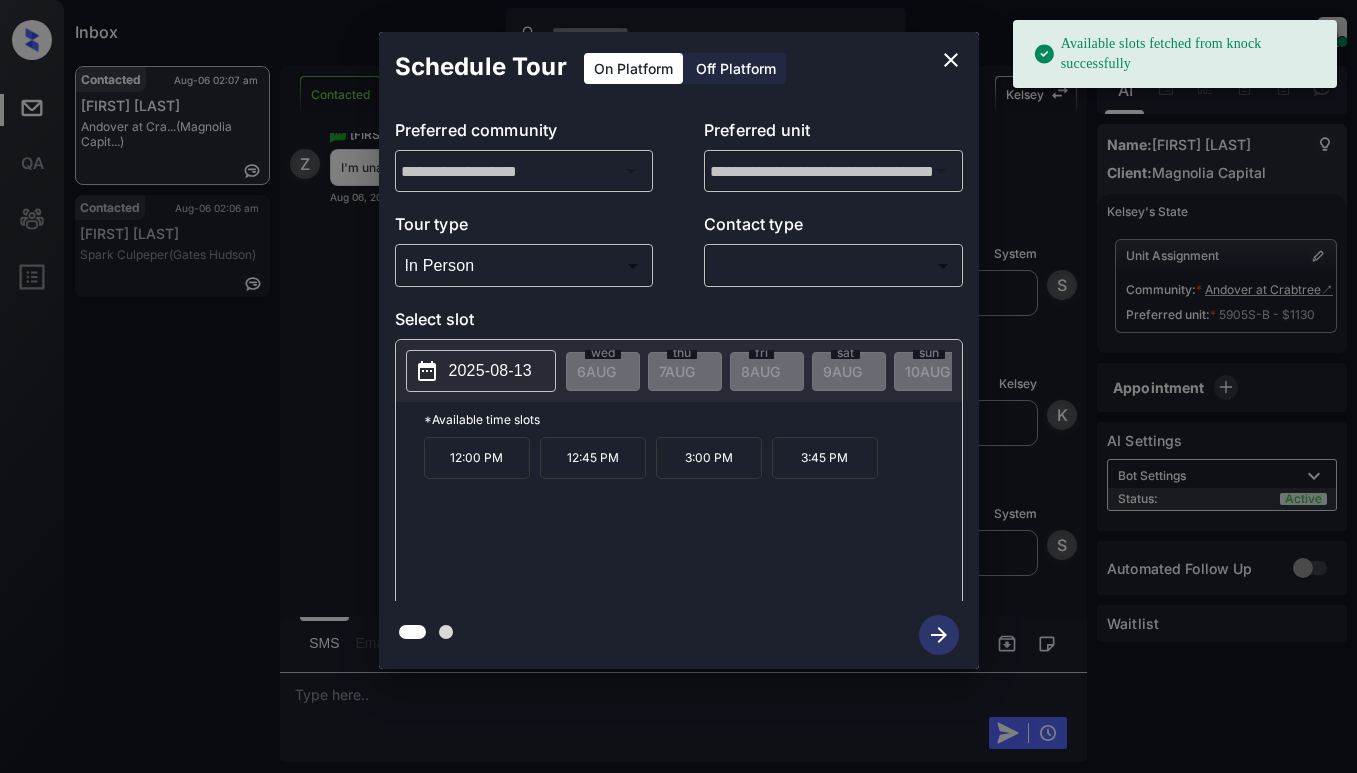 click on "2025-08-13" at bounding box center [490, 371] 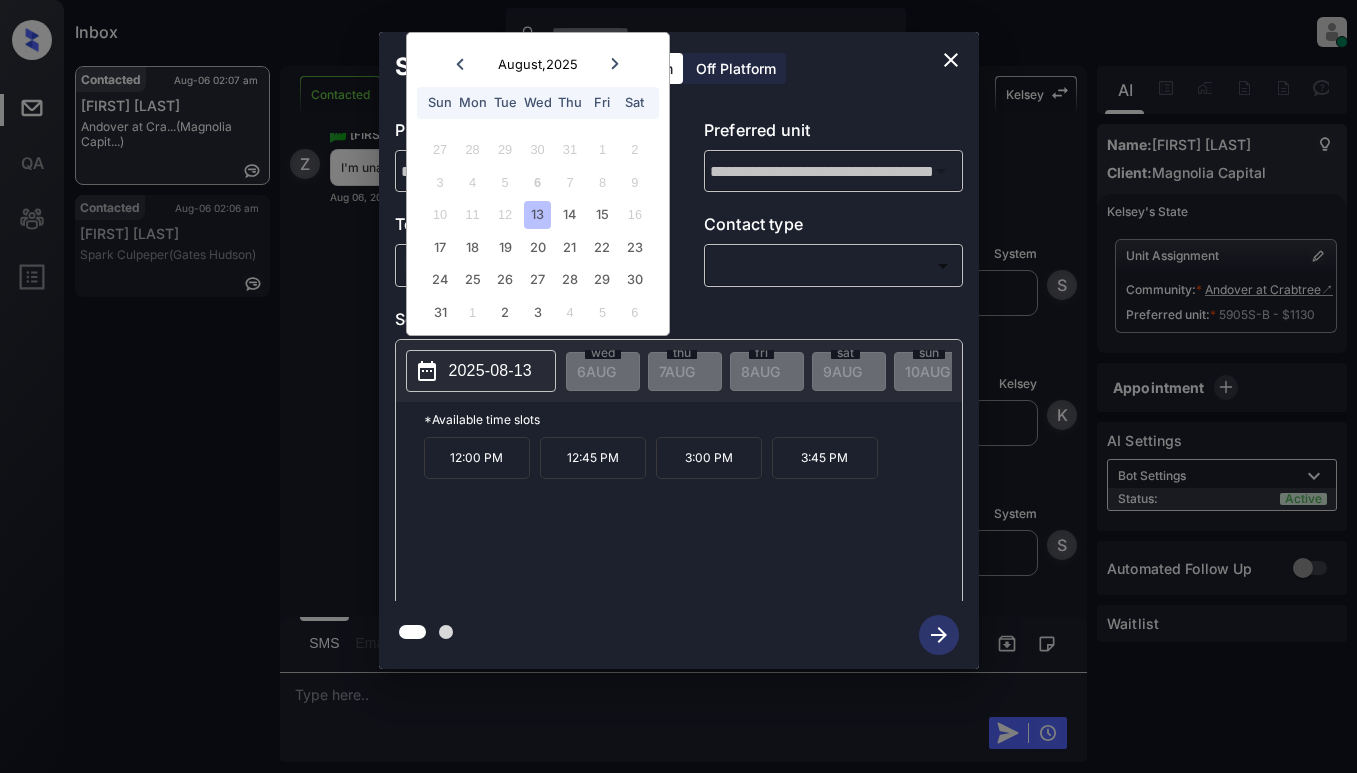 type 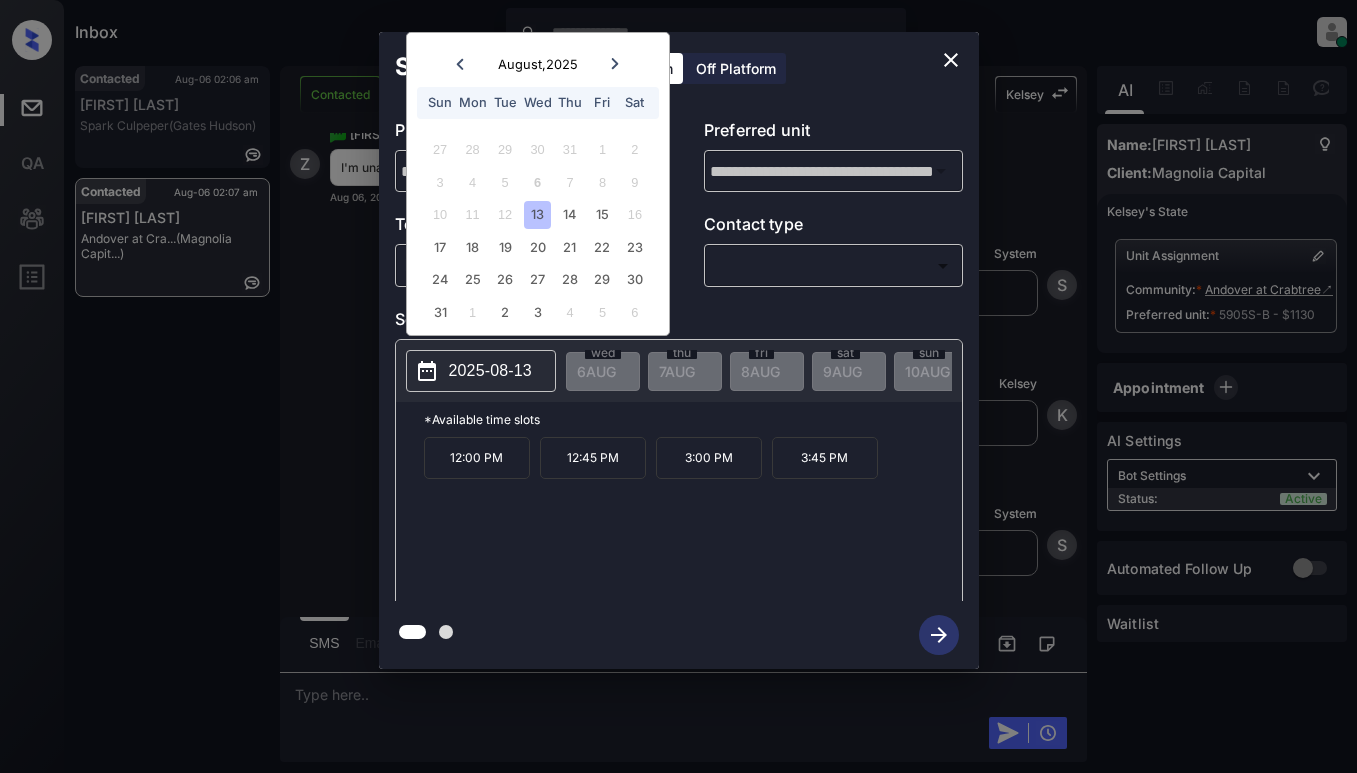 click 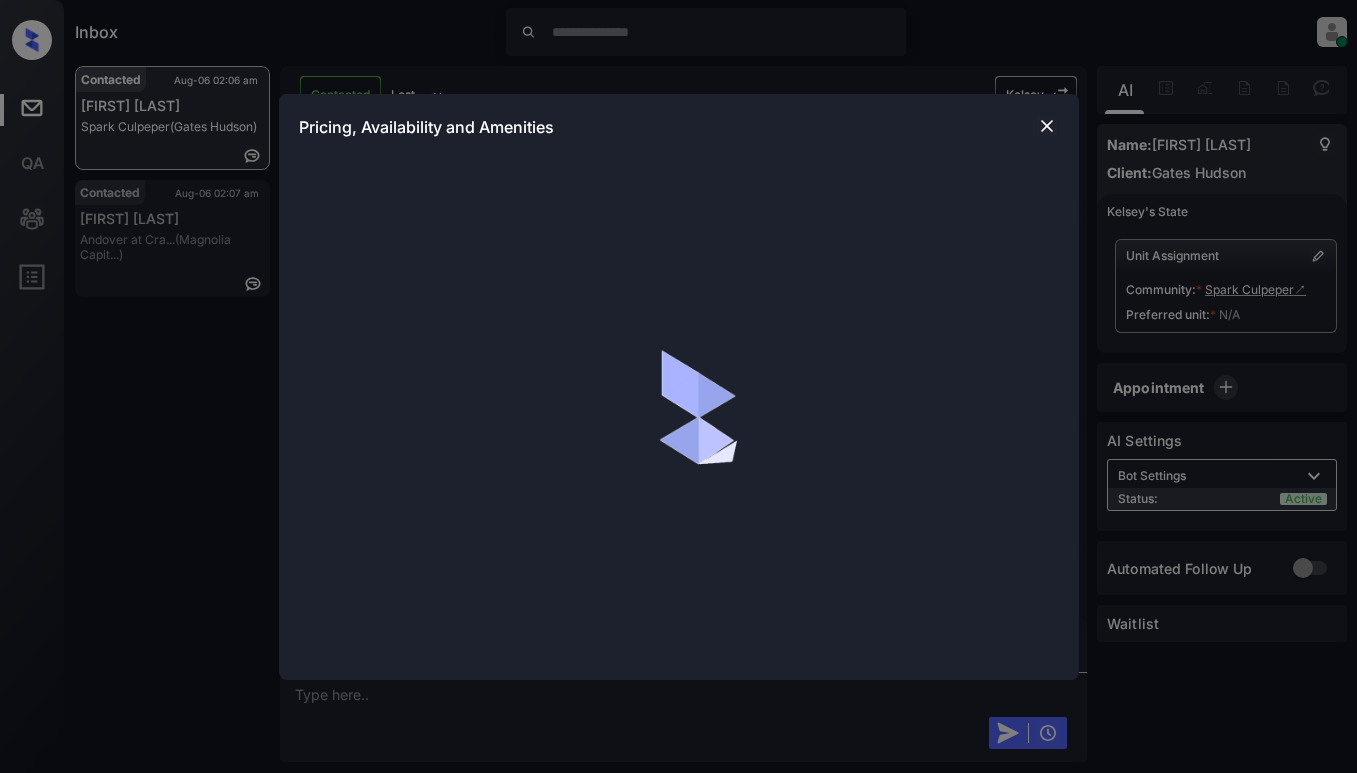 scroll, scrollTop: 0, scrollLeft: 0, axis: both 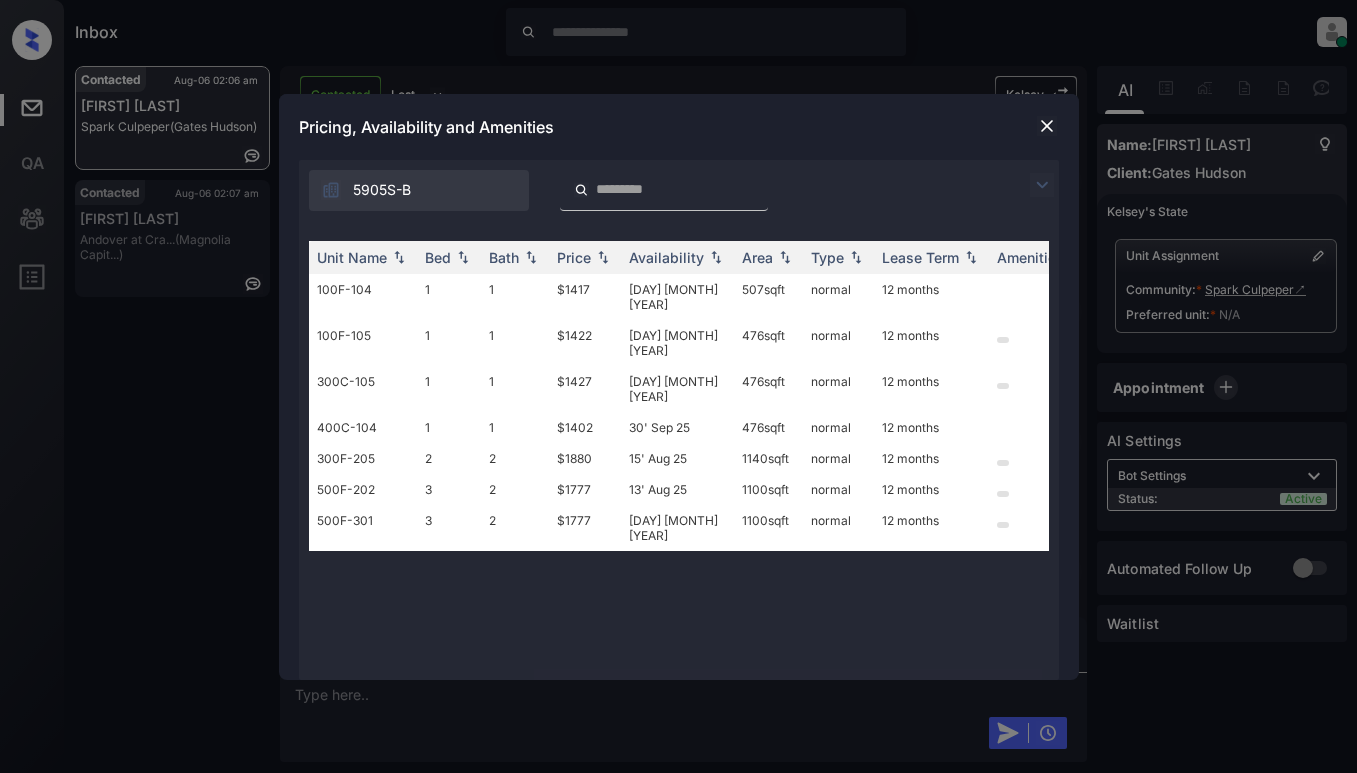 click at bounding box center (1042, 185) 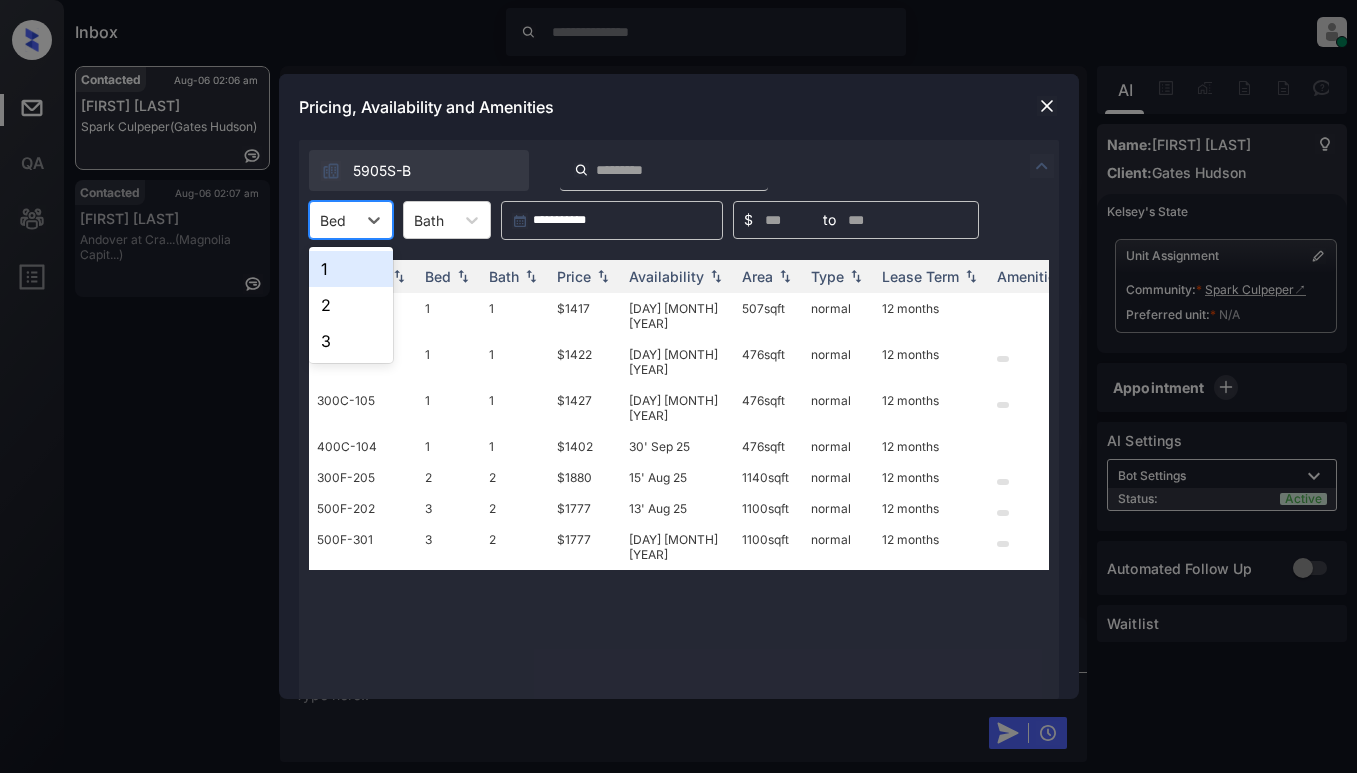 click on "Bed" at bounding box center (333, 220) 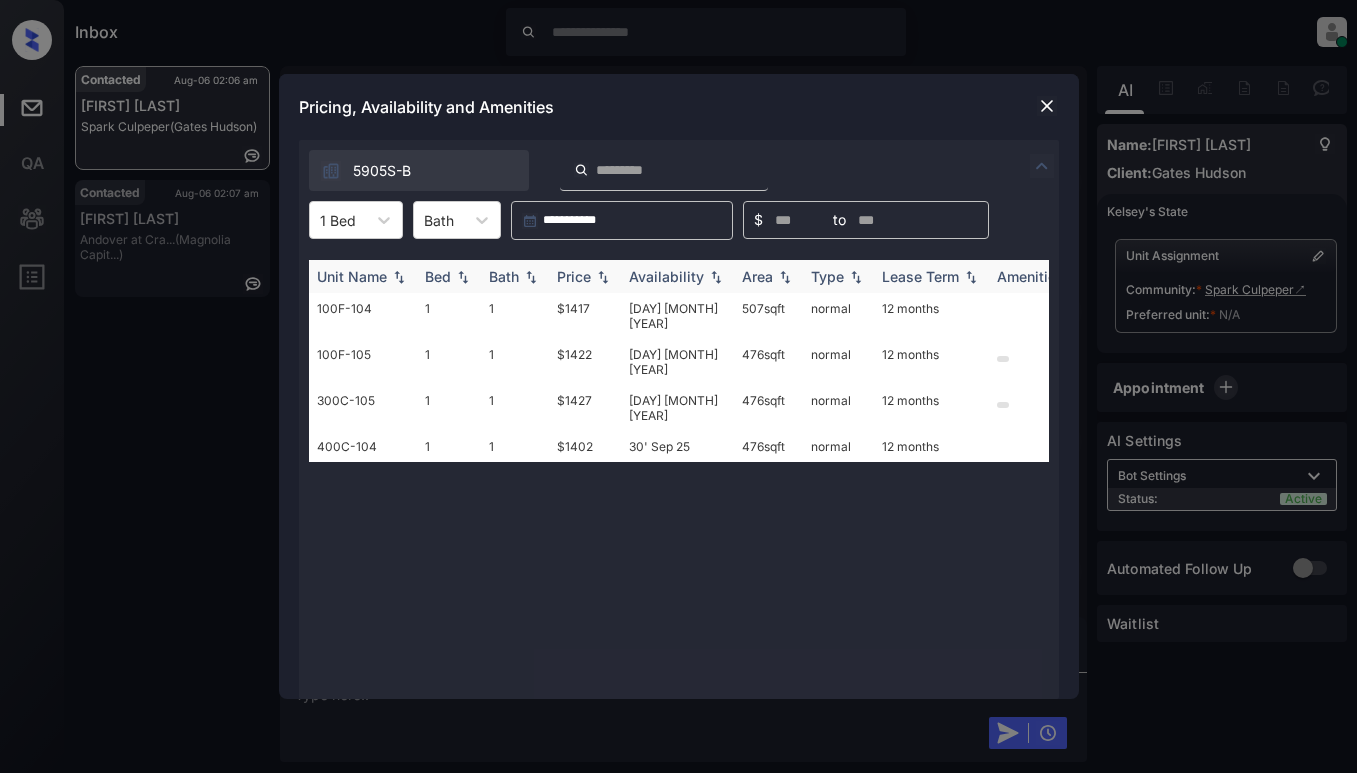 click at bounding box center (603, 277) 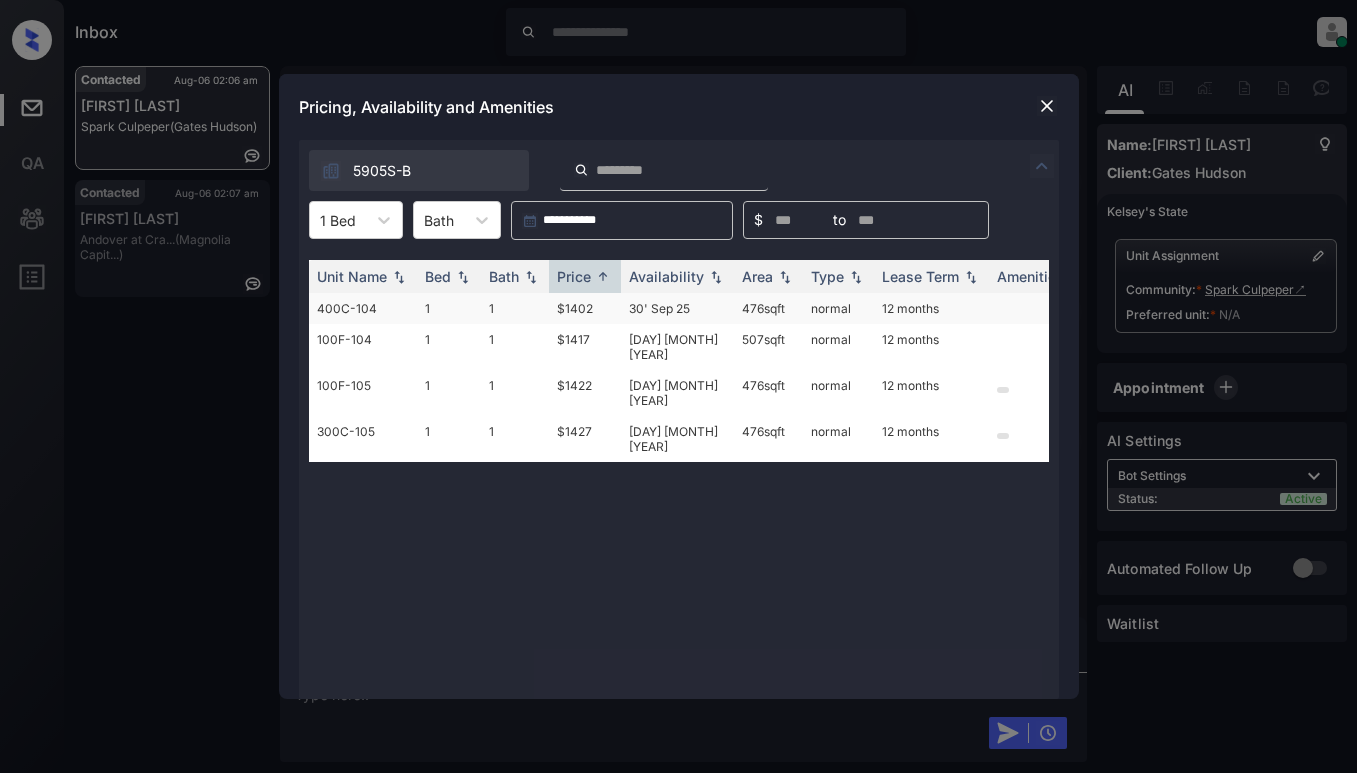 click on "$1402" at bounding box center (585, 308) 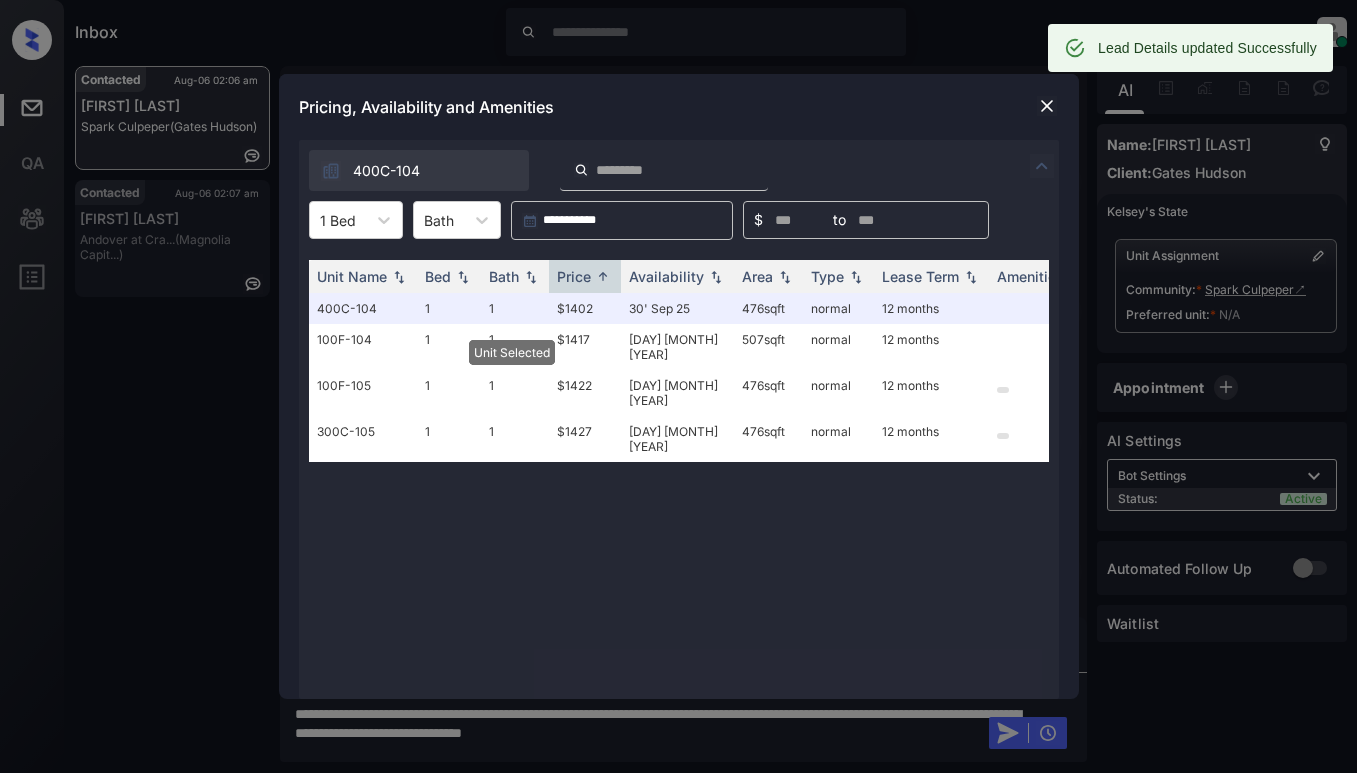 click at bounding box center (1047, 106) 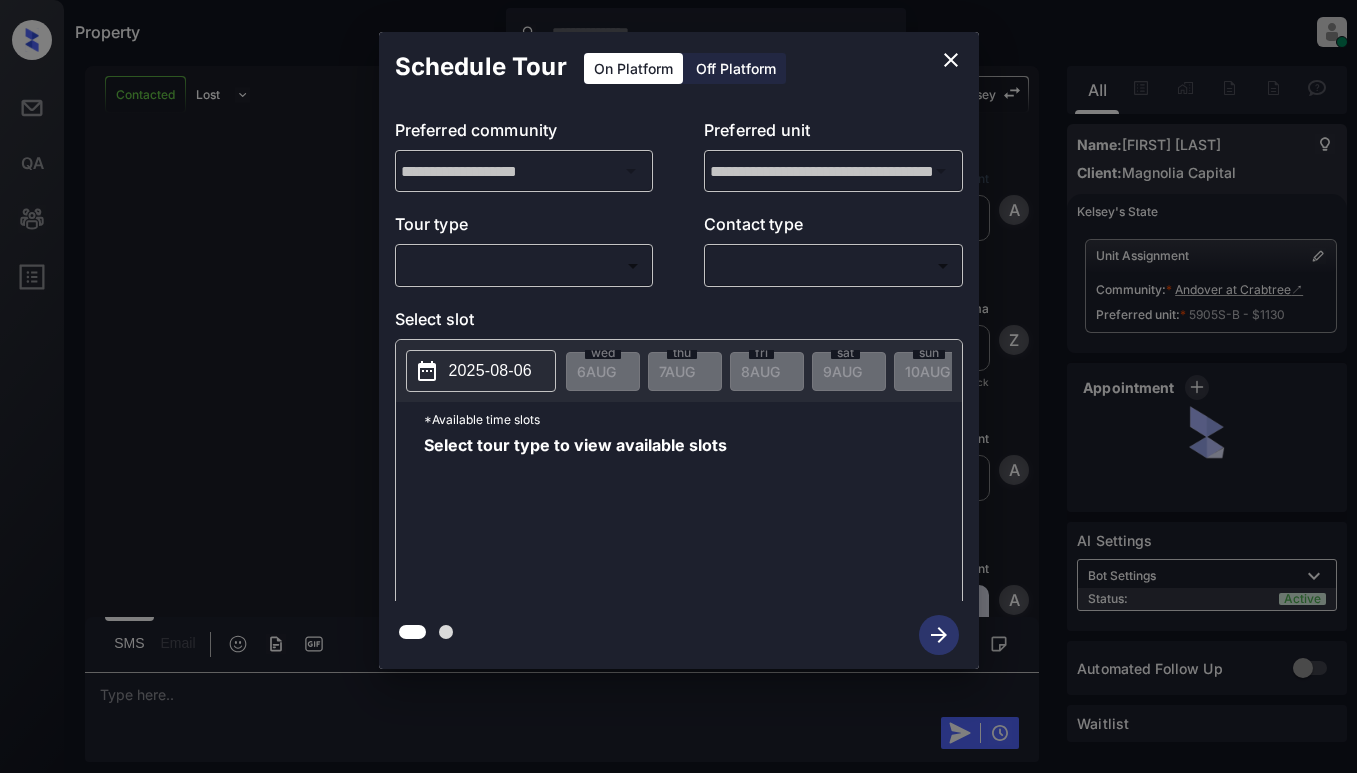 scroll, scrollTop: 0, scrollLeft: 0, axis: both 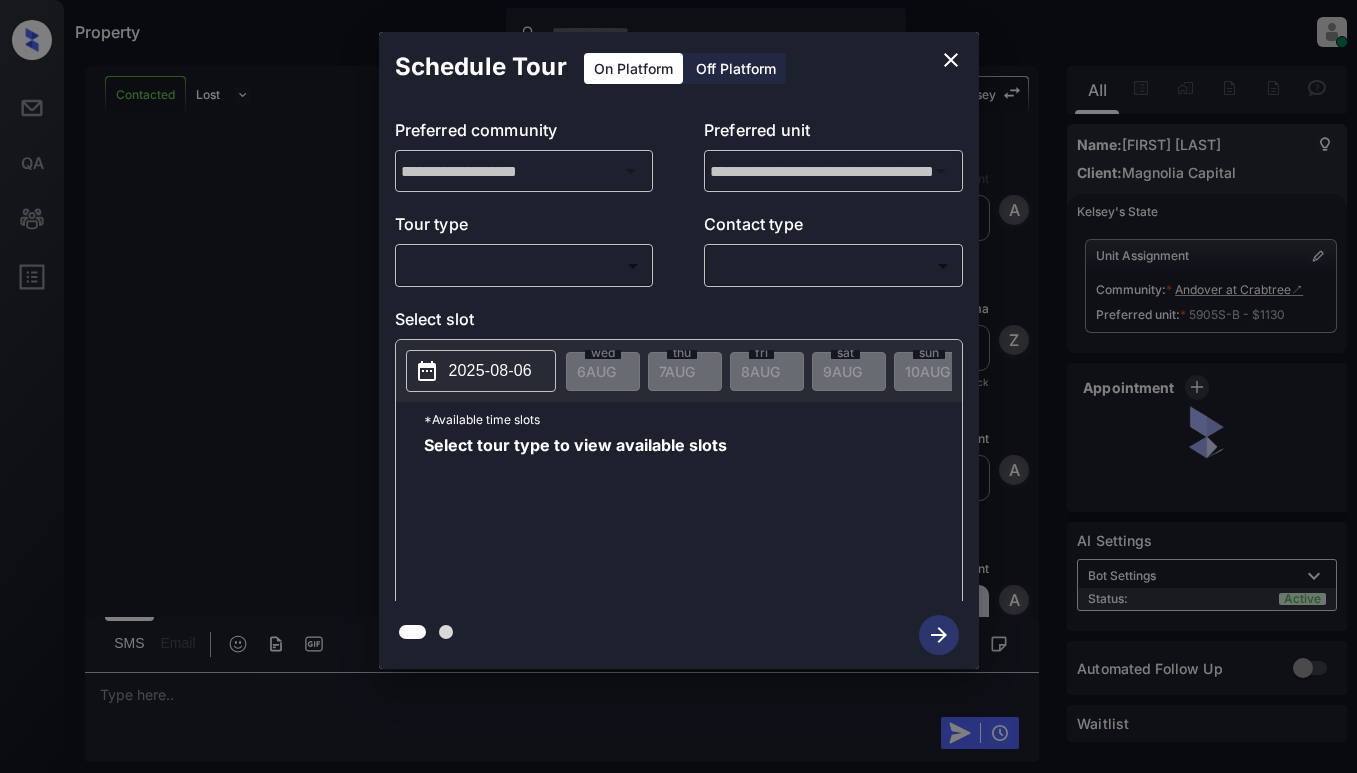 click on "Property [PERSON] Online Set yourself   offline Set yourself   on break Profile Switch to  light  mode Sign out Contacted Lost Lead Sentiment: Angry Upon sliding the acknowledgement:  Lead will move to lost stage. * ​ SMS and call option will be set to opt out. AFM will be turned off for the lead. [PERSON] New Message Agent Lead created via webhook in Inbound stage. Aug 06, 2025 01:58 am A New Message [PERSON] Lead transferred to leasing agent: [PERSON] Aug 06, 2025 01:58 am  Sync'd w  knock Z New Message Agent AFM Request sent to [PERSON]. Aug 06, 2025 01:58 am A New Message Agent Notes Note: Structured Note:
Move In Date: 2025-08-07
Aug 06, 2025 01:58 am A New Message [PERSON] Lead Details Updated
Move In Date:  7-8-2025
Aug 06, 2025 01:58 am K New Message [PERSON] Aug 06, 2025 01:59 am   | SmarterAFMV2Sms  Sync'd w  knock K New Message [PERSON] Lead archived by [PERSON]! Aug 06, 2025 01:59 am K New Message [PERSON] 2 bedroom and 2 bathrooms. Are you available on Saturday's? Aug 06, 2025 02:03 am   knock" at bounding box center [678, 386] 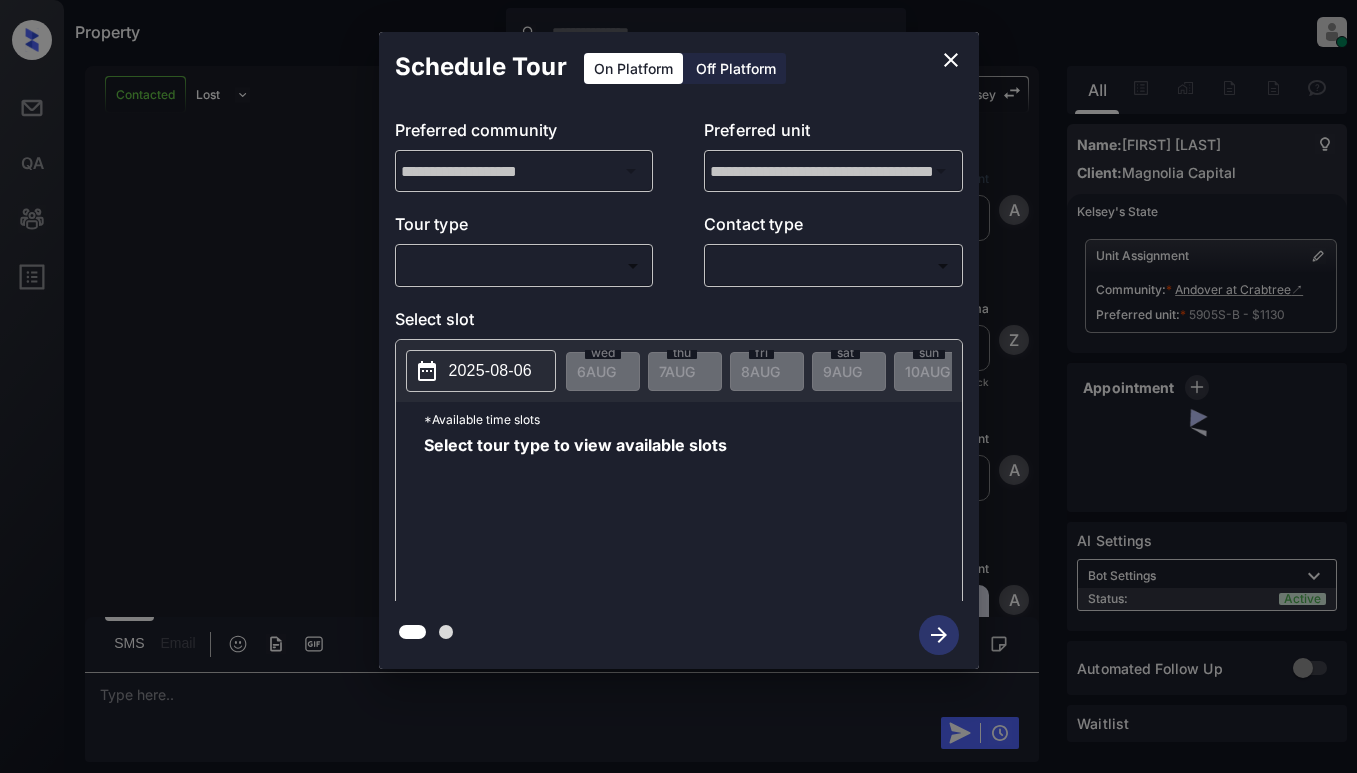 scroll, scrollTop: 3002, scrollLeft: 0, axis: vertical 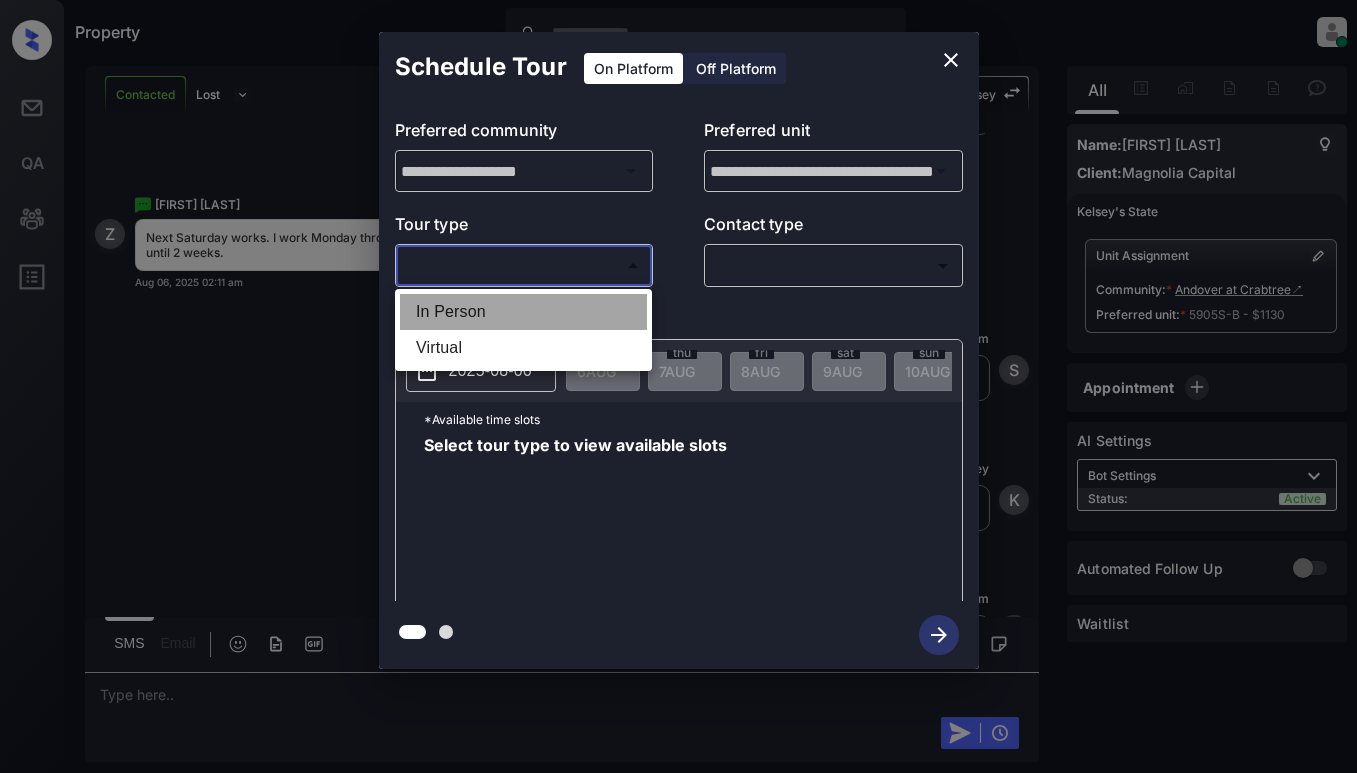 click on "In Person" at bounding box center (523, 312) 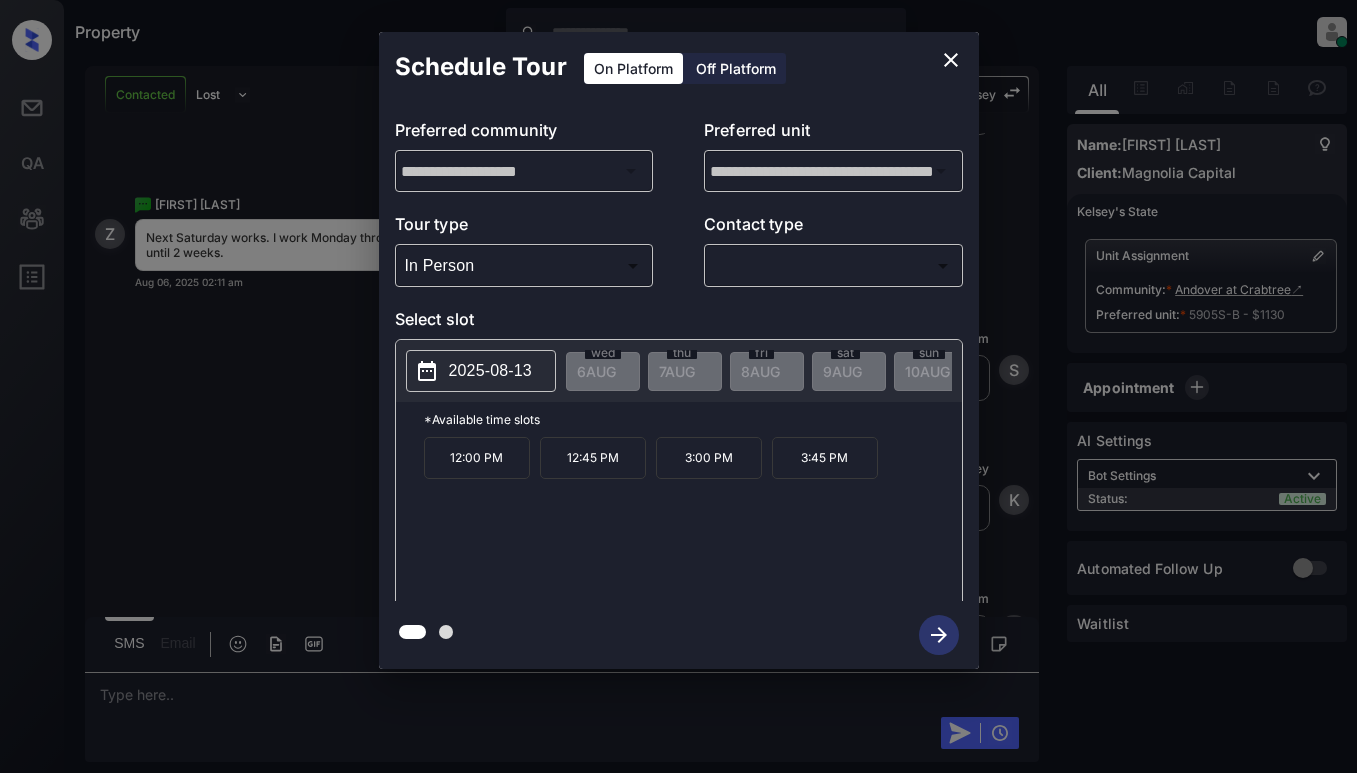 click on "2025-08-13" at bounding box center [481, 371] 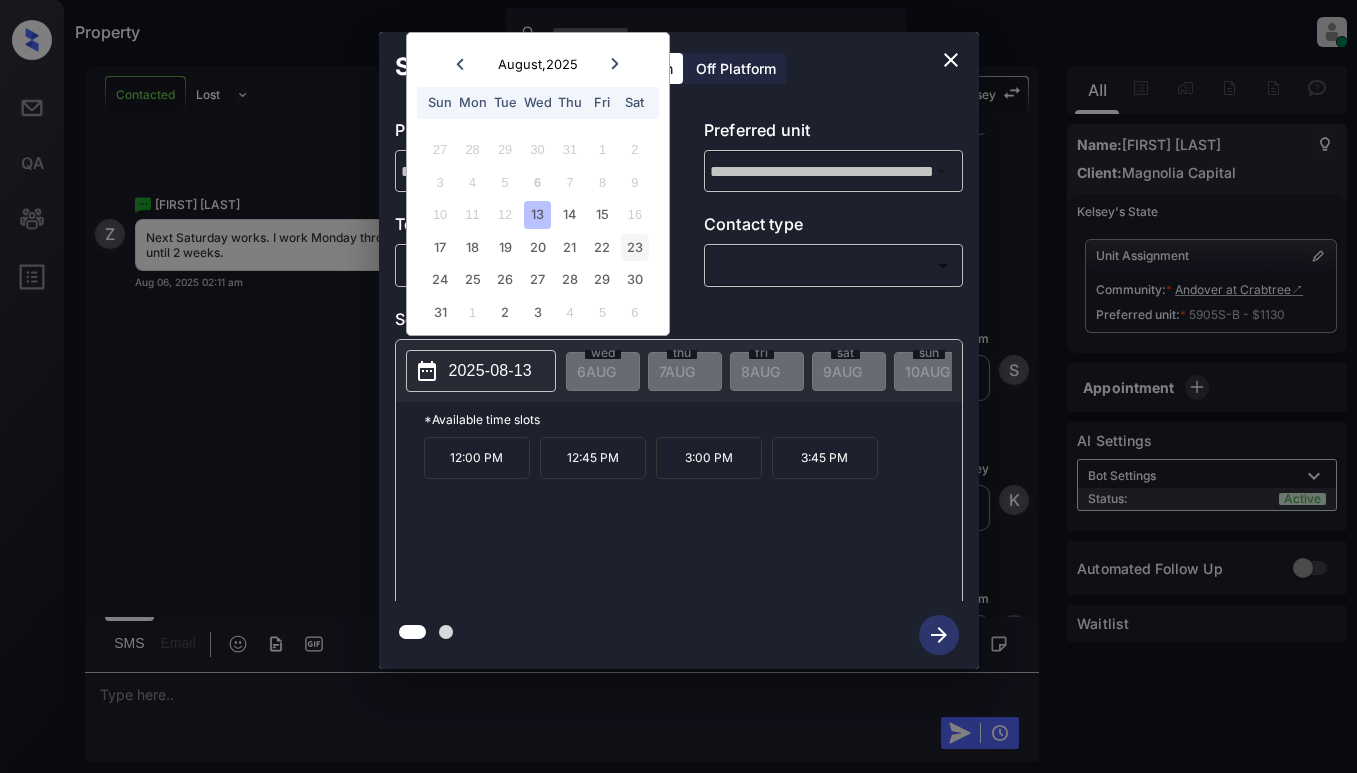 click on "23" at bounding box center [634, 247] 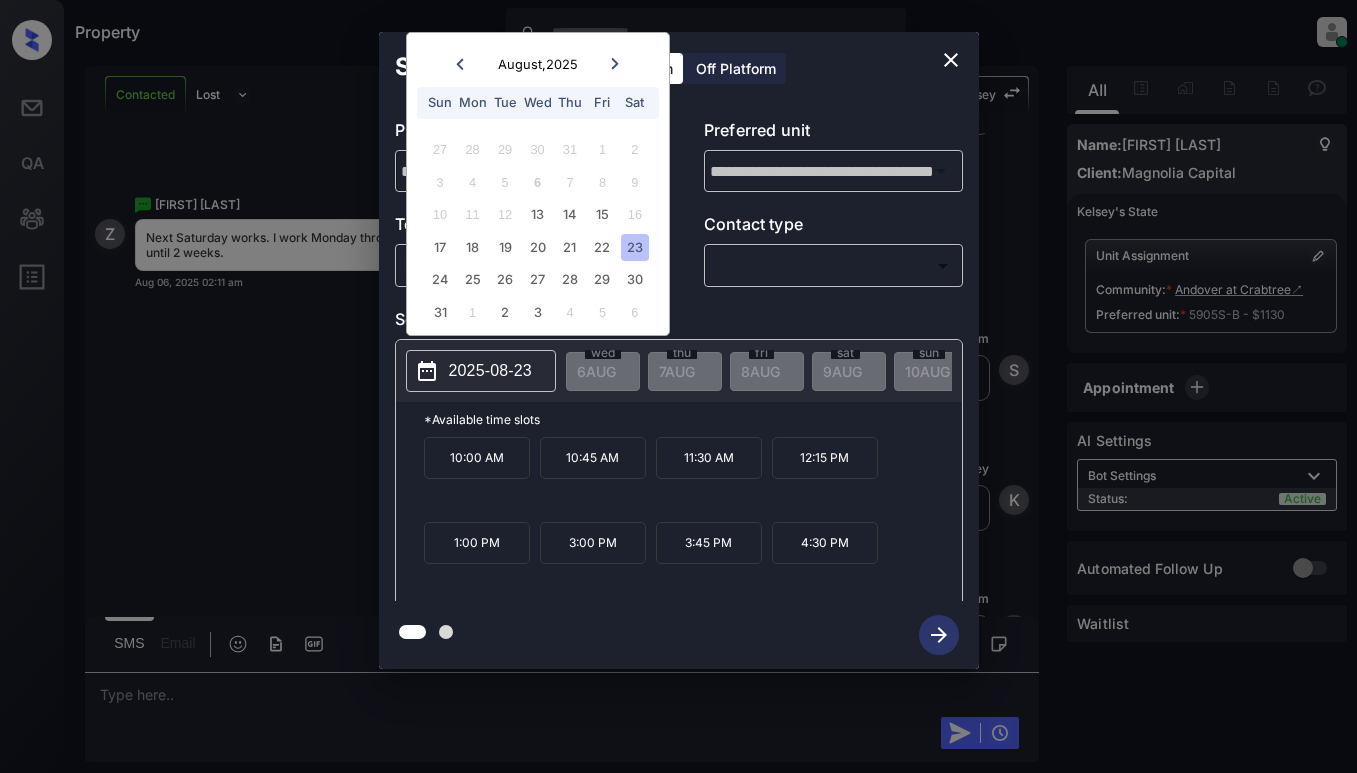 click 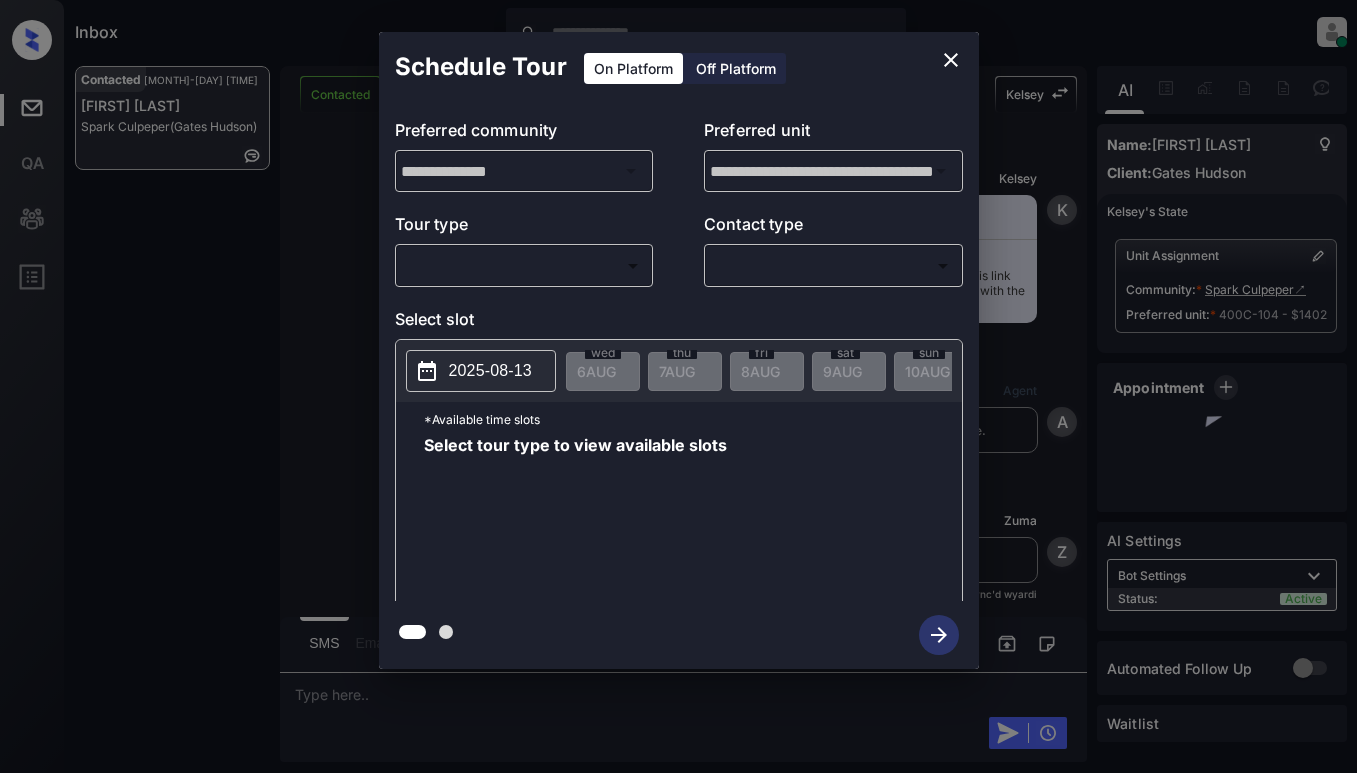 scroll, scrollTop: 0, scrollLeft: 0, axis: both 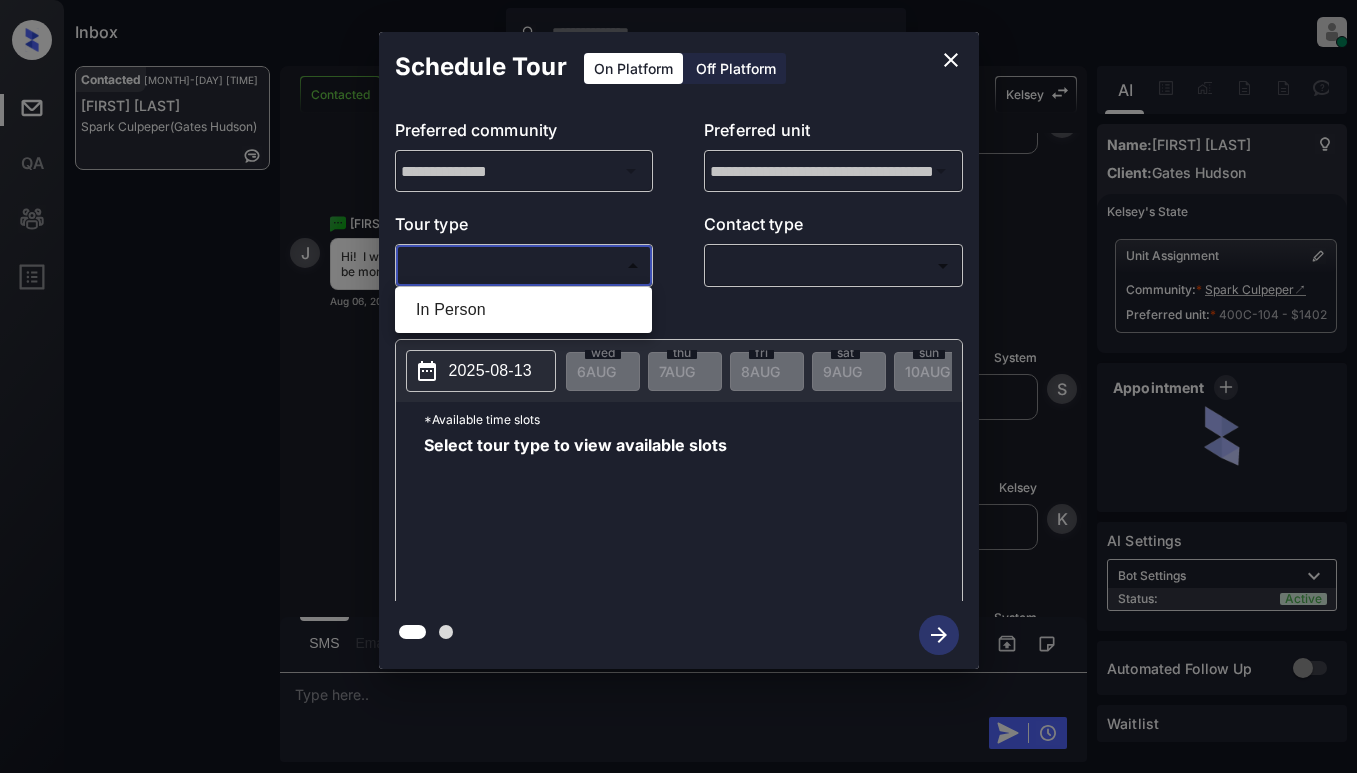 click on "Inbox Dominic Ceralde Online Set yourself   offline Set yourself   on break Profile Switch to  light  mode Sign out Contacted Aug-06 02:13 am   Jake David Spark Culpeper  (Gates Hudson) Contacted Lost Lead Sentiment: Angry Upon sliding the acknowledgement:  Lead will move to lost stage. * ​ SMS and call option will be set to opt out. AFM will be turned off for the lead. Kelsey New Message Kelsey Notes Note: https://conversation.getzuma.com/6892fee464e9ecfc254c0167 - Paste this link into your browser to view Kelsey’s conversation with the prospect Aug 06, 2025 12:06 am K New Message Agent Lead created via leadPoller in Inbound stage. Aug 06, 2025 12:06 am A New Message Zuma Lead transferred to leasing agent: kelsey Aug 06, 2025 12:06 am  Sync'd w  yardi Z New Message Agent AFM Request sent to Kelsey. Aug 06, 2025 12:06 am A New Message Agent Notes Note: Aug 06, 2025 12:06 am A New Message Kelsey Aug 06, 2025 12:06 am   | TemplateAFMSms K New Message Kelsey Lead archived by Kelsey! Aug 06, 2025 12:06 am K" at bounding box center (678, 386) 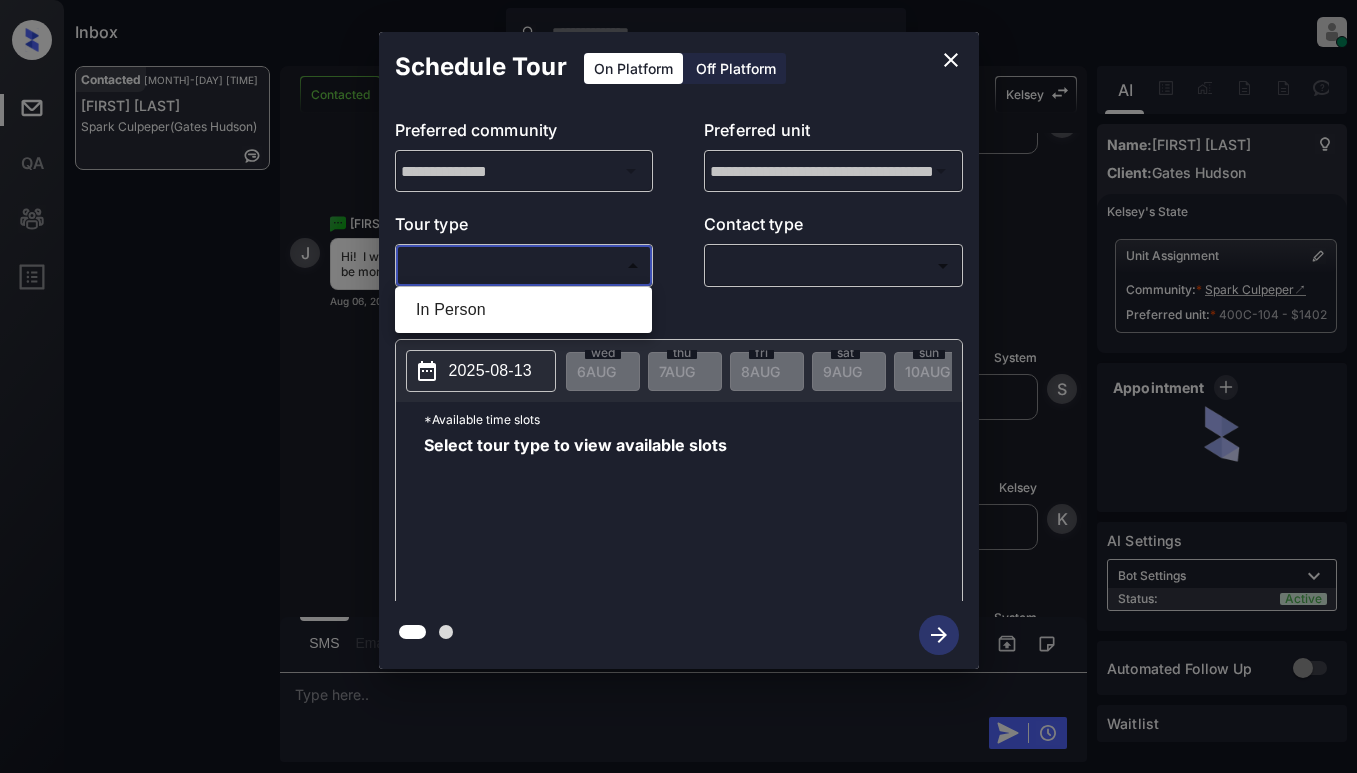 click on "In Person" at bounding box center (523, 310) 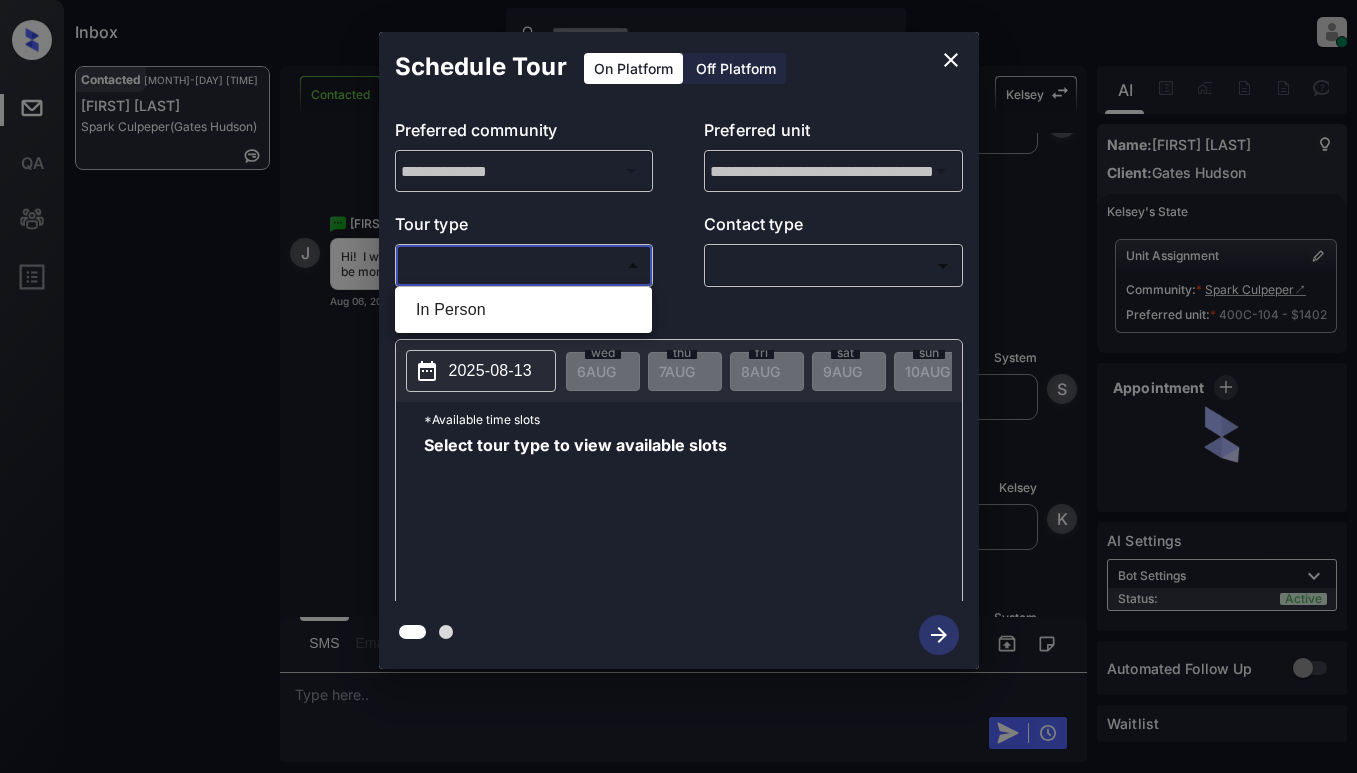 type on "********" 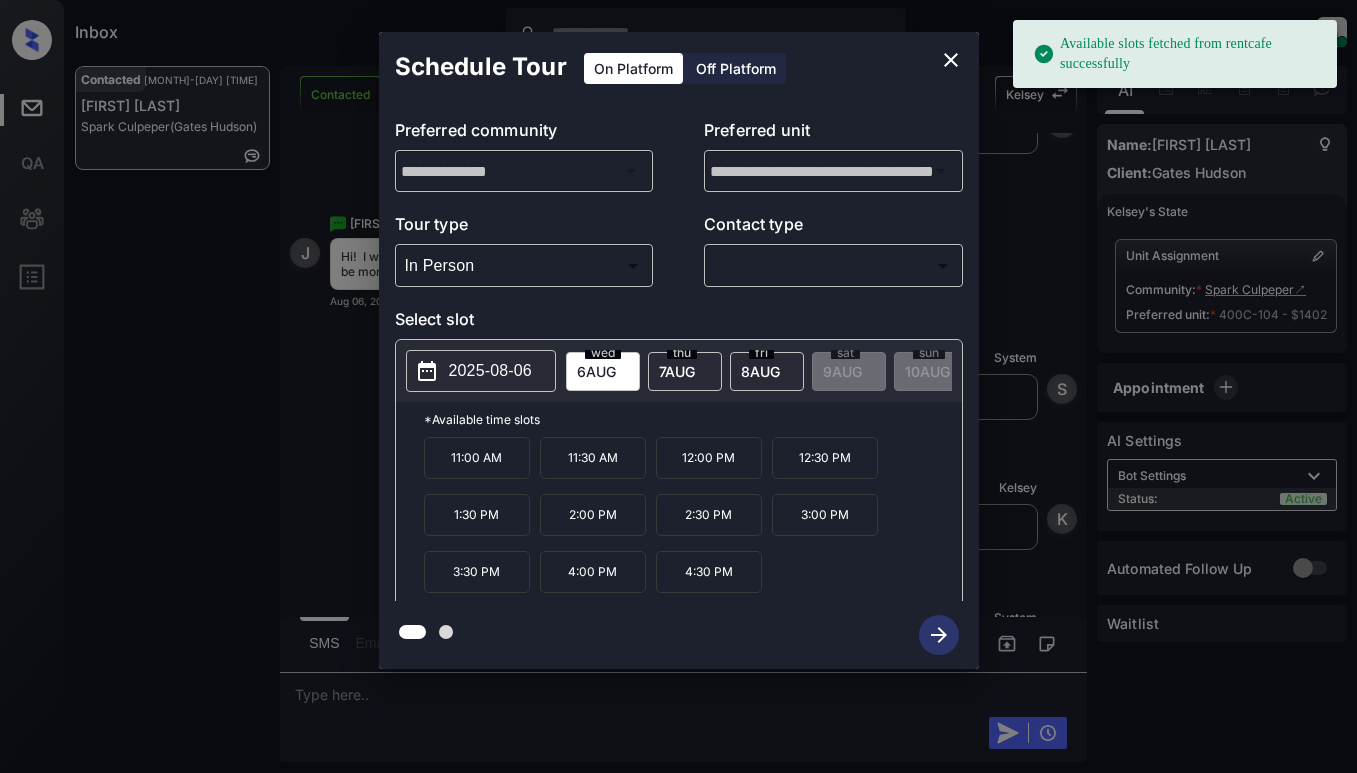 click on "2025-08-06" at bounding box center (490, 371) 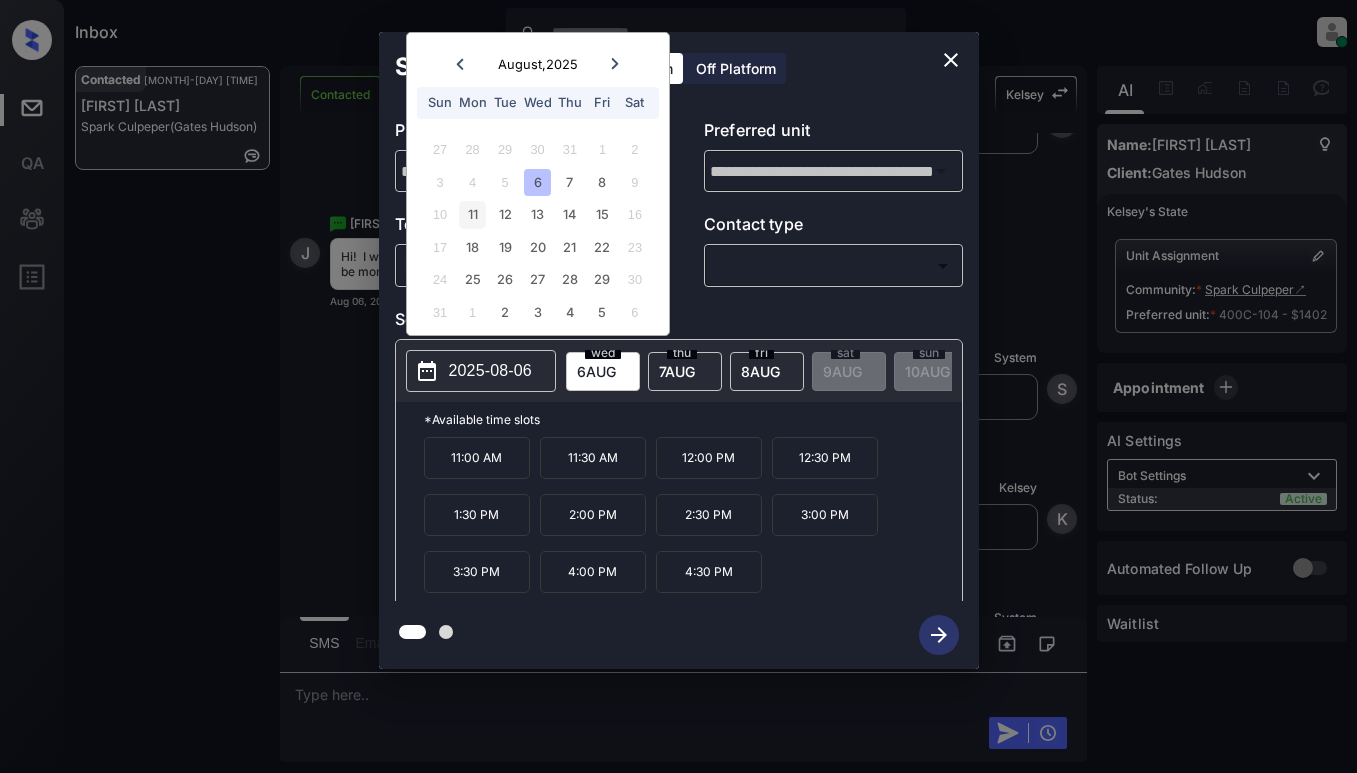click on "11" at bounding box center [472, 214] 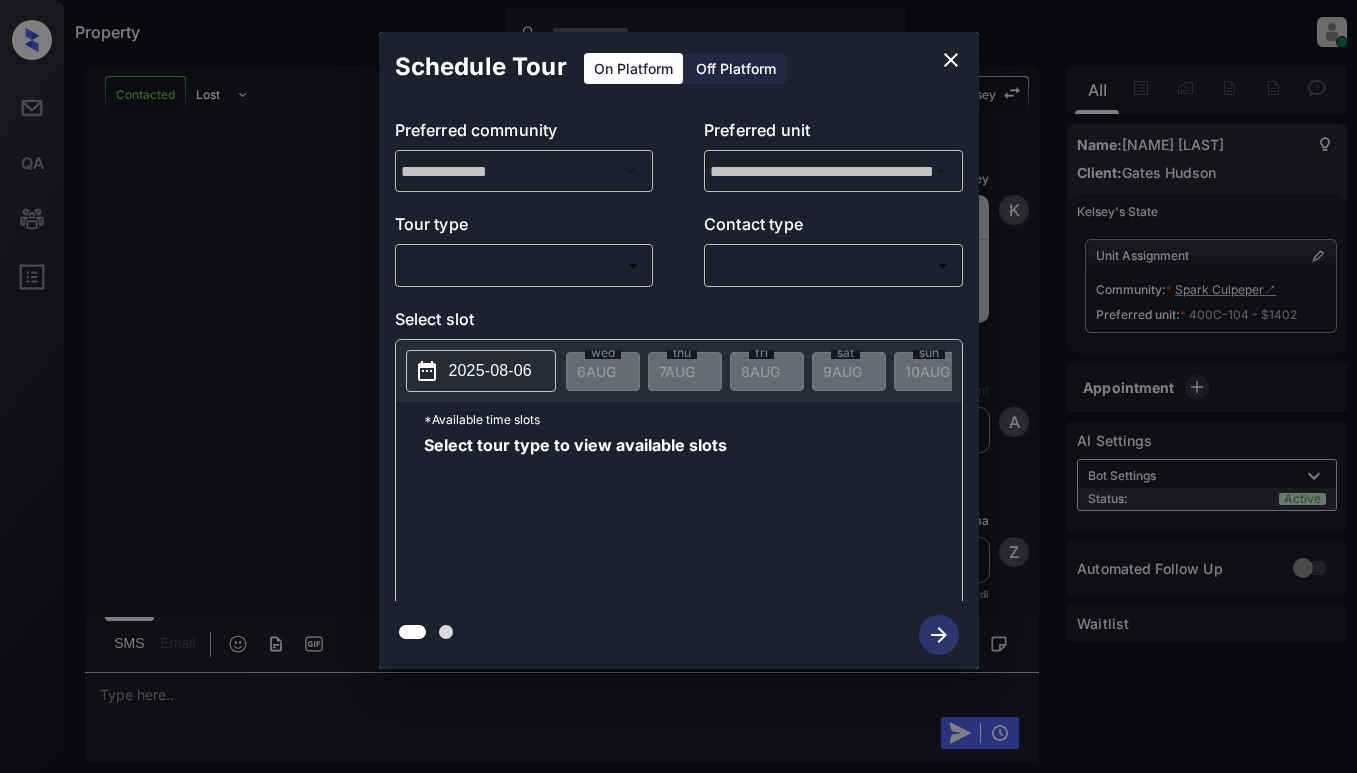 scroll, scrollTop: 0, scrollLeft: 0, axis: both 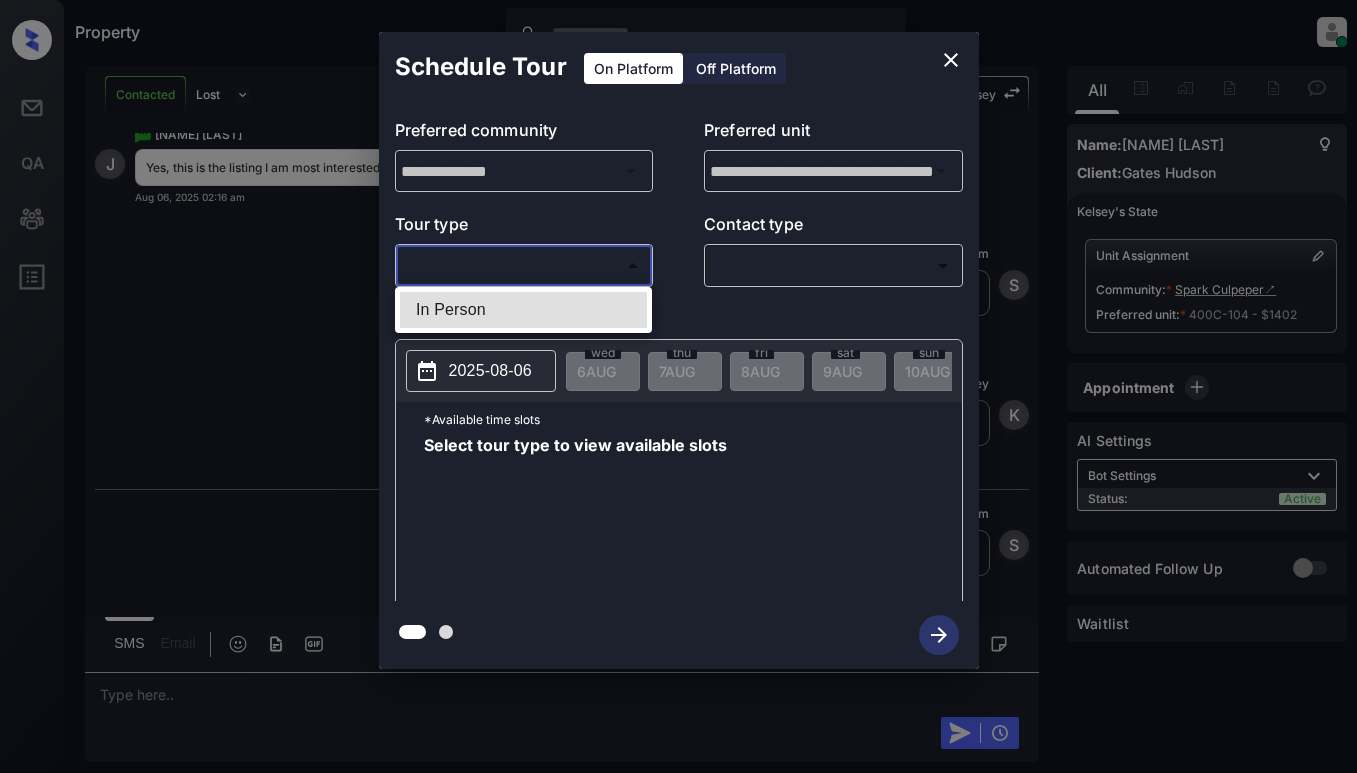 click on "Property [NAME] [LAST] Online Set yourself   offline Set yourself   on break Profile Switch to  light  mode Sign out Contacted Lost Lead Sentiment: Angry Upon sliding the acknowledgement:  Lead will move to lost stage. * ​ SMS and call option will be set to opt out. AFM will be turned off for the lead. [NAME] New Message [NAME] Notes Note: https://conversation.getzuma.com/6892fee464e9ecfc254c0167 - Paste this link into your browser to view [NAME]’s conversation with the prospect Aug 06, 2025 12:06 am K New Message Agent Lead created via leadPoller in Inbound stage. Aug 06, 2025 12:06 am A New Message Zuma Lead transferred to leasing agent: [NAME] Aug 06, 2025 12:06 am  Sync'd w  yardi Z New Message Agent AFM Request sent to [NAME]. Aug 06, 2025 12:06 am A New Message Agent Notes Note: Aug 06, 2025 12:06 am A New Message [NAME] Hi [NAME]. This is [NAME] with Spark Culpeper. We’d love to have you come tour with us. What’s a good day and time for you? Aug 06, 2025 12:06 am   | TemplateAFMSms K New Message K" at bounding box center [678, 386] 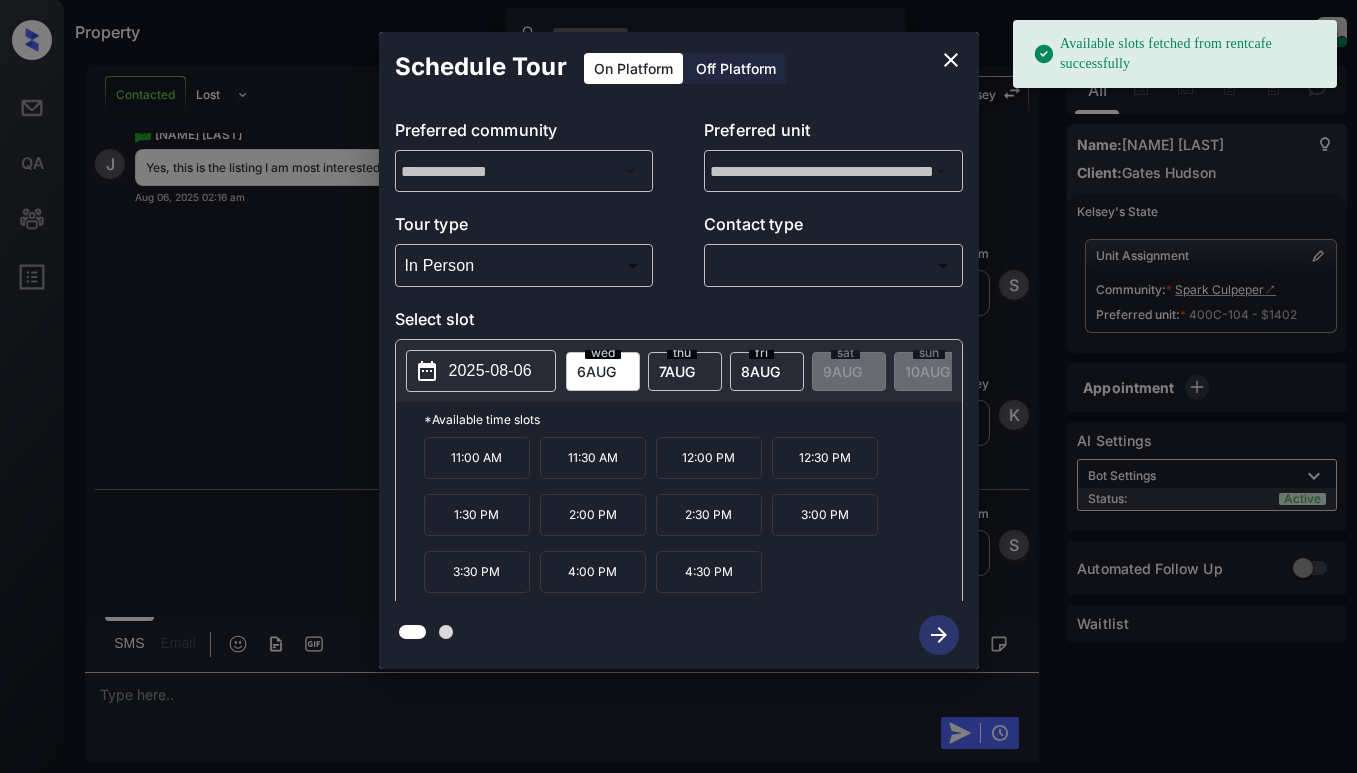 click on "2025-08-06" at bounding box center [481, 371] 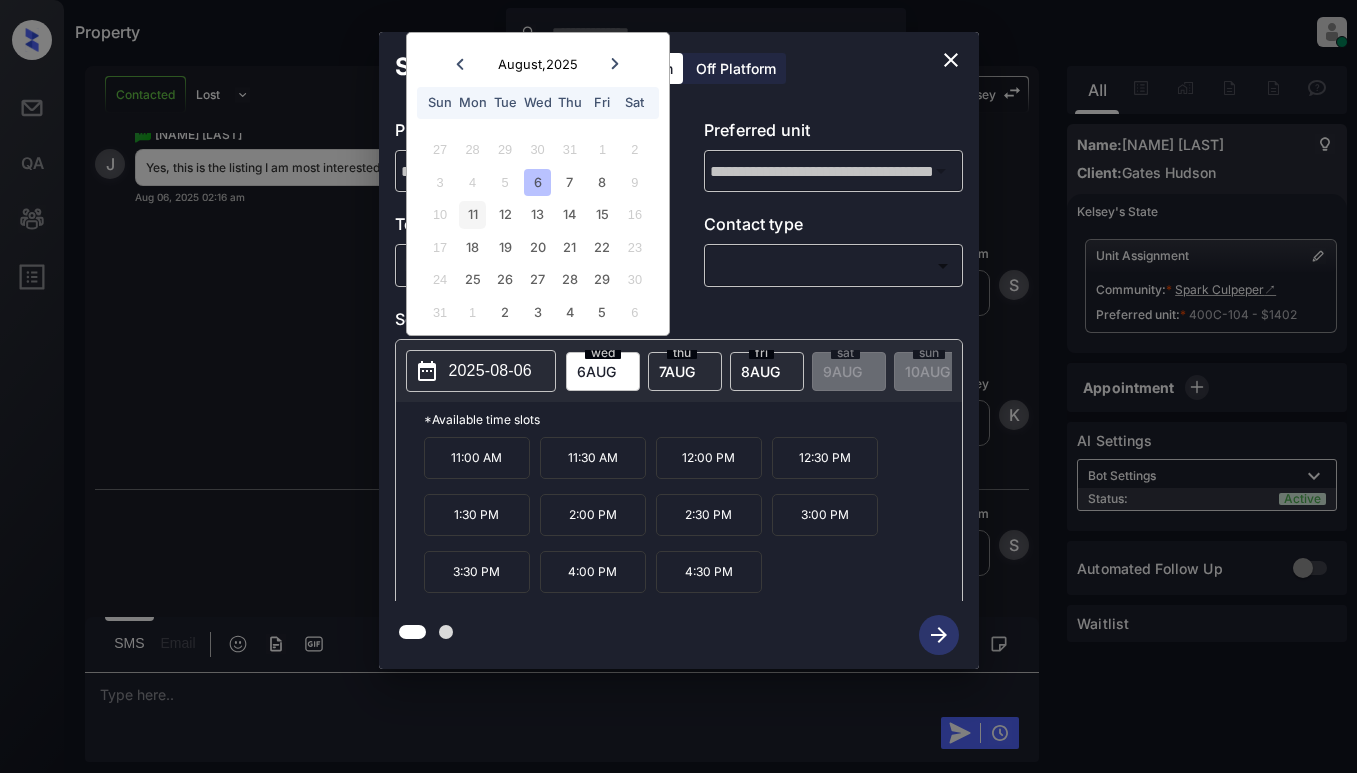 click on "11" at bounding box center [472, 214] 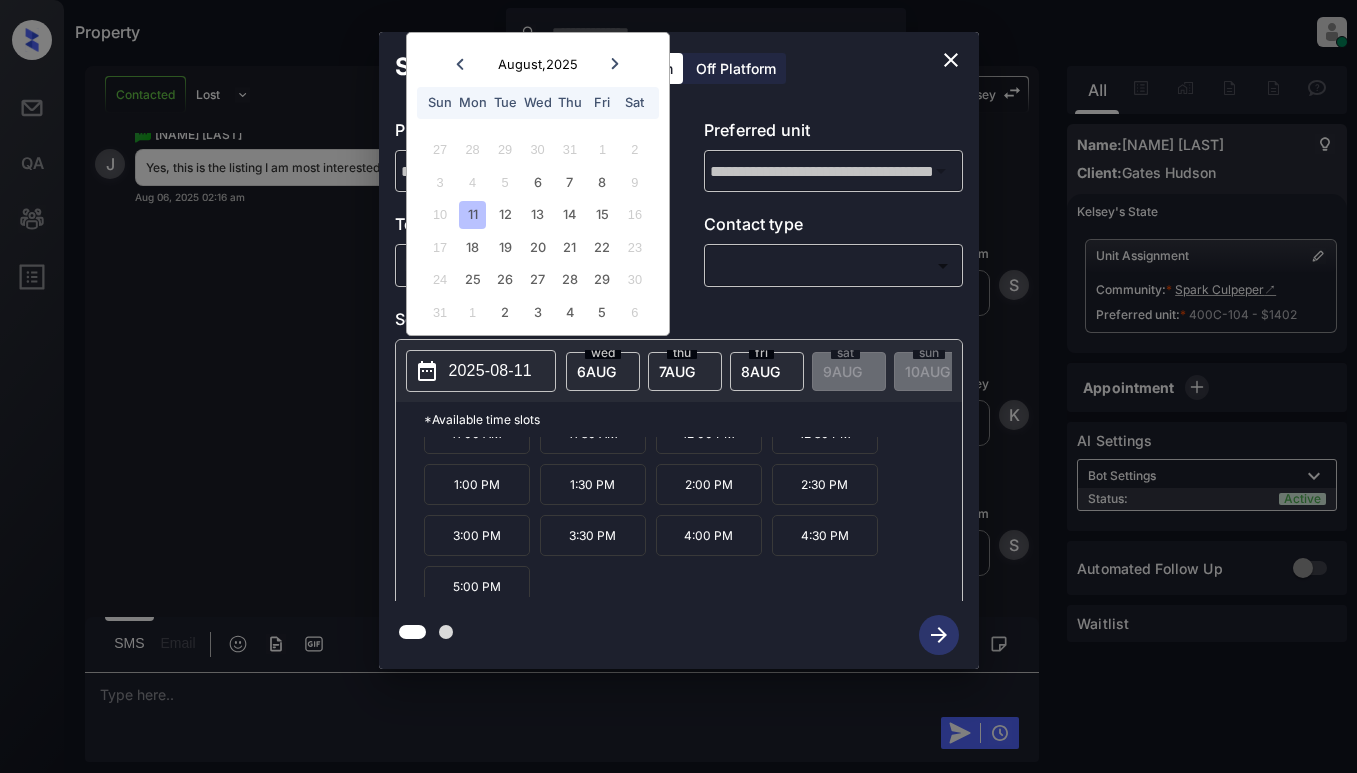 scroll, scrollTop: 85, scrollLeft: 0, axis: vertical 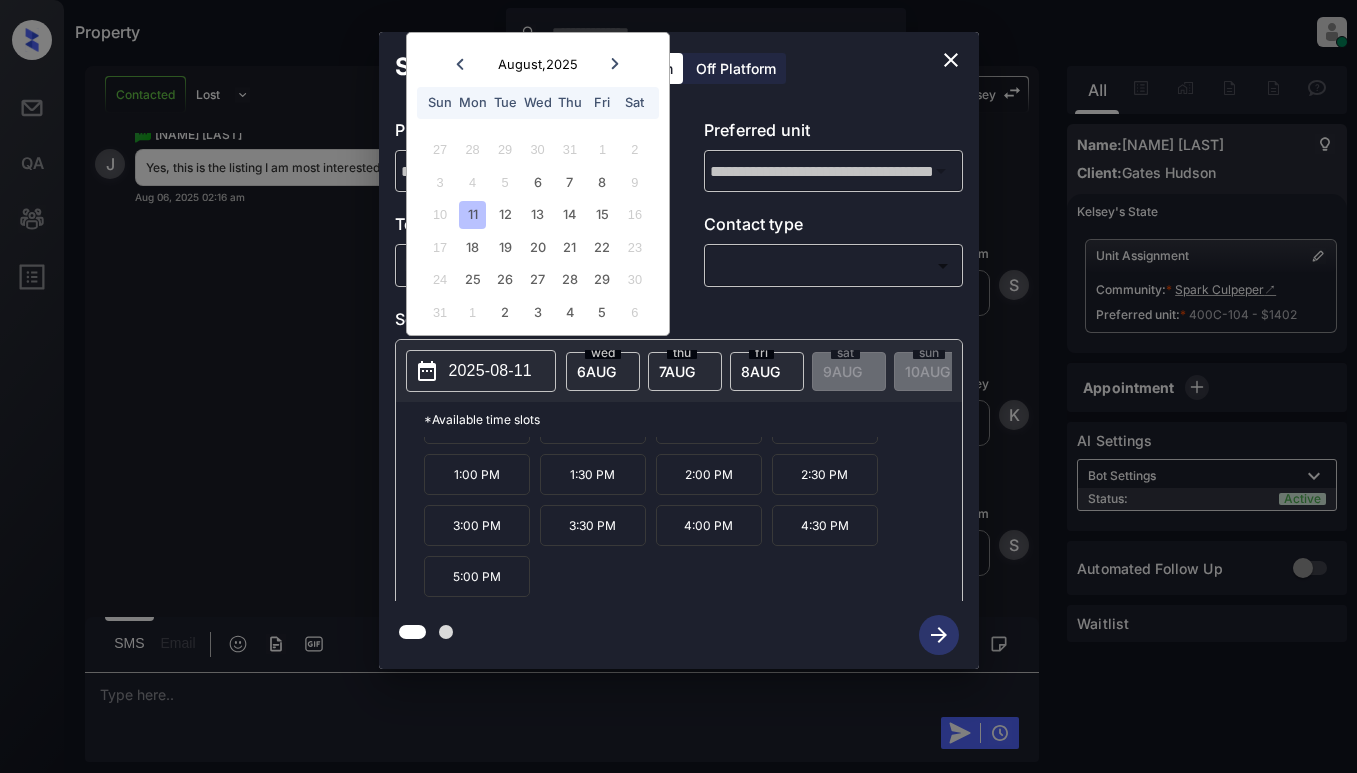 click 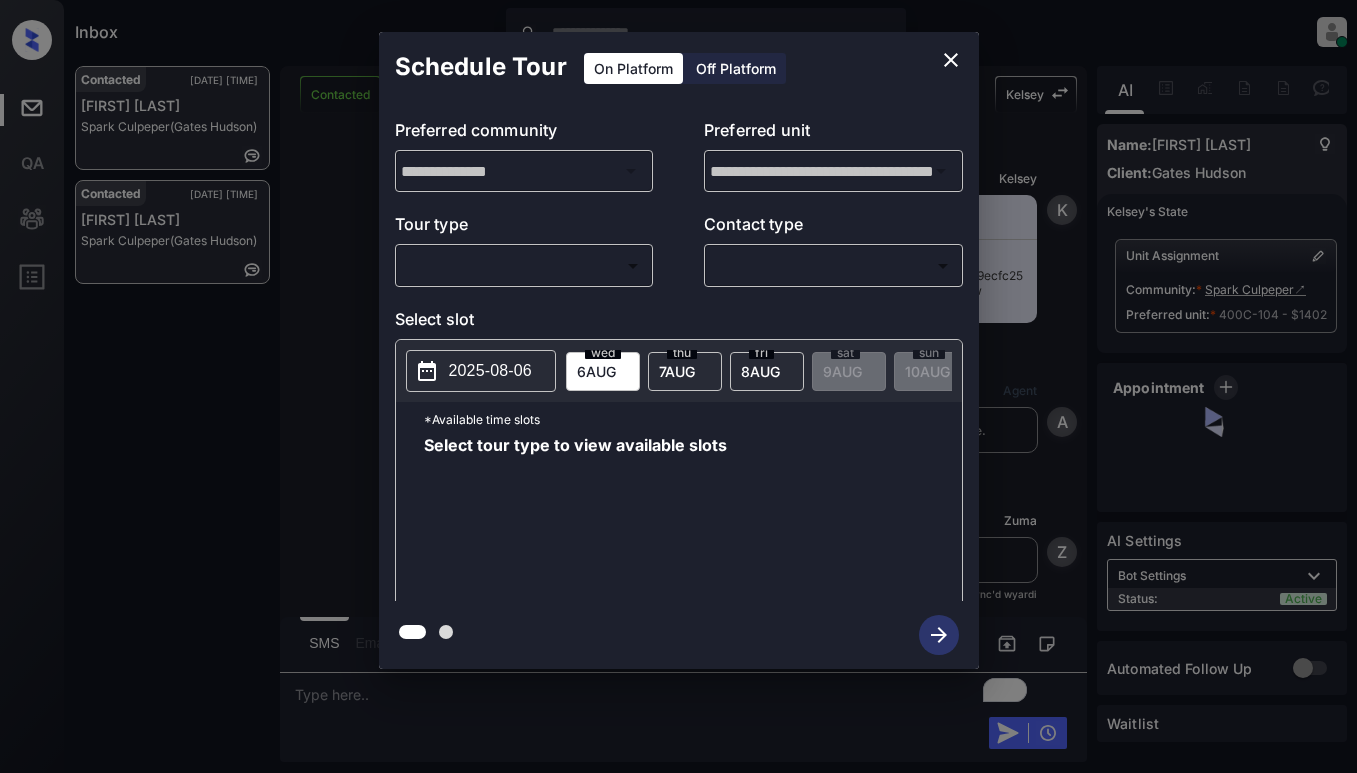 scroll, scrollTop: 0, scrollLeft: 0, axis: both 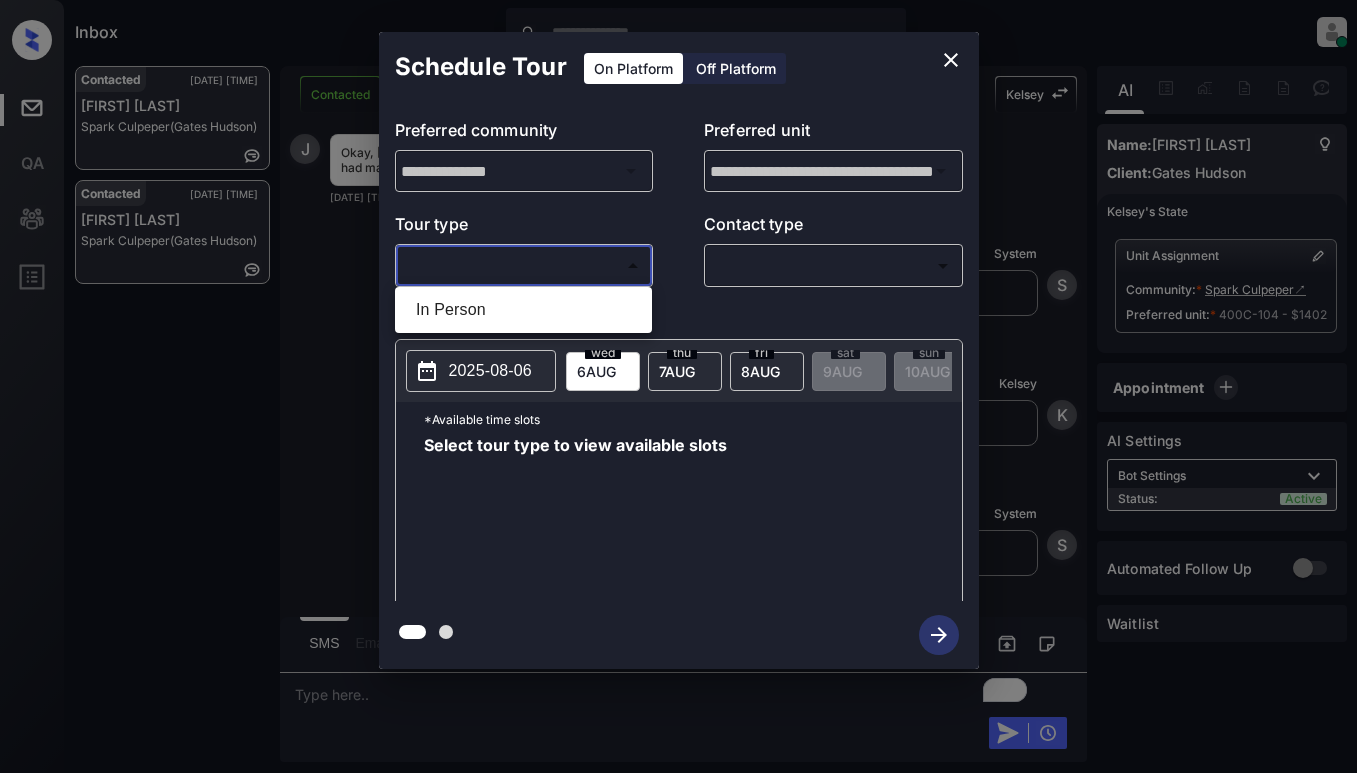 click on "Inbox Dominic Ceralde Online Set yourself   offline Set yourself   on break Profile Switch to  light  mode Sign out Contacted Aug-06 02:18 am   Jake David Spark Culpeper  (Gates Hudson) Contacted Aug-06 02:19 am   Jake David Spark Culpeper  (Gates Hudson) Contacted Lost Lead Sentiment: Angry Upon sliding the acknowledgement:  Lead will move to lost stage. * ​ SMS and call option will be set to opt out. AFM will be turned off for the lead. Kelsey New Message Kelsey Notes Note: https://conversation.getzuma.com/6892fee464e9ecfc254c0167 - Paste this link into your browser to view Kelsey’s conversation with the prospect Aug 06, 2025 12:06 am K New Message Agent Lead created via leadPoller in Inbound stage. Aug 06, 2025 12:06 am A New Message Zuma Lead transferred to leasing agent: kelsey Aug 06, 2025 12:06 am  Sync'd w  yardi Z New Message Agent AFM Request sent to Kelsey. Aug 06, 2025 12:06 am A New Message Agent Notes Note: Aug 06, 2025 12:06 am A New Message Kelsey Aug 06, 2025 12:06 am   | TemplateAFMSms K" at bounding box center (678, 386) 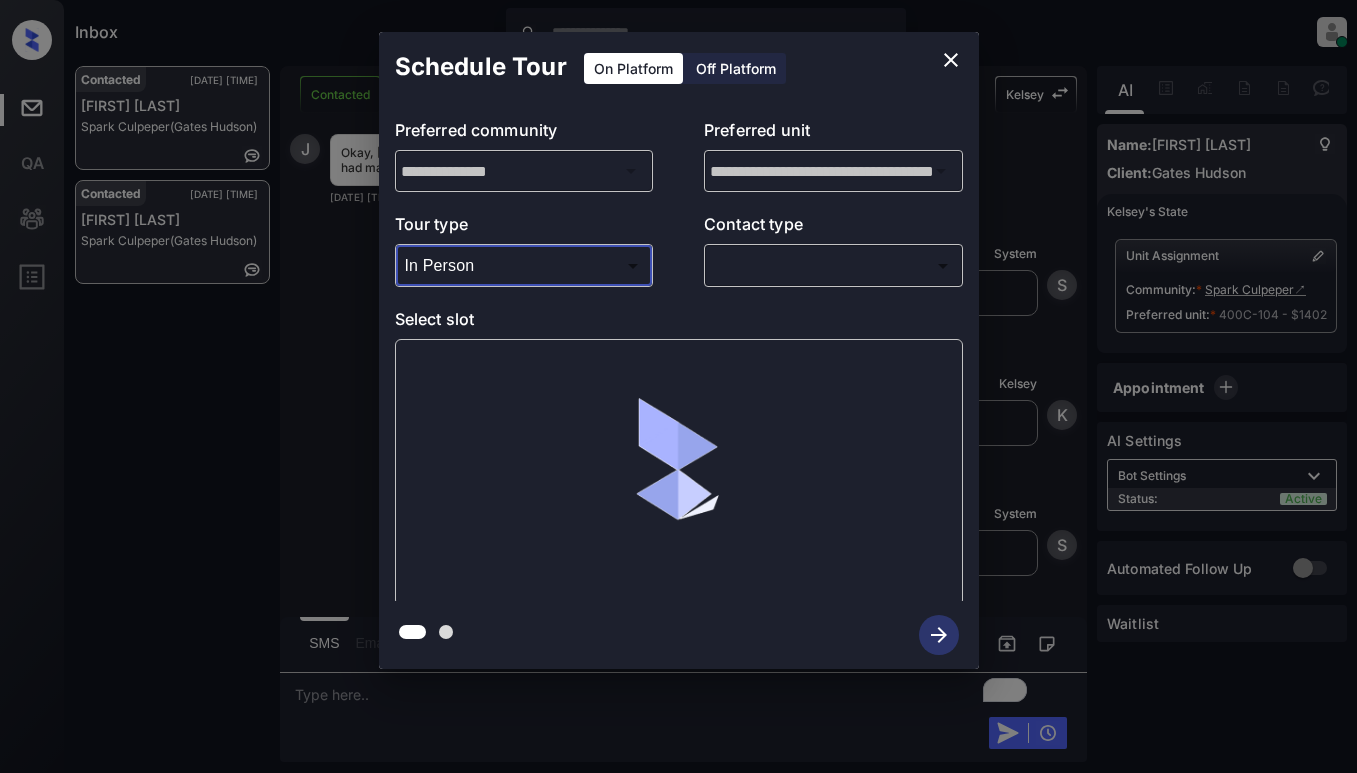 click on "Inbox Dominic Ceralde Online Set yourself   offline Set yourself   on break Profile Switch to  light  mode Sign out Contacted Aug-06 02:18 am   Jake David Spark Culpeper  (Gates Hudson) Contacted Aug-06 02:19 am   Jake David Spark Culpeper  (Gates Hudson) Contacted Lost Lead Sentiment: Angry Upon sliding the acknowledgement:  Lead will move to lost stage. * ​ SMS and call option will be set to opt out. AFM will be turned off for the lead. Kelsey New Message Kelsey Notes Note: https://conversation.getzuma.com/6892fee464e9ecfc254c0167 - Paste this link into your browser to view Kelsey’s conversation with the prospect Aug 06, 2025 12:06 am K New Message Agent Lead created via leadPoller in Inbound stage. Aug 06, 2025 12:06 am A New Message Zuma Lead transferred to leasing agent: kelsey Aug 06, 2025 12:06 am  Sync'd w  yardi Z New Message Agent AFM Request sent to Kelsey. Aug 06, 2025 12:06 am A New Message Agent Notes Note: Aug 06, 2025 12:06 am A New Message Kelsey Aug 06, 2025 12:06 am   | TemplateAFMSms K" at bounding box center (678, 386) 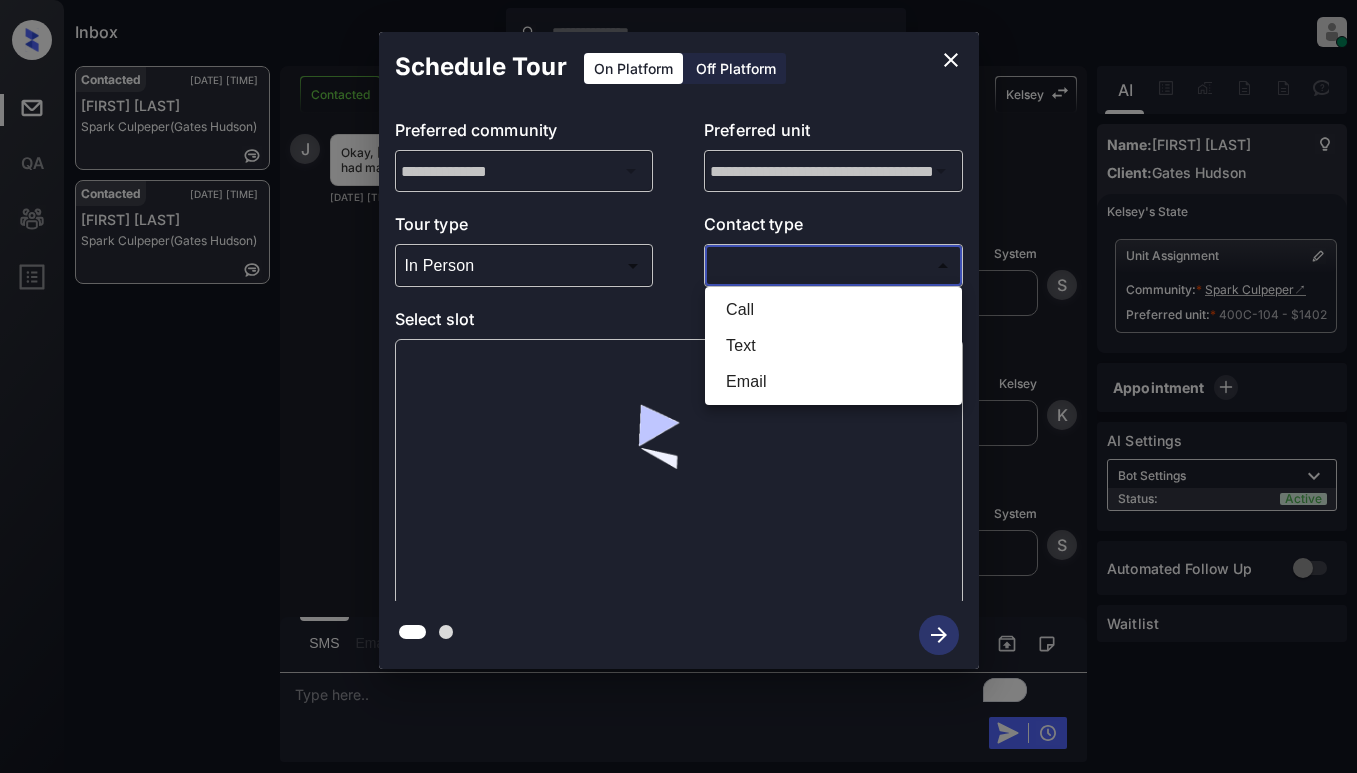 click on "Text" at bounding box center (833, 346) 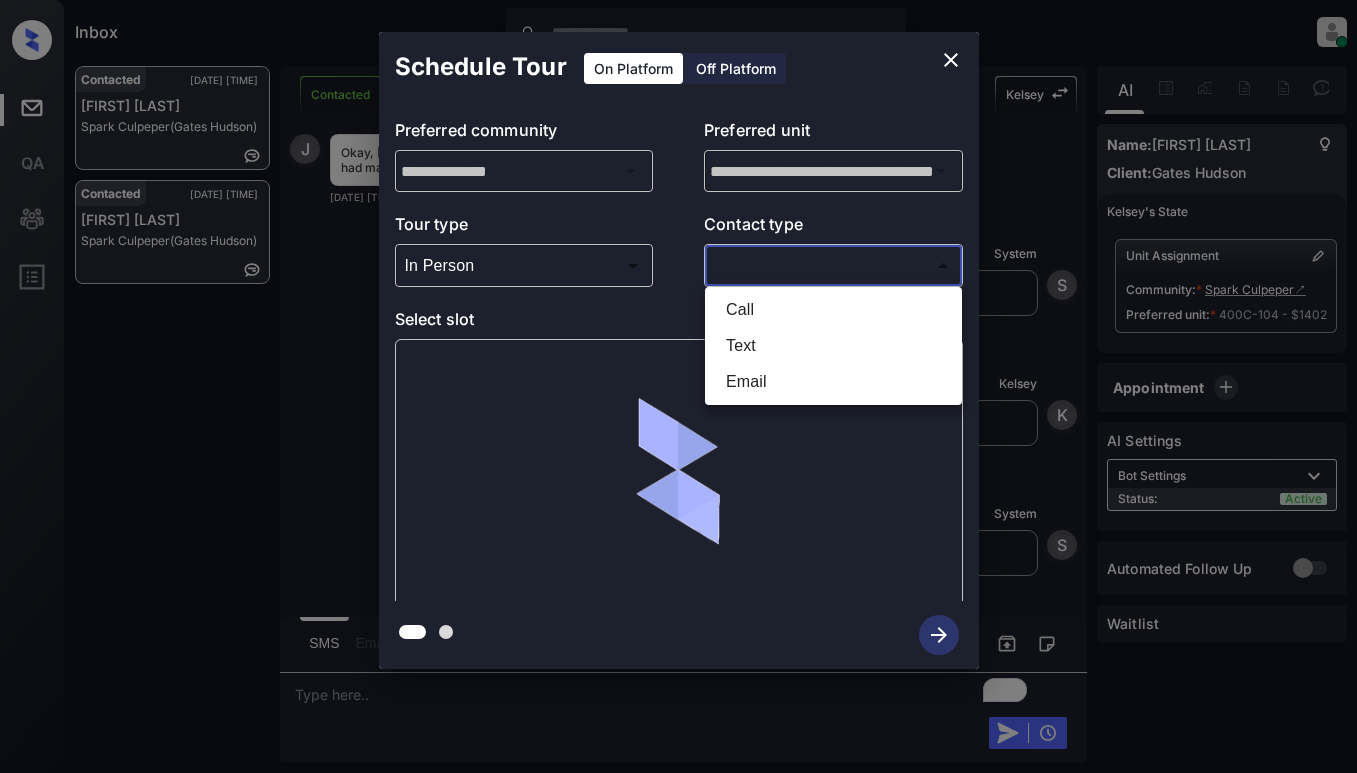 type on "****" 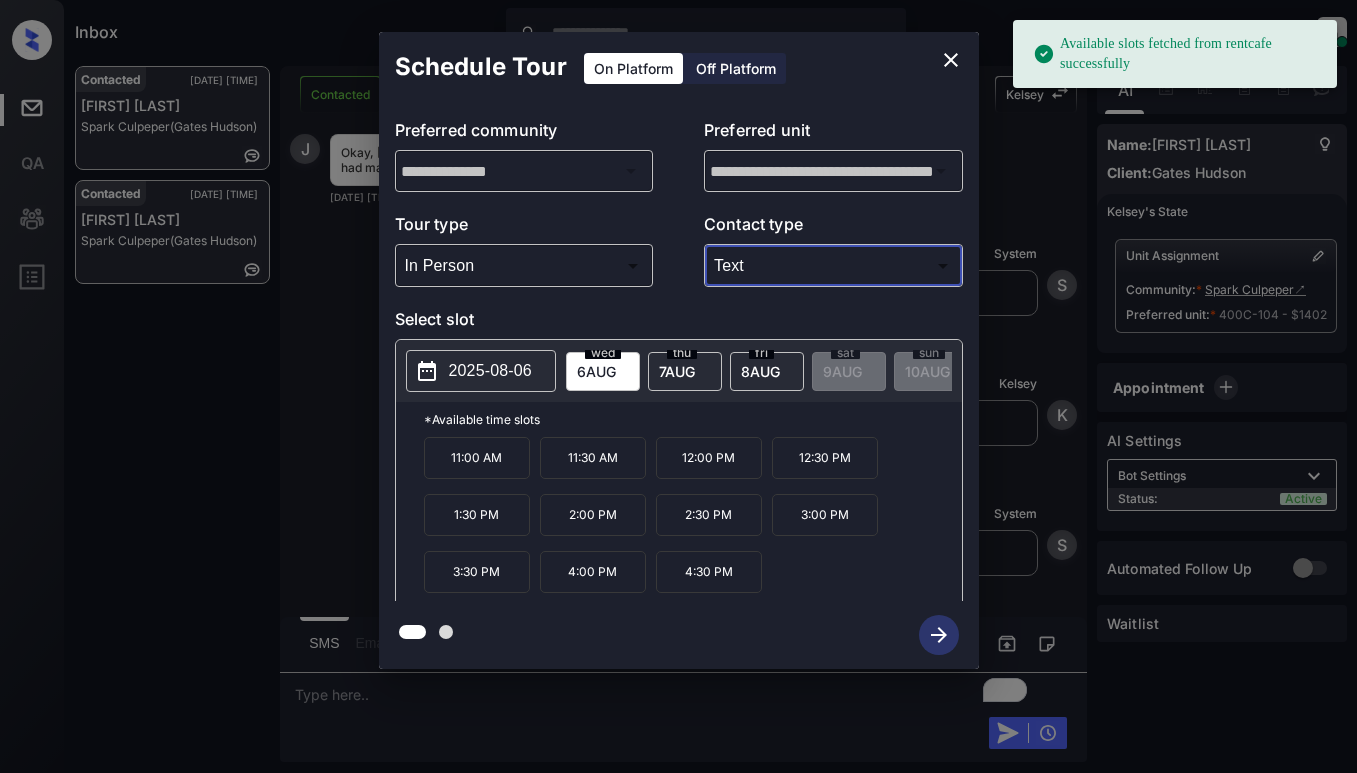 click on "2025-08-06" at bounding box center [481, 371] 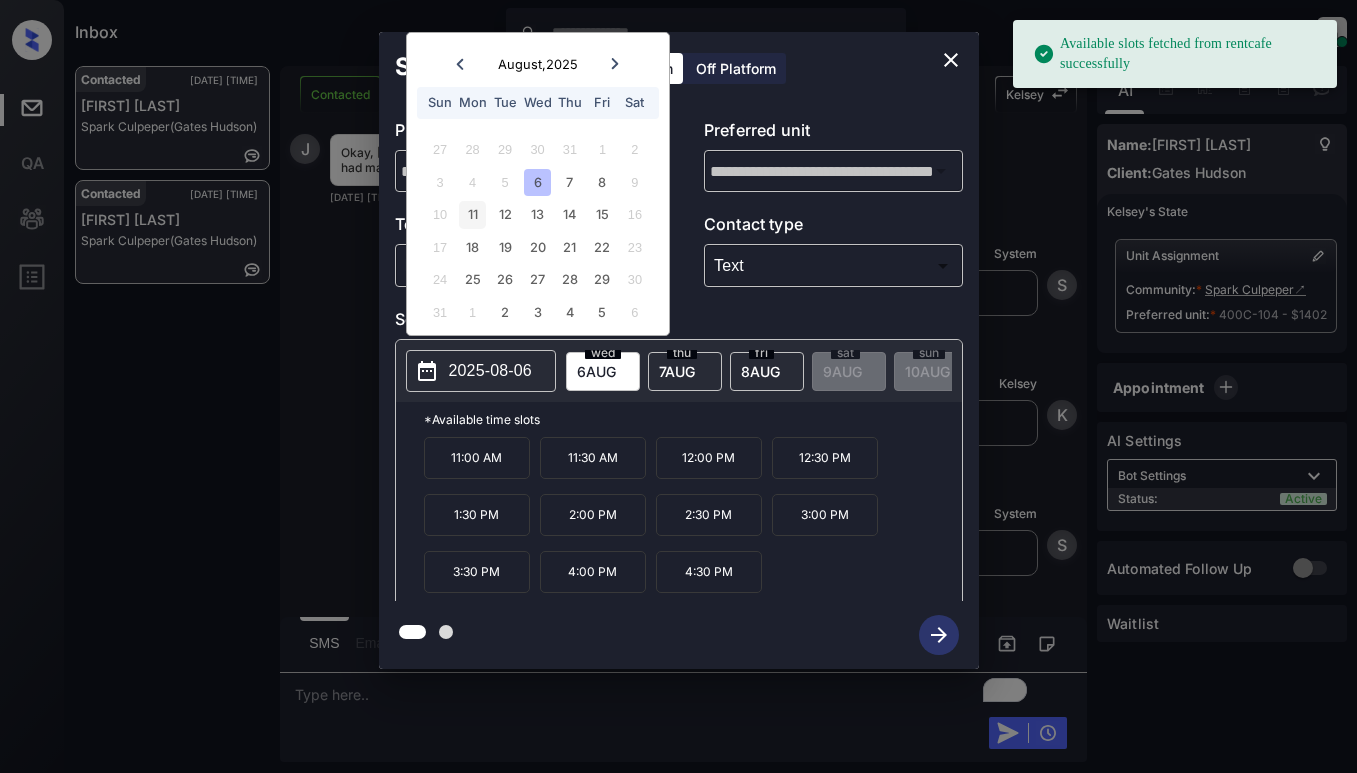 click on "11" at bounding box center [472, 214] 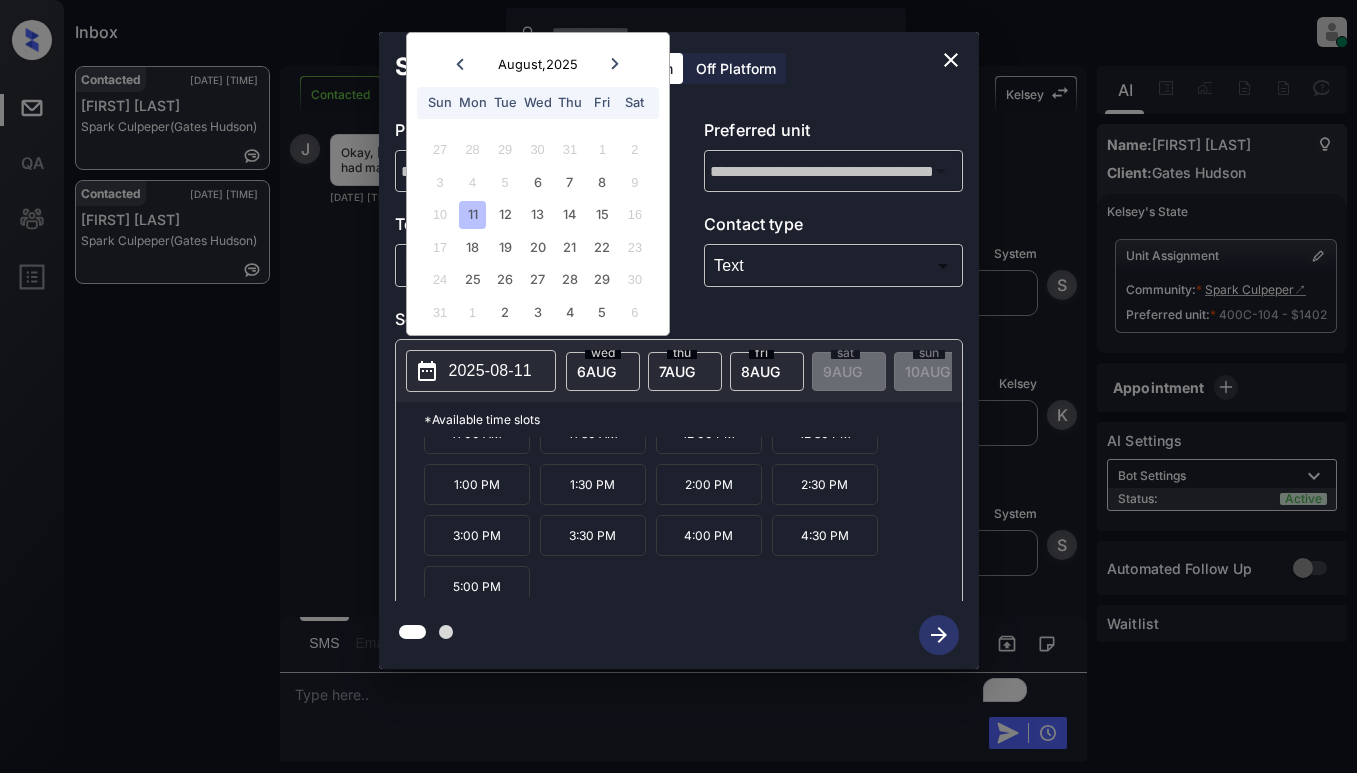 scroll, scrollTop: 85, scrollLeft: 0, axis: vertical 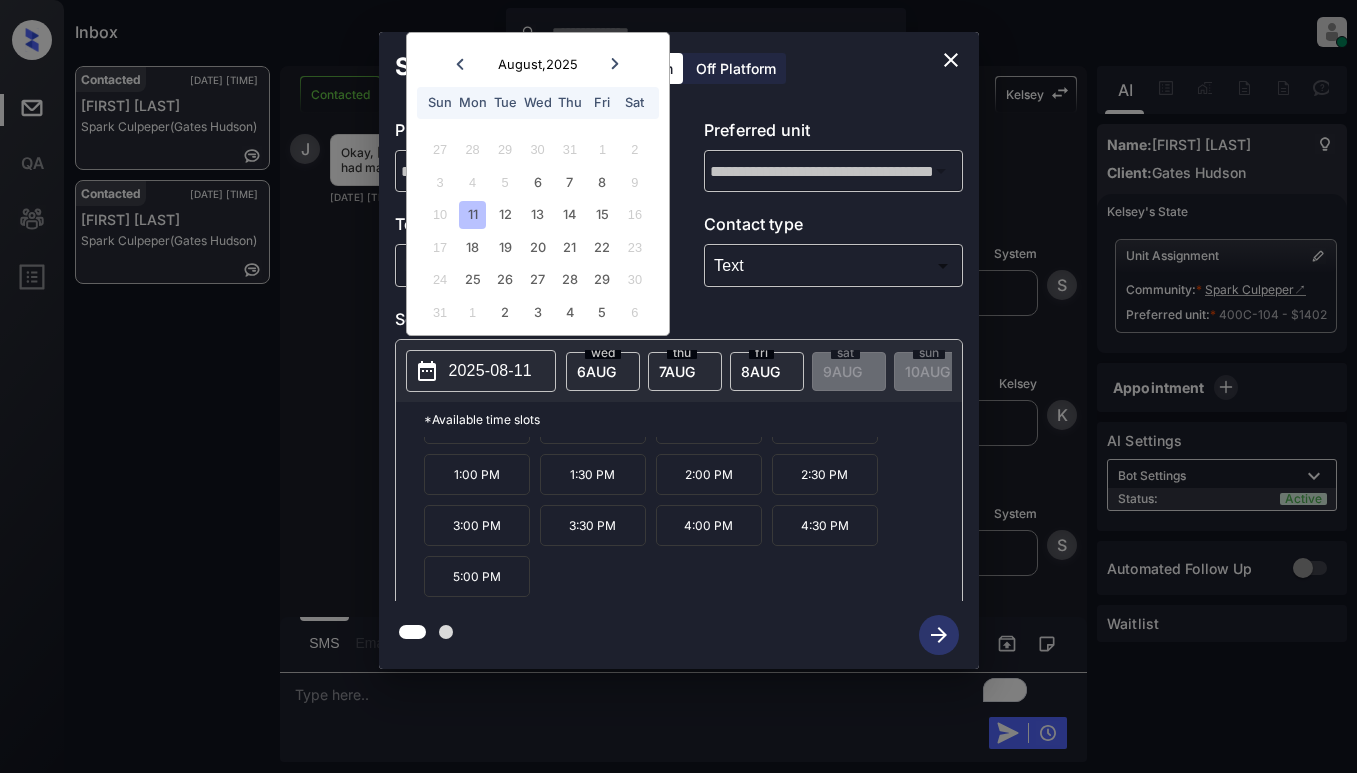 click on "3:00 PM" at bounding box center (477, 525) 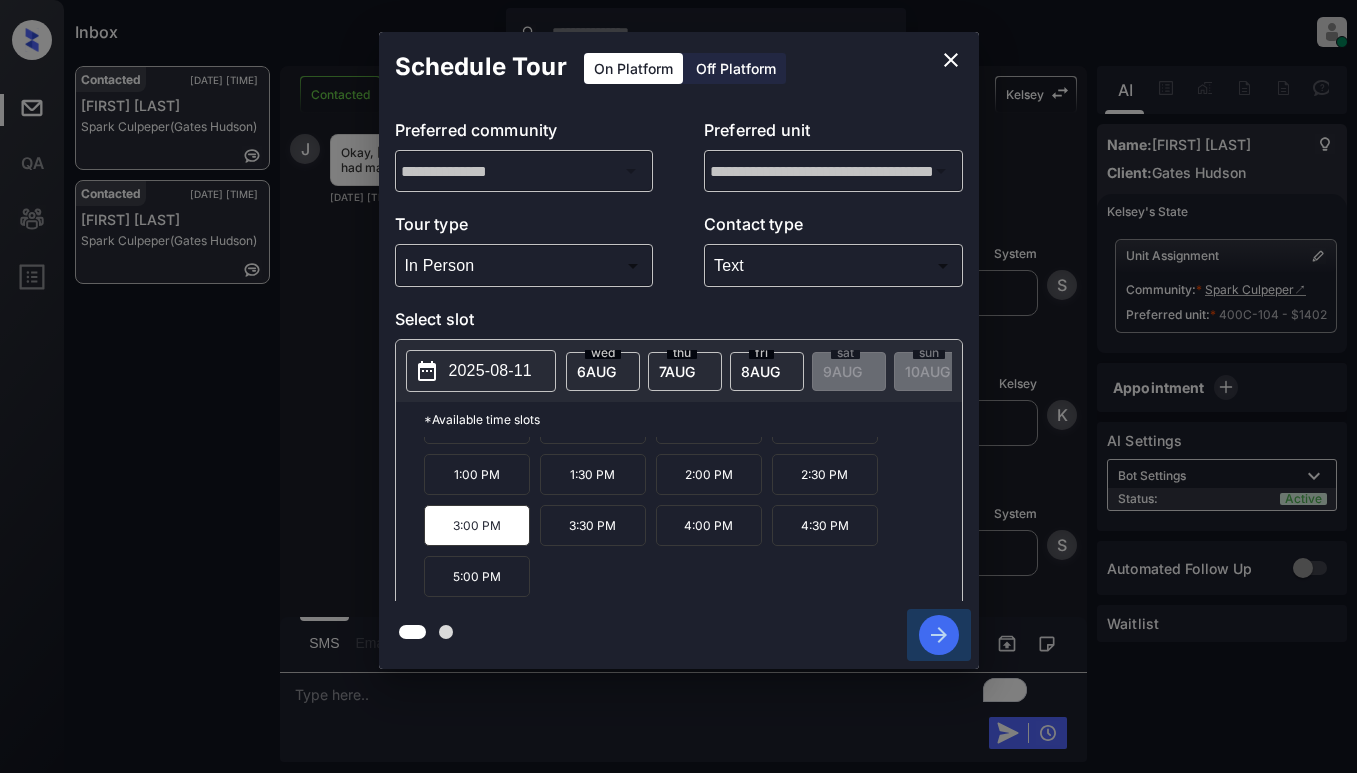 click 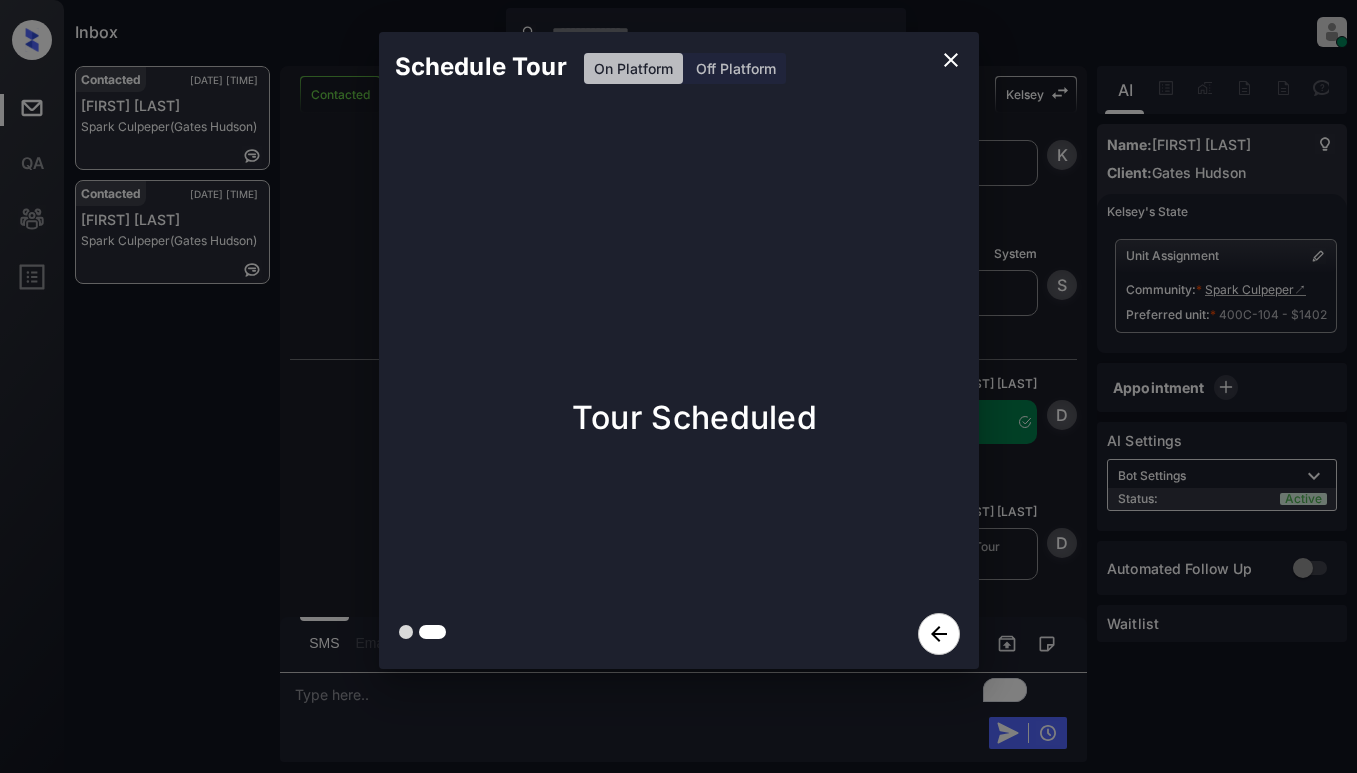 scroll, scrollTop: 6925, scrollLeft: 0, axis: vertical 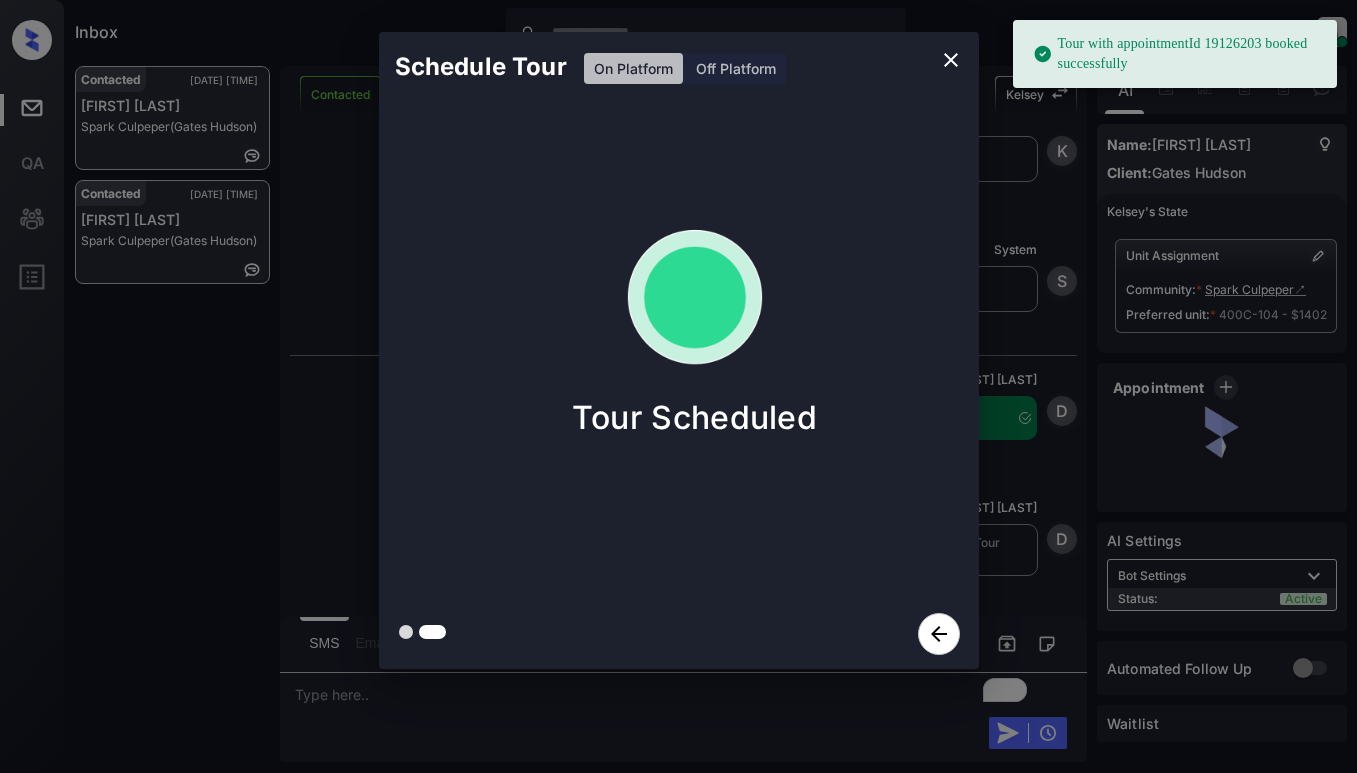 click on "Schedule Tour On Platform Off Platform Tour Scheduled" at bounding box center (678, 350) 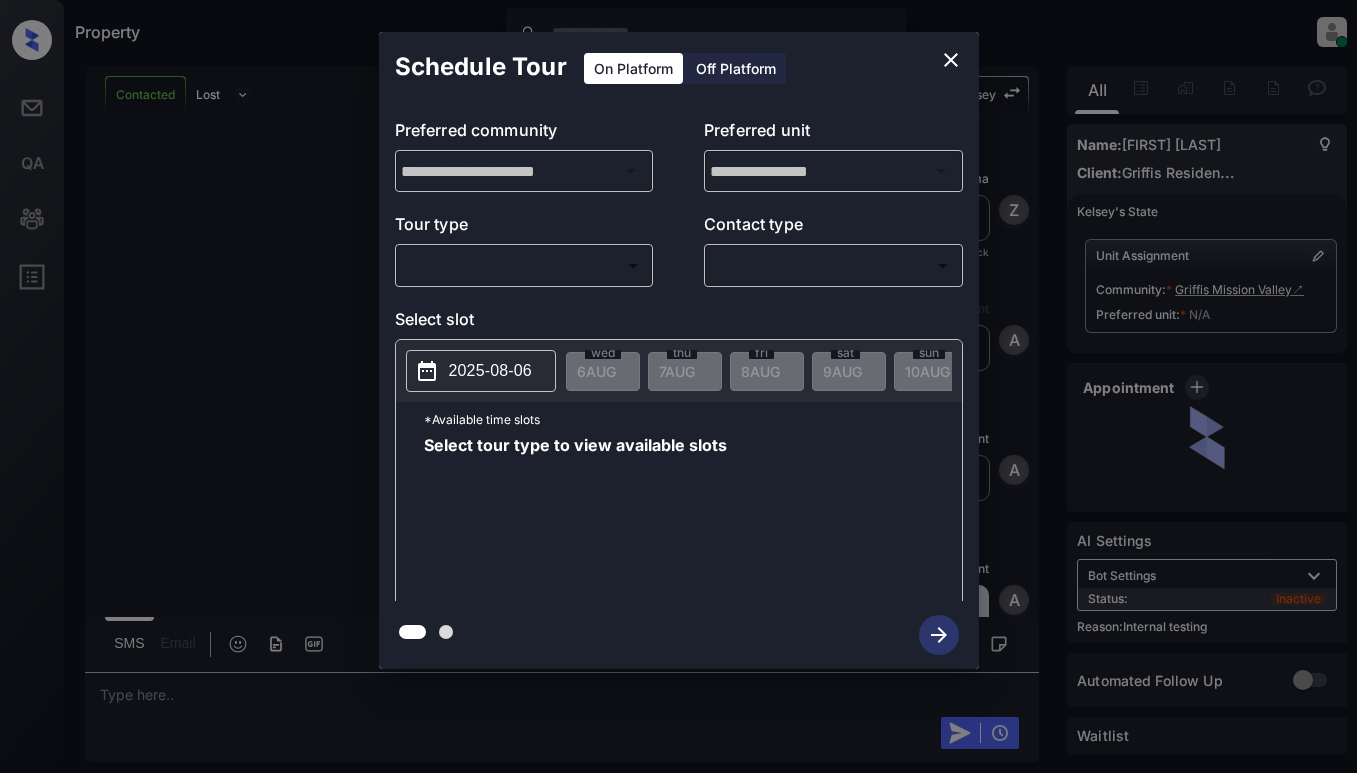 scroll, scrollTop: 0, scrollLeft: 0, axis: both 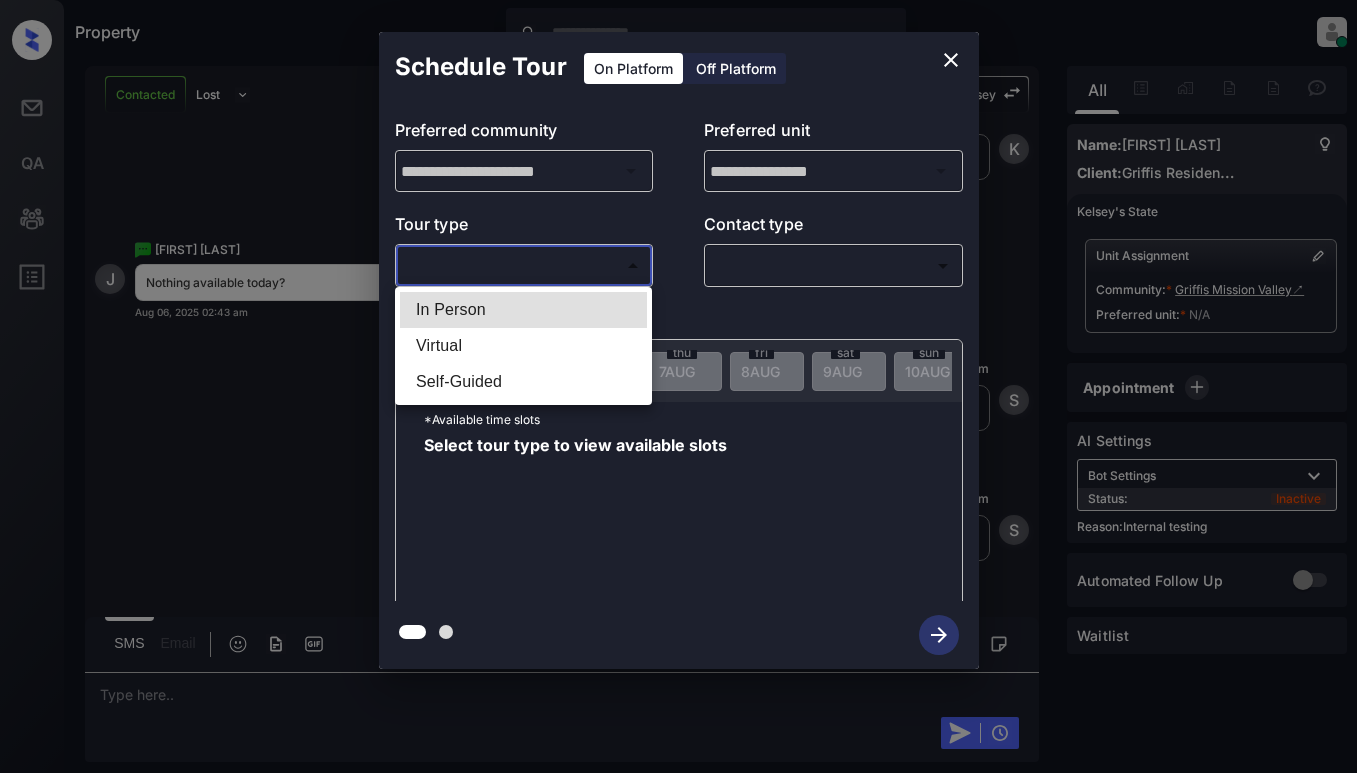 click on "Property [PERSON] Online Set yourself   offline Set yourself   on break Profile Switch to  light  mode Sign out Contacted Lost Lead Sentiment: Angry Upon sliding the acknowledgement:  Lead will move to lost stage. * ​ SMS and call option will be set to opt out. AFM will be turned off for the lead. [PERSON] New Message [PERSON] Lead transferred to leasing agent: [PERSON] Aug 06, 2025 02:41 am  Sync'd w  knock [PERSON] New Message Agent Lead created via webhook in Inbound stage. Aug 06, 2025 02:41 am A New Message Agent AFM Request sent to [PERSON]. Aug 06, 2025 02:41 am A New Message Agent Notes Note: Structured Note:
Move In Date: 2025-08-07
Aug 06, 2025 02:41 am A New Message [PERSON] Hi [PERSON], this is [PERSON] reaching out because I saw you submitted an inquiry for Griffis Mission Valley. Would you like to schedule a tour or know any additional information? Also, please confirm that this is the best method to contact you. Aug 06, 2025 02:41 am   | TemplateAFMSms  Sync'd w  knock [PERSON] New Message [PERSON]   knock [PERSON]" at bounding box center (678, 386) 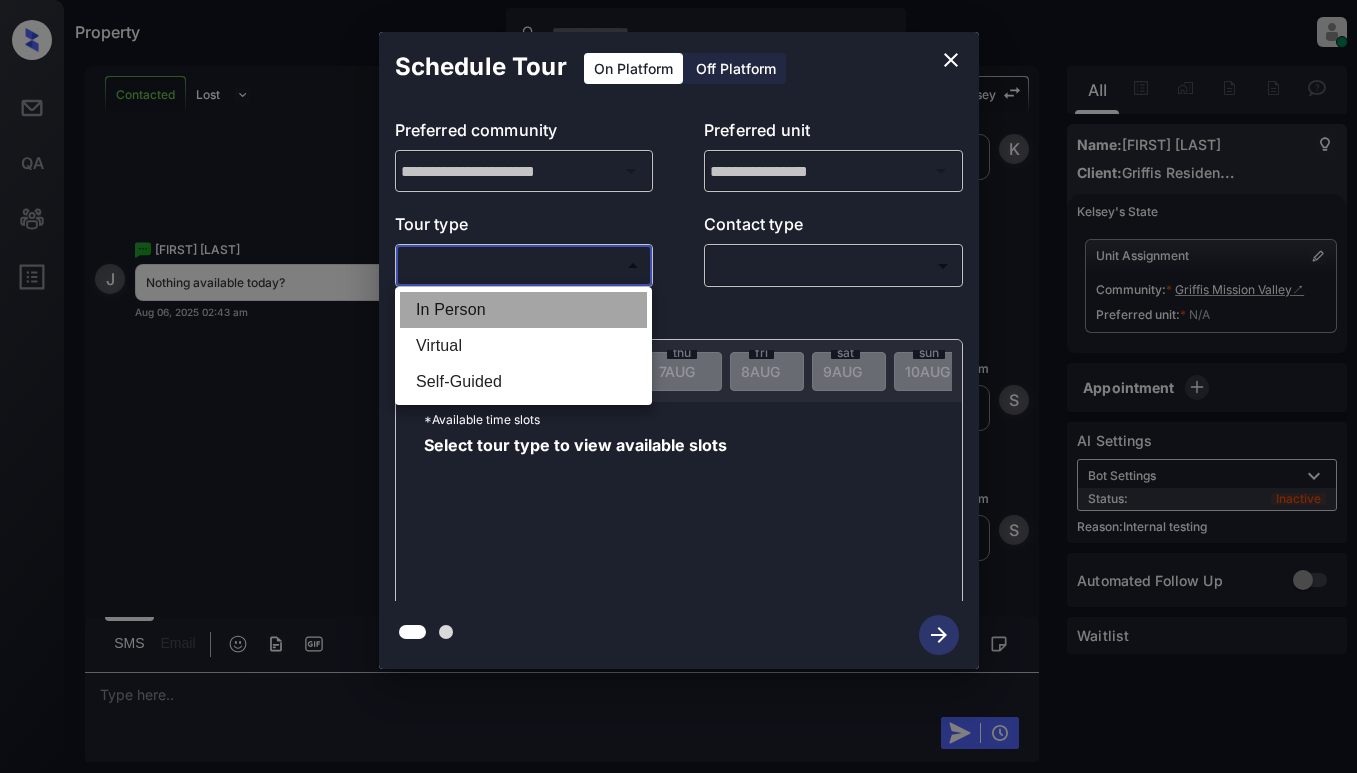click on "In Person" at bounding box center (523, 310) 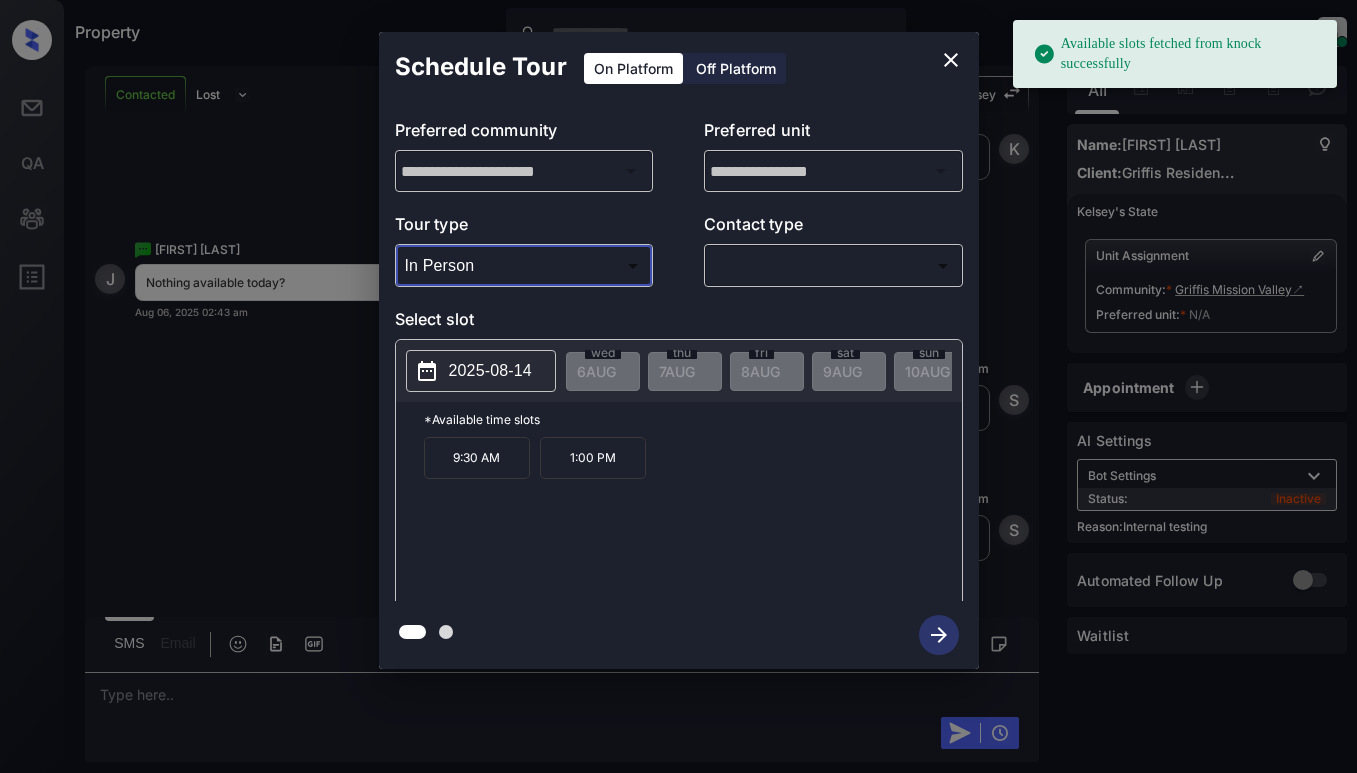click on "2025-08-14" at bounding box center [490, 371] 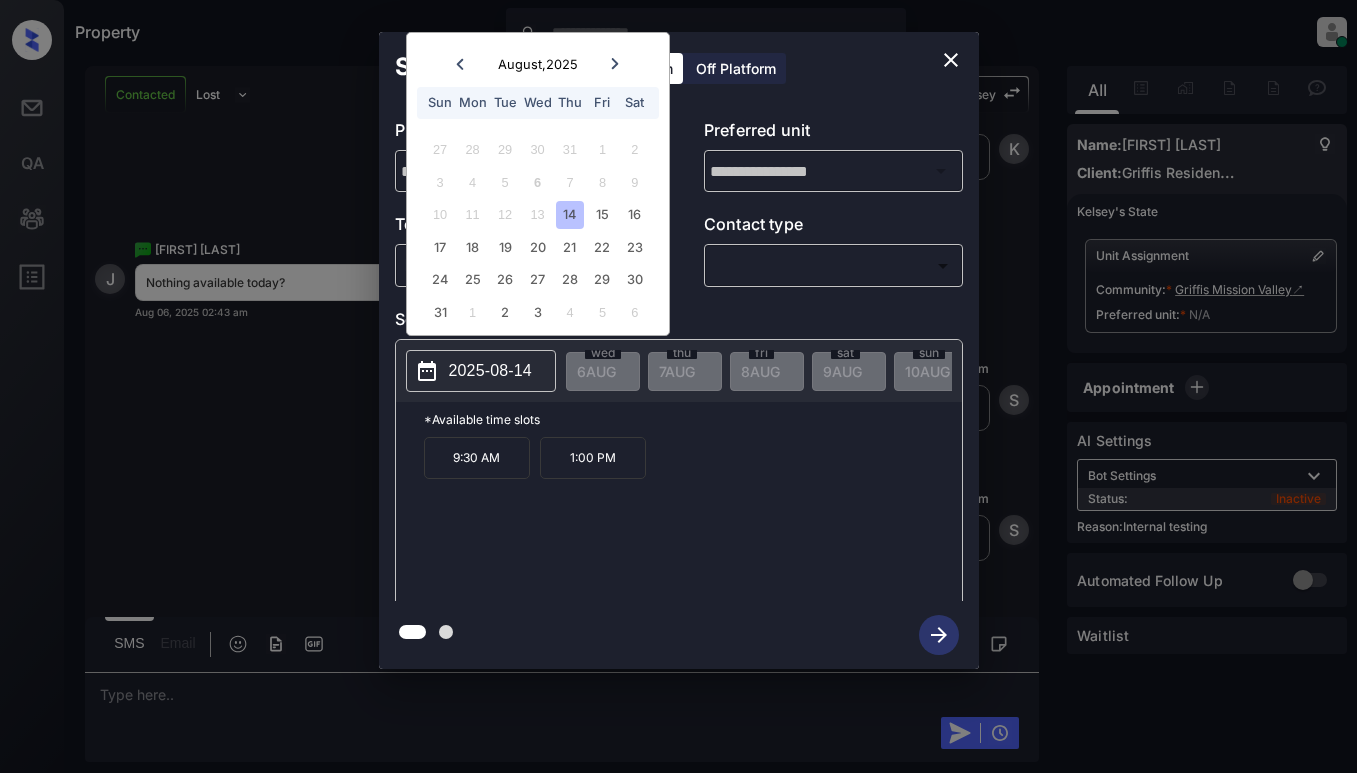 click 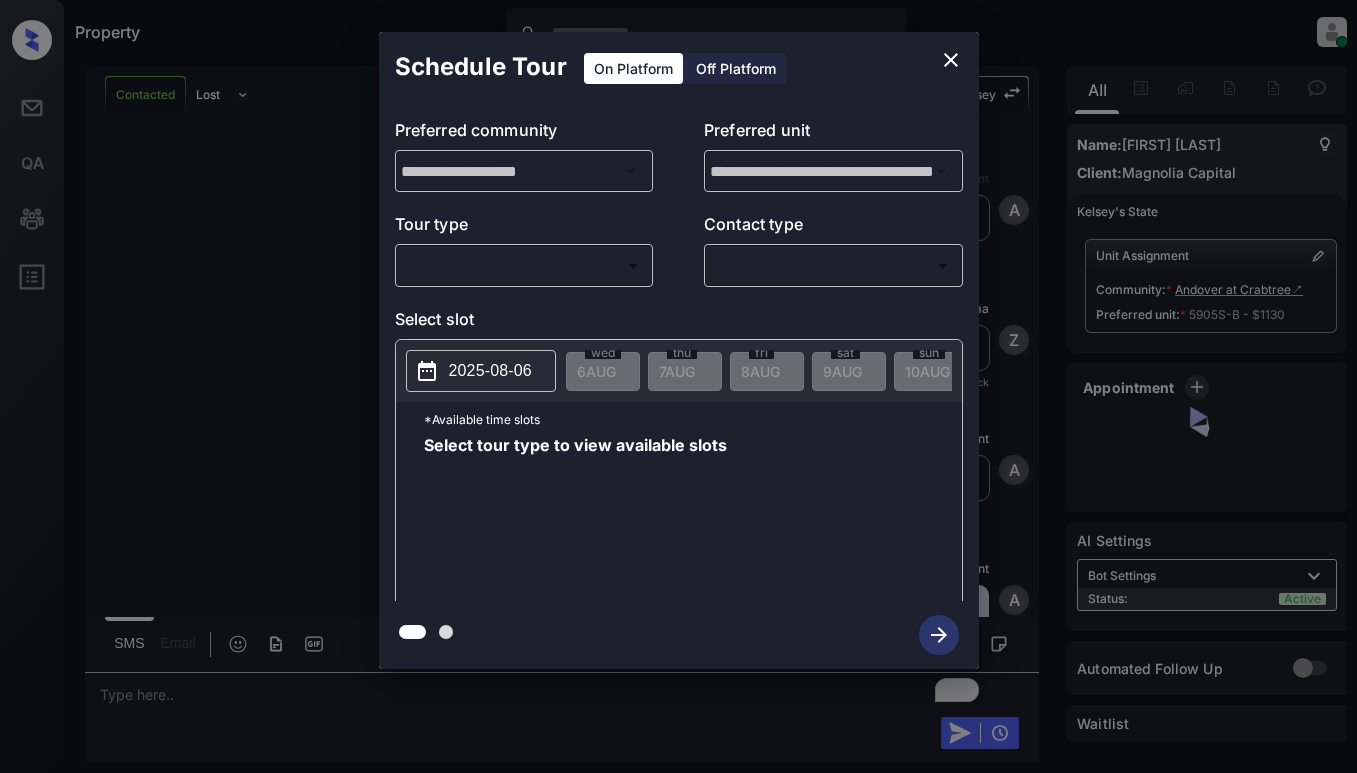 scroll, scrollTop: 0, scrollLeft: 0, axis: both 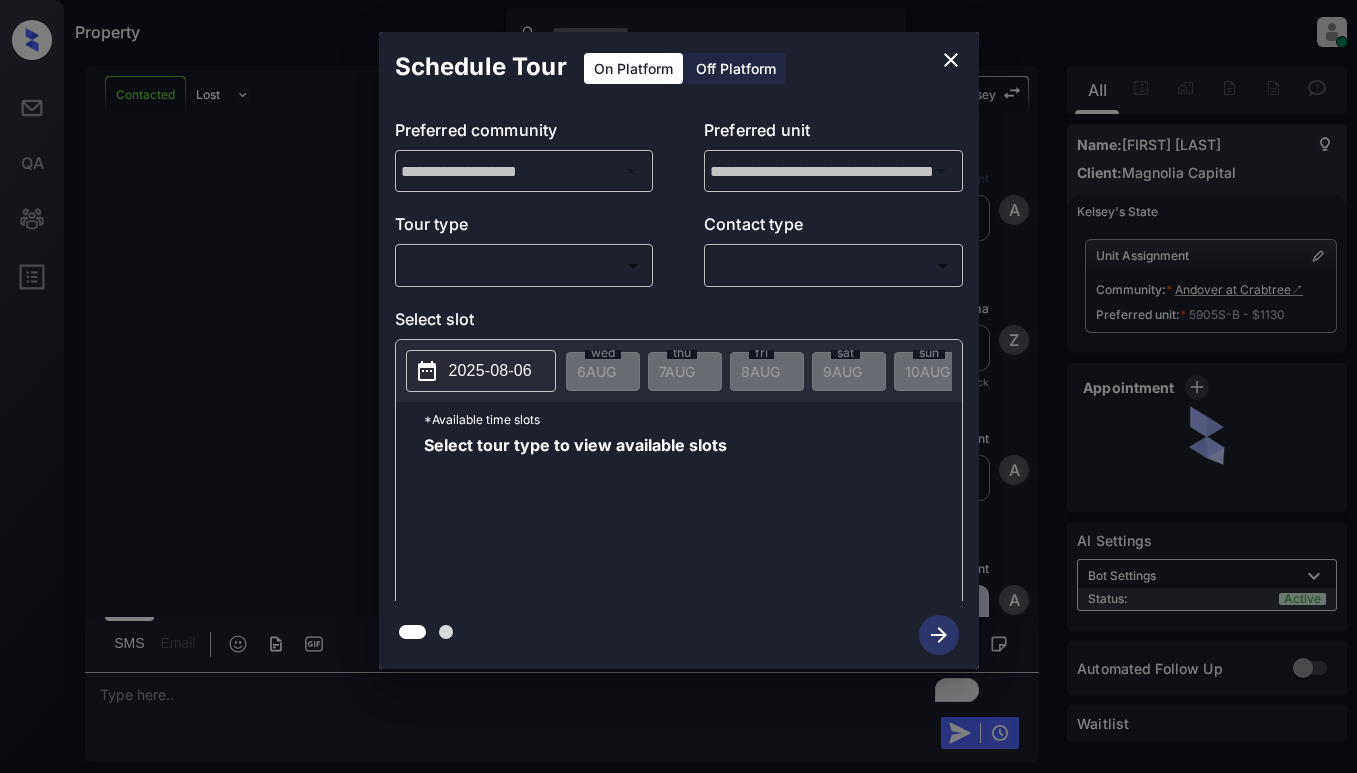 click on "Property [FIRST] [LAST] Online Set yourself   offline Set yourself   on break Profile Switch to  light  mode Sign out Contacted Lost Lead Sentiment: Angry Upon sliding the acknowledgement:  Lead will move to lost stage. * ​ SMS and call option will be set to opt out. AFM will be turned off for the lead. Kelsey New Message Agent Lead created via webhook in Inbound stage. Aug 06, 2025 01:58 am A New Message Zuma Lead transferred to leasing agent: kelsey Aug 06, 2025 01:58 am  Sync'd w  knock Z New Message Agent AFM Request sent to Kelsey. Aug 06, 2025 01:58 am A New Message Agent Notes Note: Structured Note:
Move In Date: 2025-08-07
Aug 06, 2025 01:58 am A New Message Kelsey Lead Details Updated
Move In Date:  7-8-2025
Aug 06, 2025 01:58 am K New Message Kelsey Aug 06, 2025 01:59 am   | SmarterAFMV2Sms  Sync'd w  knock K New Message Kelsey Lead archived by Kelsey! Aug 06, 2025 01:59 am K New Message [FIRST] [LAST] 2 bedroom and 2 bathrooms. Are you available on Saturday's? Aug 06, 2025 02:03 am   knock" at bounding box center (678, 386) 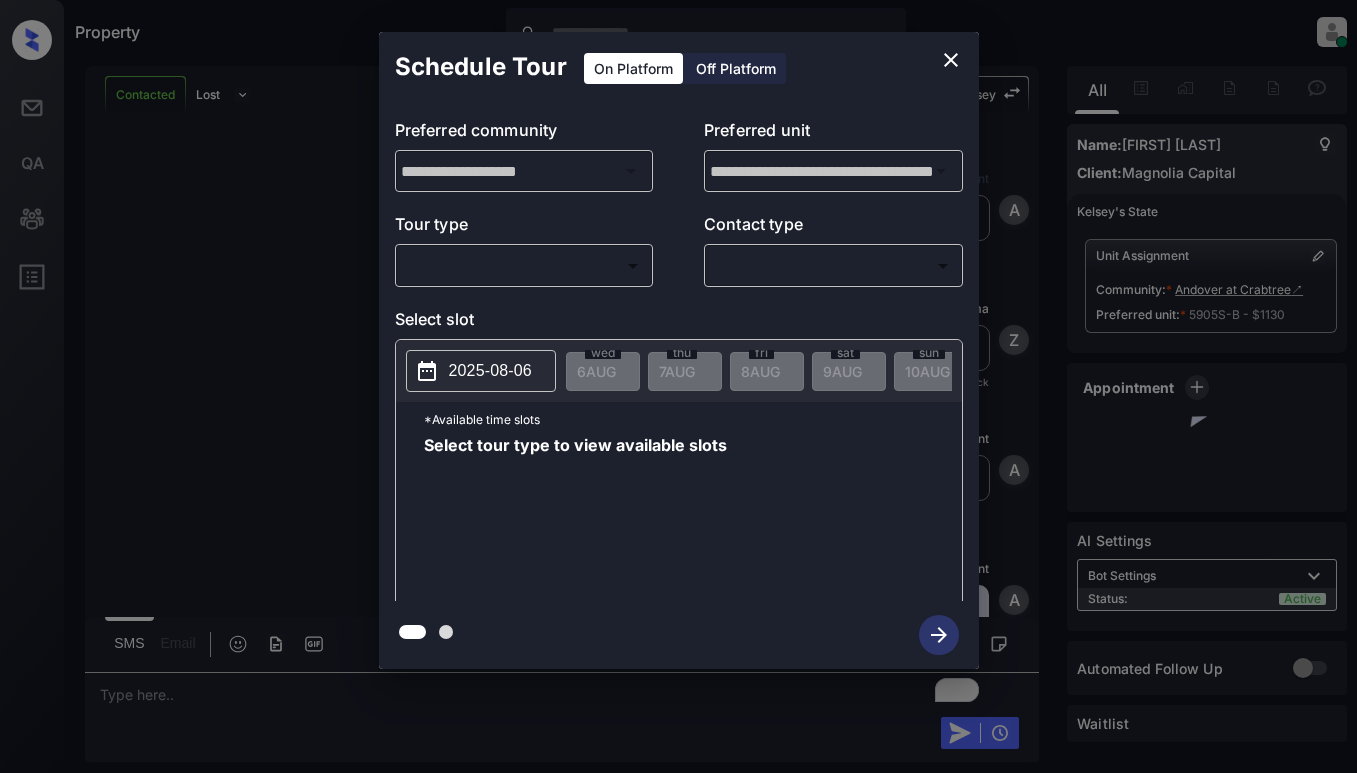 scroll, scrollTop: 3637, scrollLeft: 0, axis: vertical 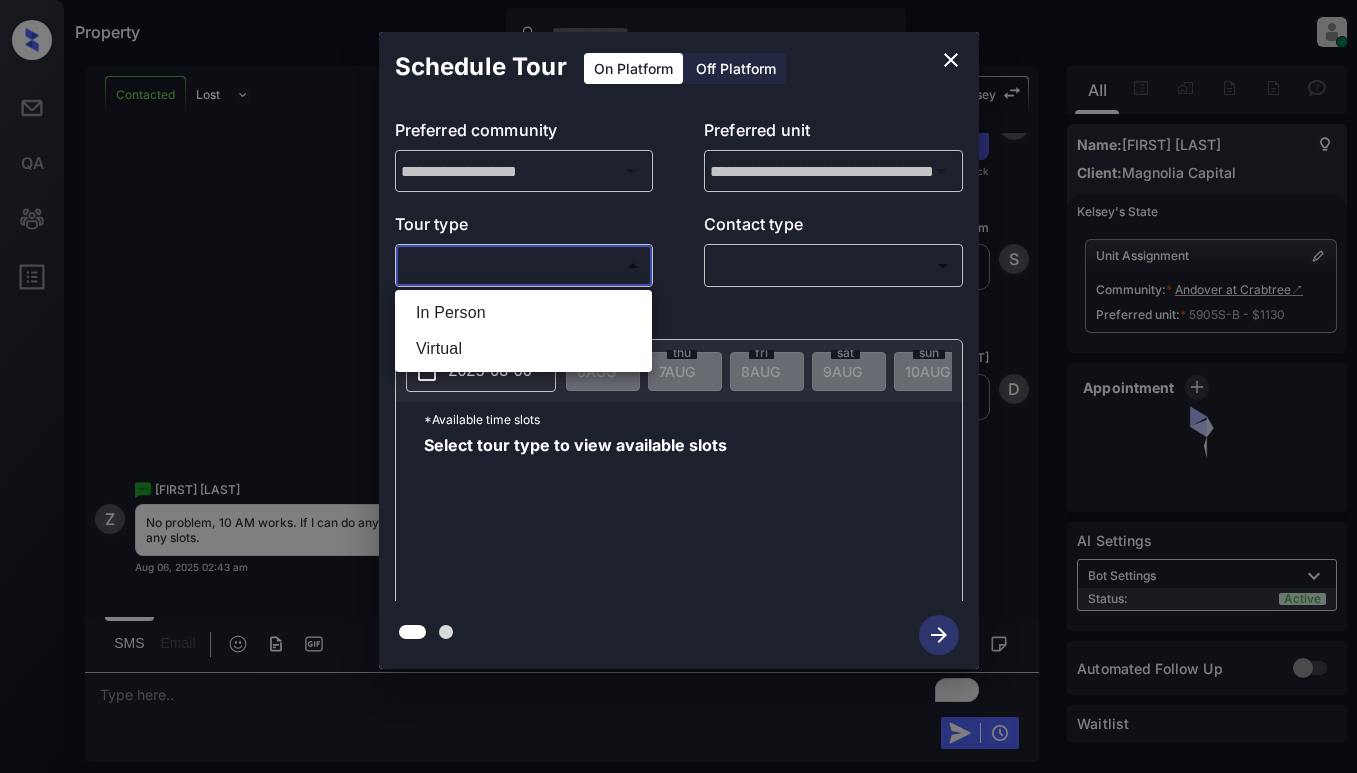 click on "In Person" at bounding box center (523, 313) 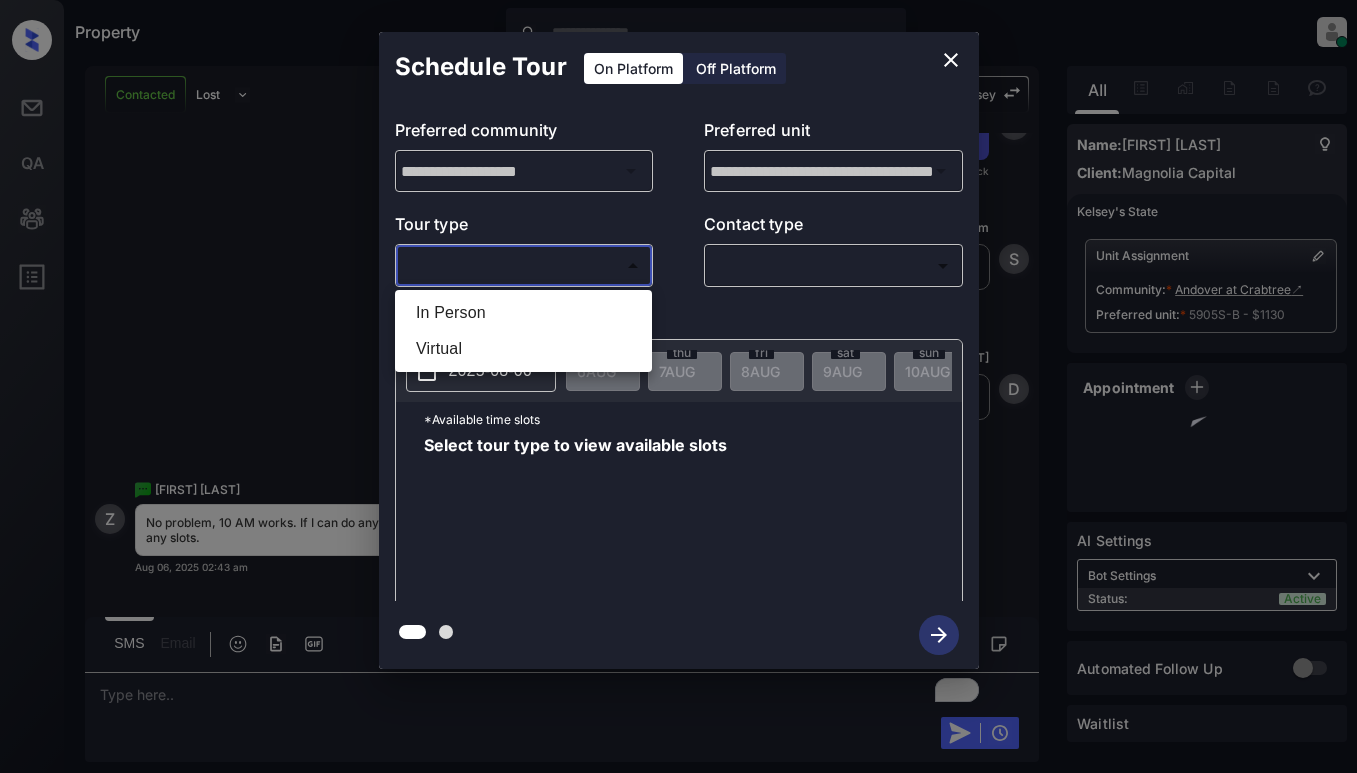 type on "********" 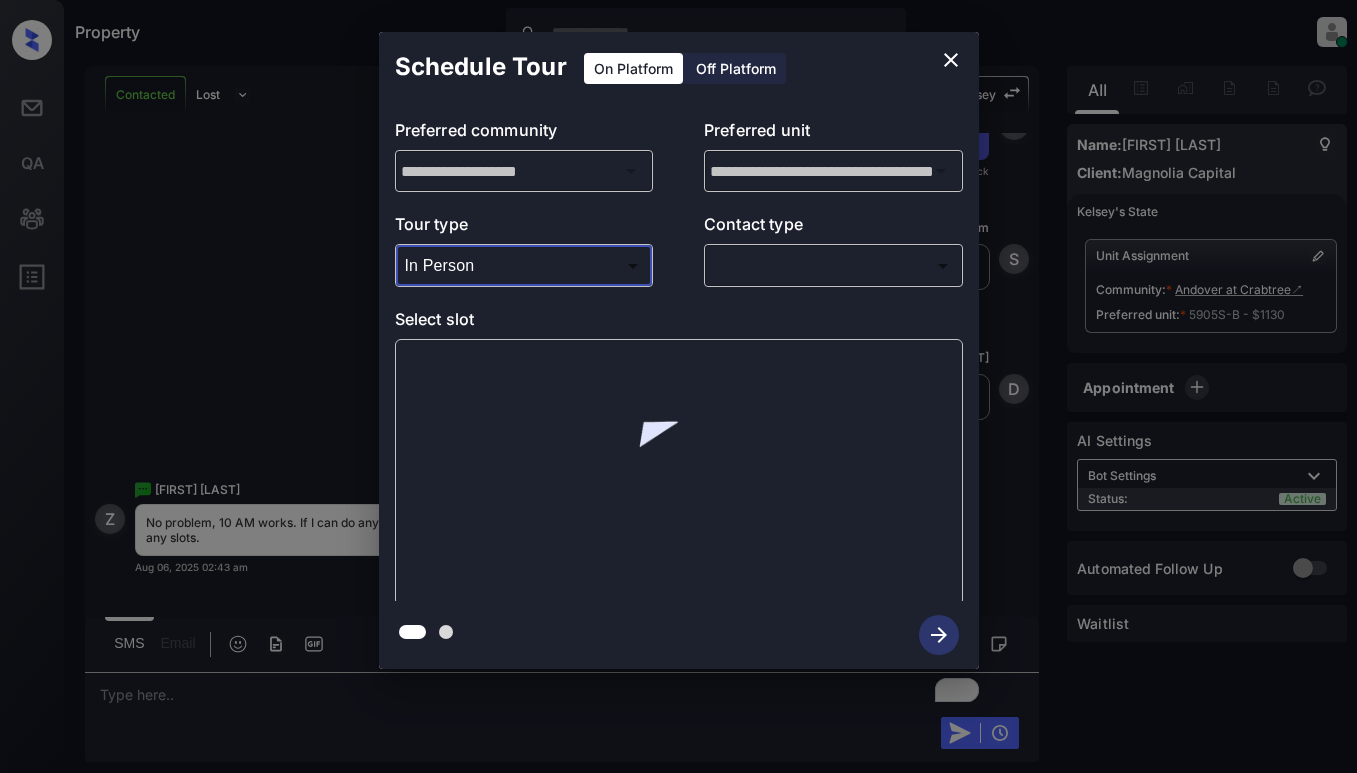 click on "Property [FIRST] [LAST] Online Set yourself   offline Set yourself   on break Profile Switch to  light  mode Sign out Contacted Lost Lead Sentiment: Angry Upon sliding the acknowledgement:  Lead will move to lost stage. * ​ SMS and call option will be set to opt out. AFM will be turned off for the lead. Kelsey New Message Agent Lead created via webhook in Inbound stage. Aug 06, 2025 01:58 am A New Message Zuma Lead transferred to leasing agent: kelsey Aug 06, 2025 01:58 am  Sync'd w  knock Z New Message Agent AFM Request sent to Kelsey. Aug 06, 2025 01:58 am A New Message Agent Notes Note: Structured Note:
Move In Date: 2025-08-07
Aug 06, 2025 01:58 am A New Message Kelsey Lead Details Updated
Move In Date:  7-8-2025
Aug 06, 2025 01:58 am K New Message Kelsey Aug 06, 2025 01:59 am   | SmarterAFMV2Sms  Sync'd w  knock K New Message Kelsey Lead archived by Kelsey! Aug 06, 2025 01:59 am K New Message [FIRST] [LAST] 2 bedroom and 2 bathrooms. Are you available on Saturday's? Aug 06, 2025 02:03 am   knock" at bounding box center (678, 386) 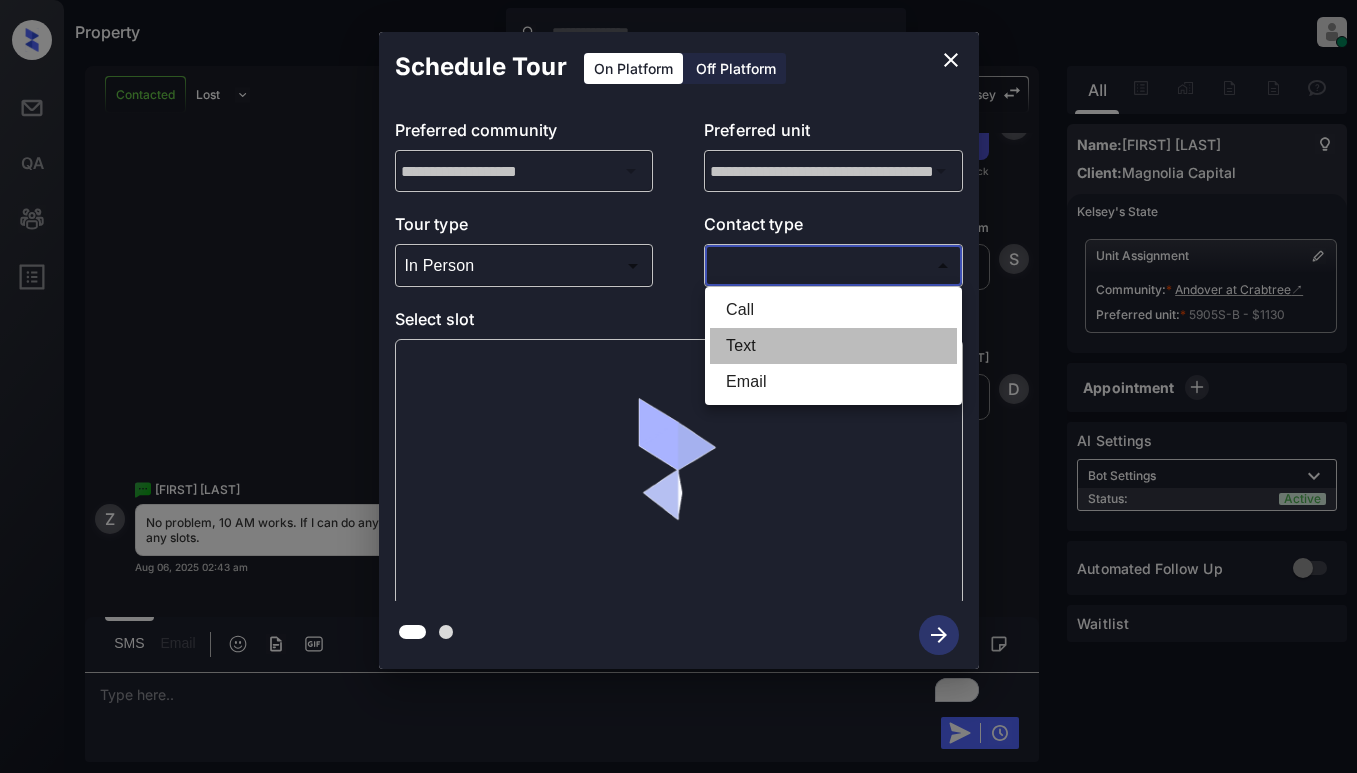 click on "Text" at bounding box center (833, 346) 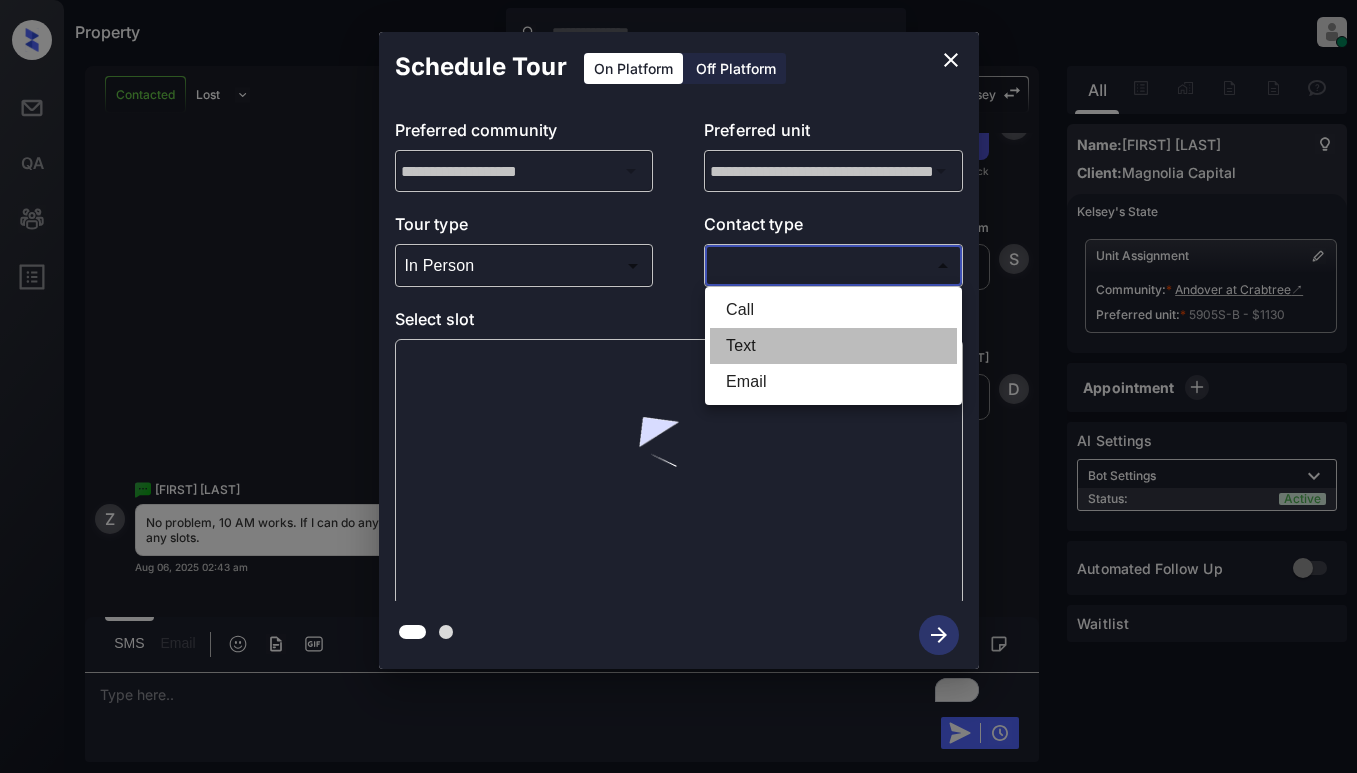 type on "****" 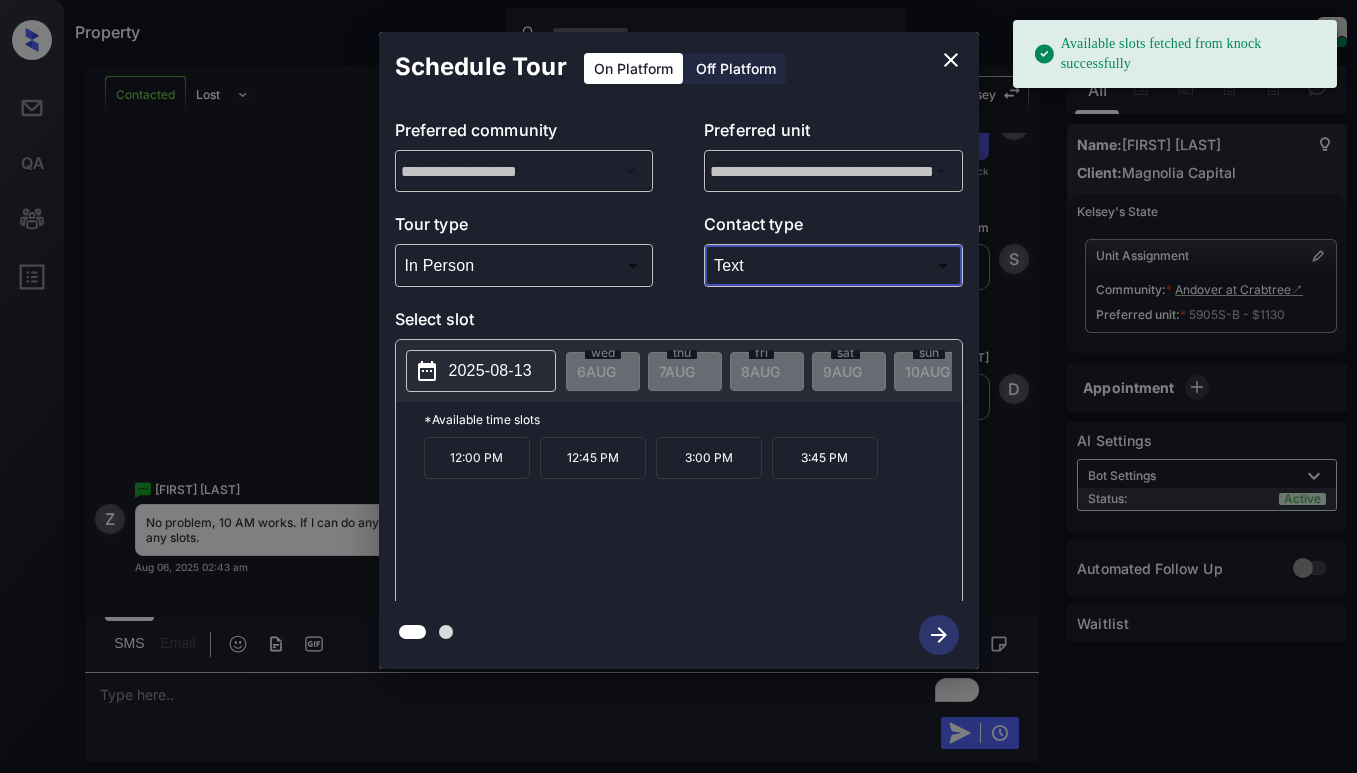 click on "2025-08-13" at bounding box center (490, 371) 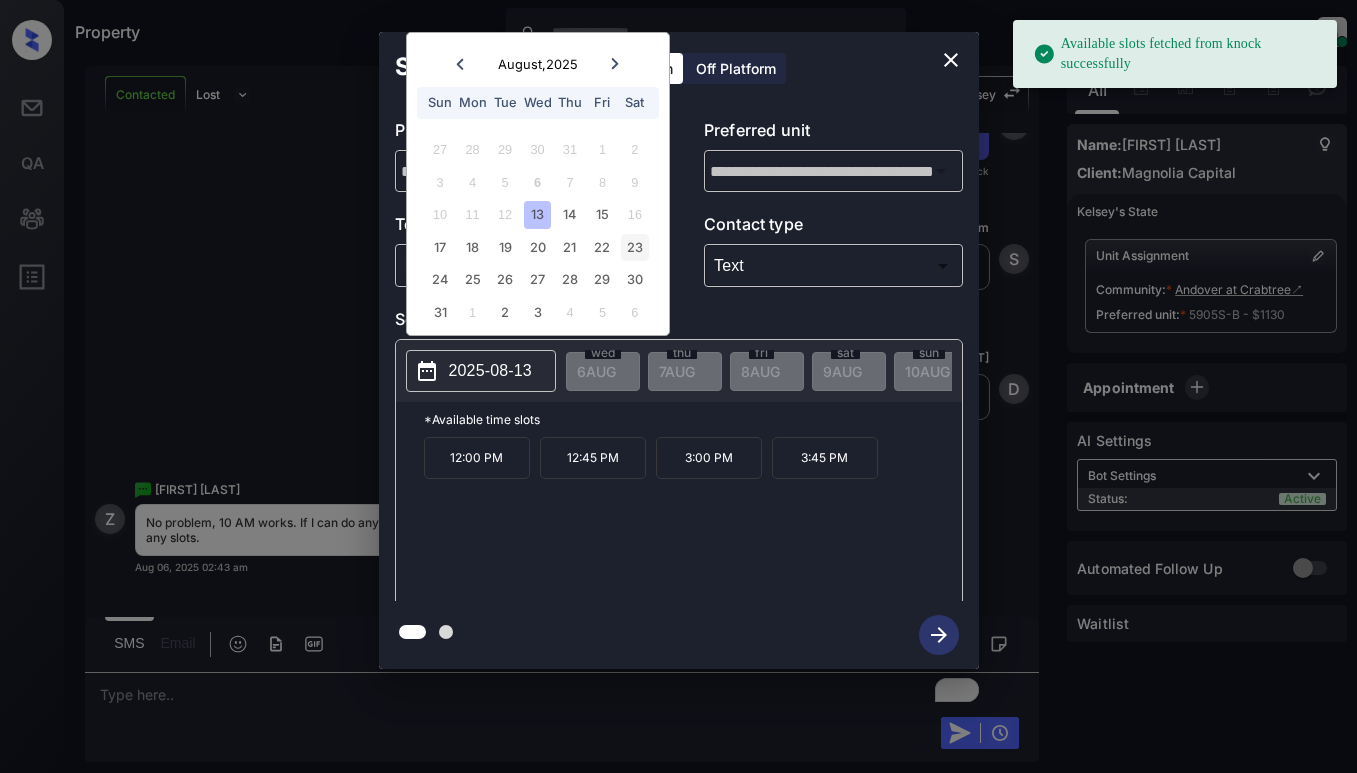 click on "23" at bounding box center (634, 247) 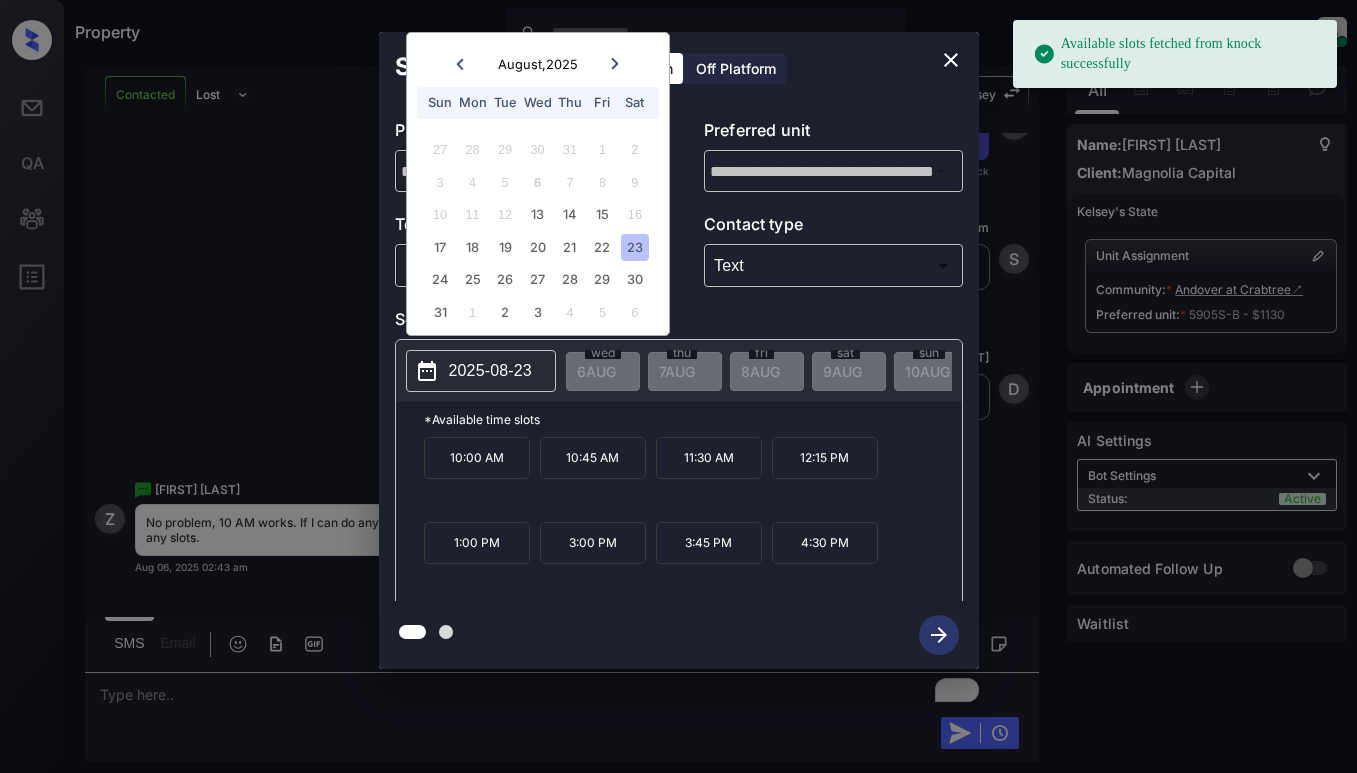 click on "10:00 AM" at bounding box center [477, 458] 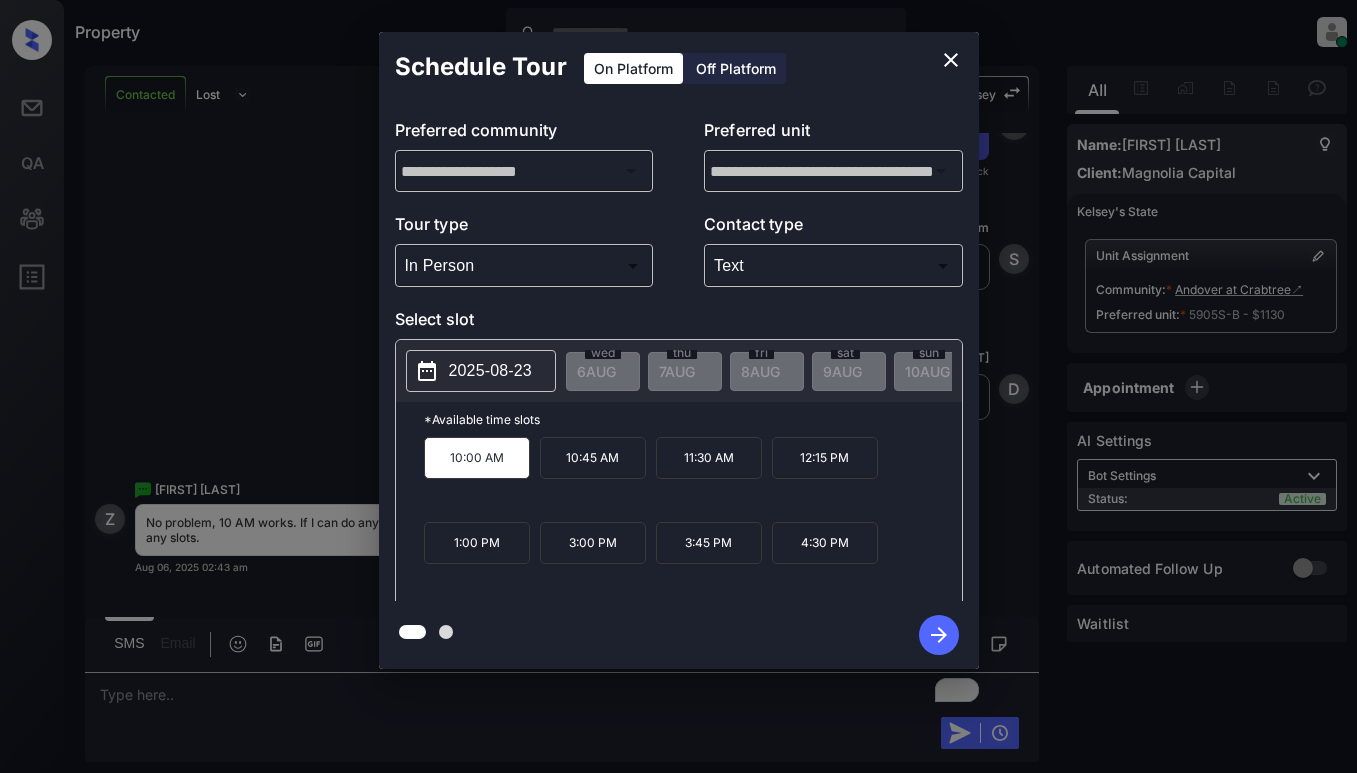 click 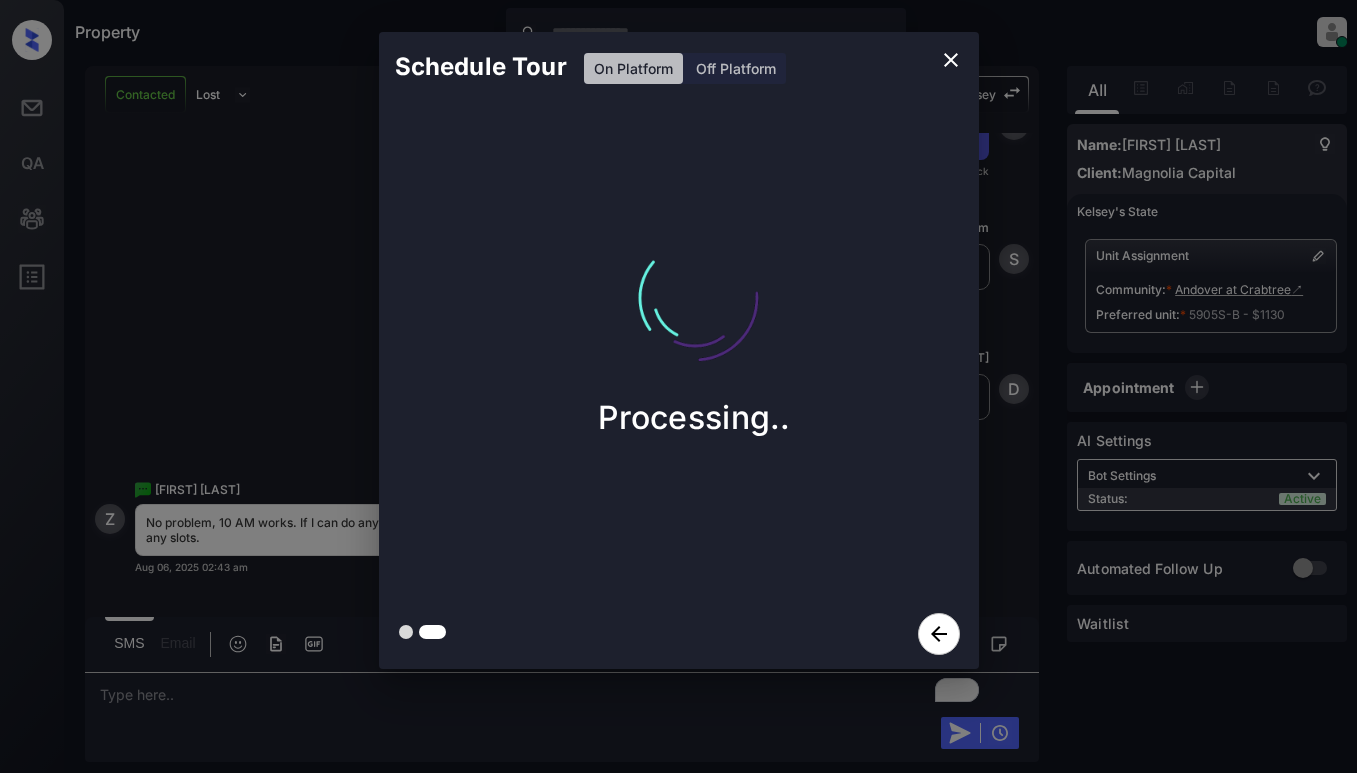 type 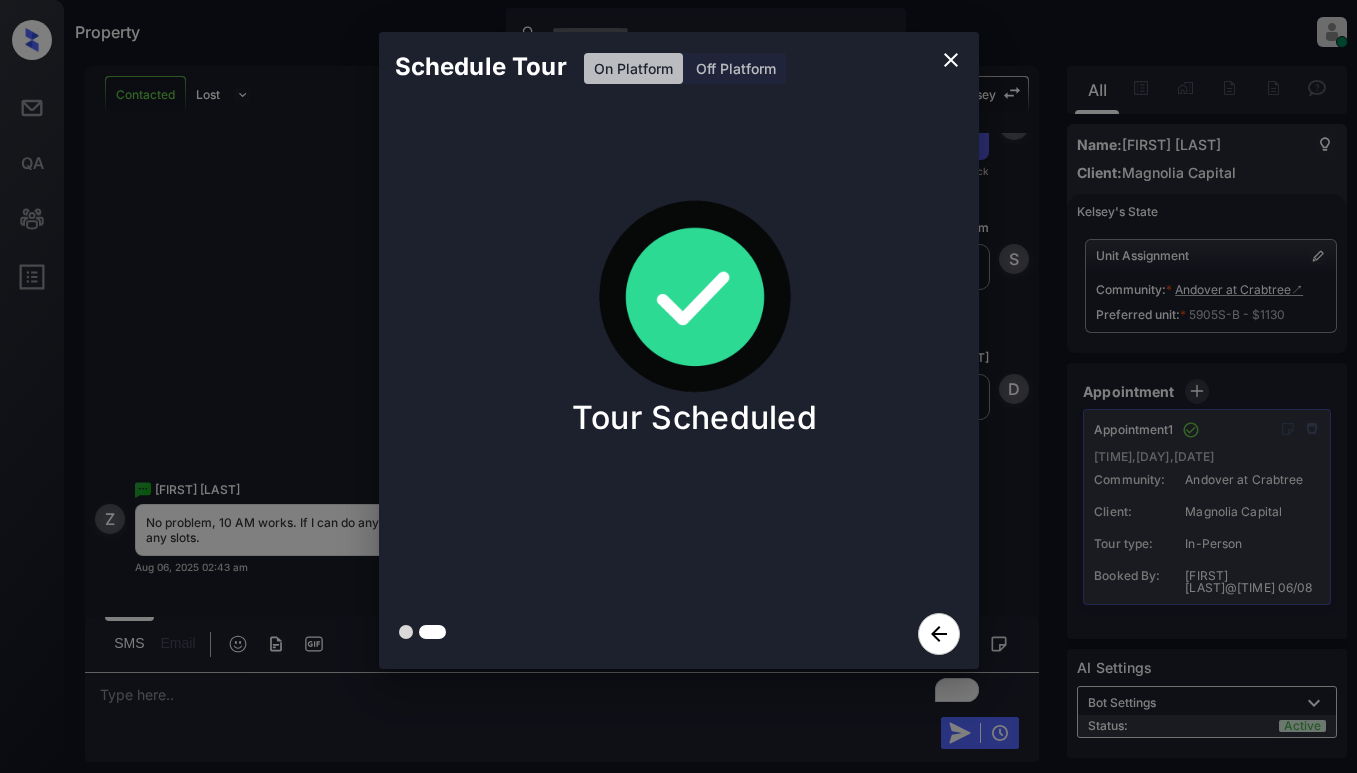 click on "Schedule Tour On Platform Off Platform Tour Scheduled" at bounding box center (678, 350) 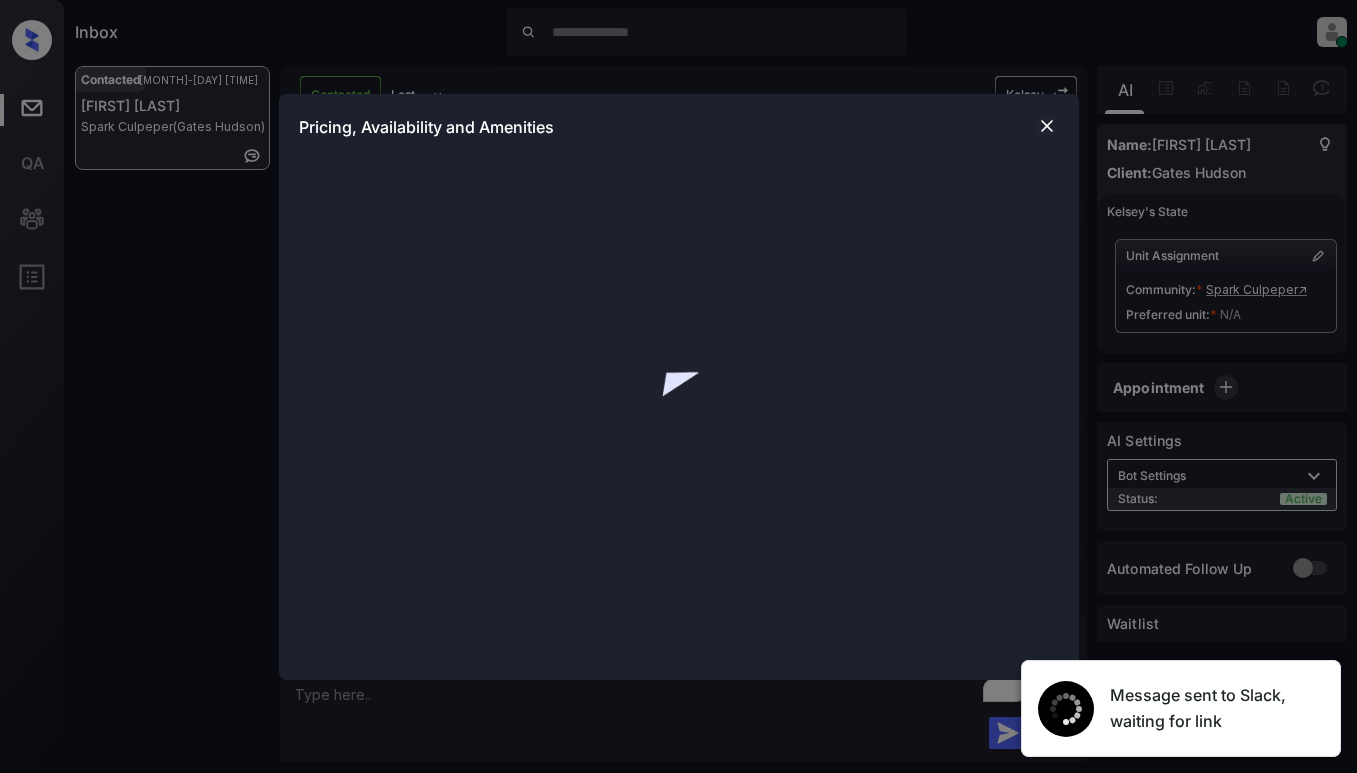 scroll, scrollTop: 0, scrollLeft: 0, axis: both 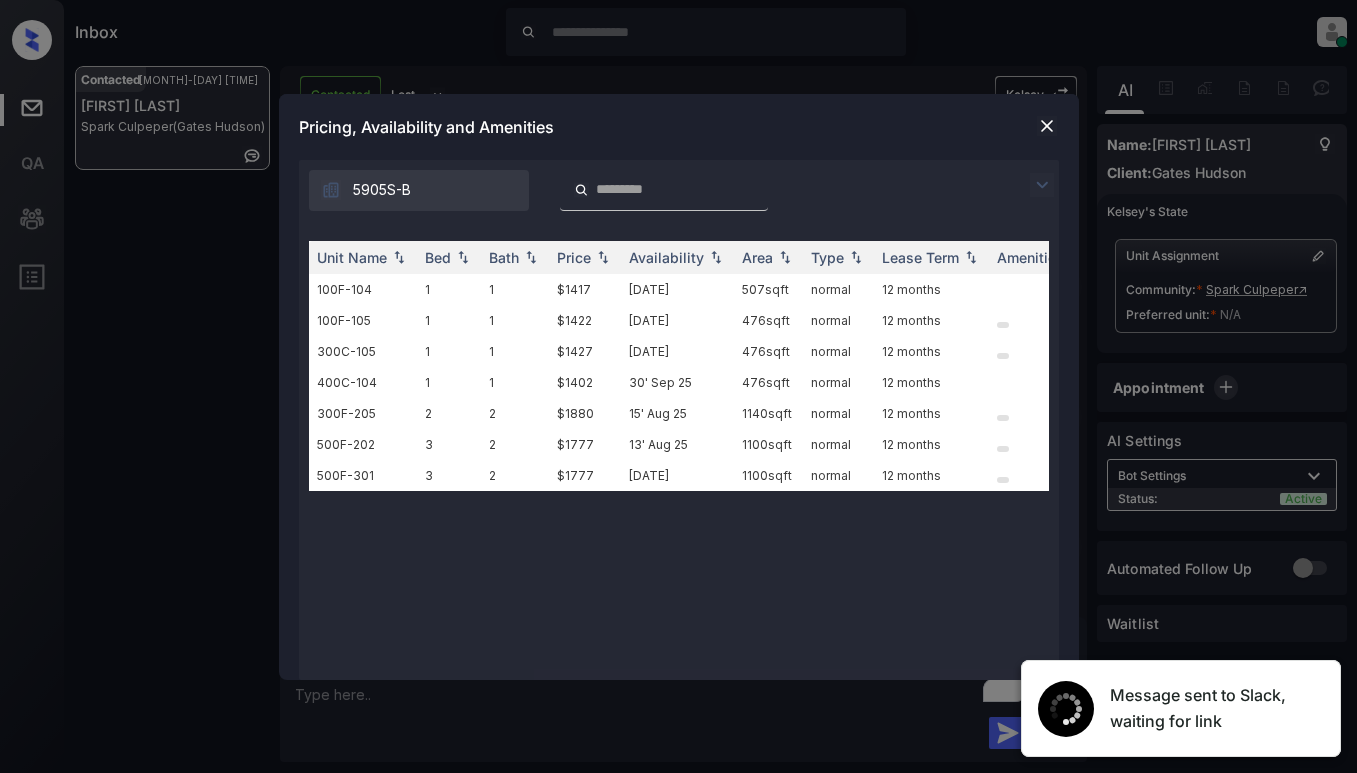 click at bounding box center [1047, 126] 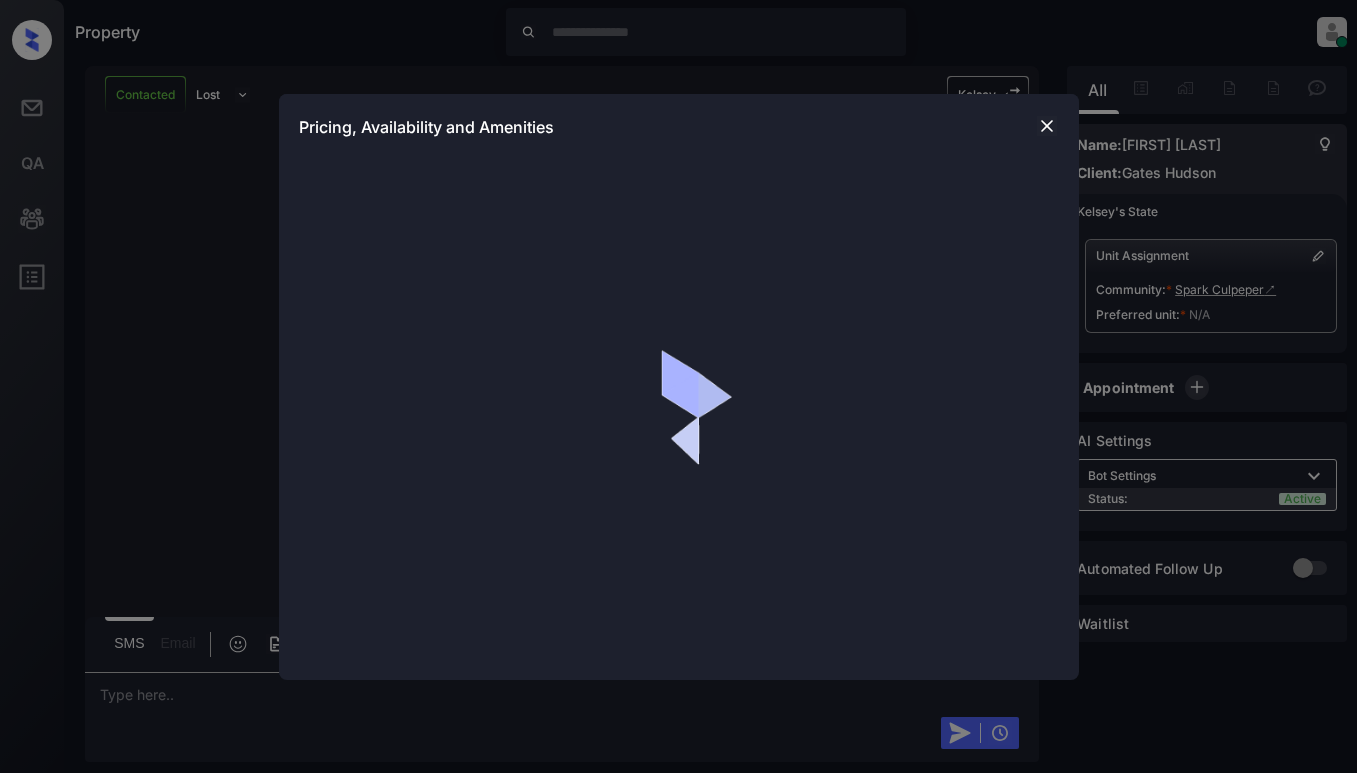 scroll, scrollTop: 0, scrollLeft: 0, axis: both 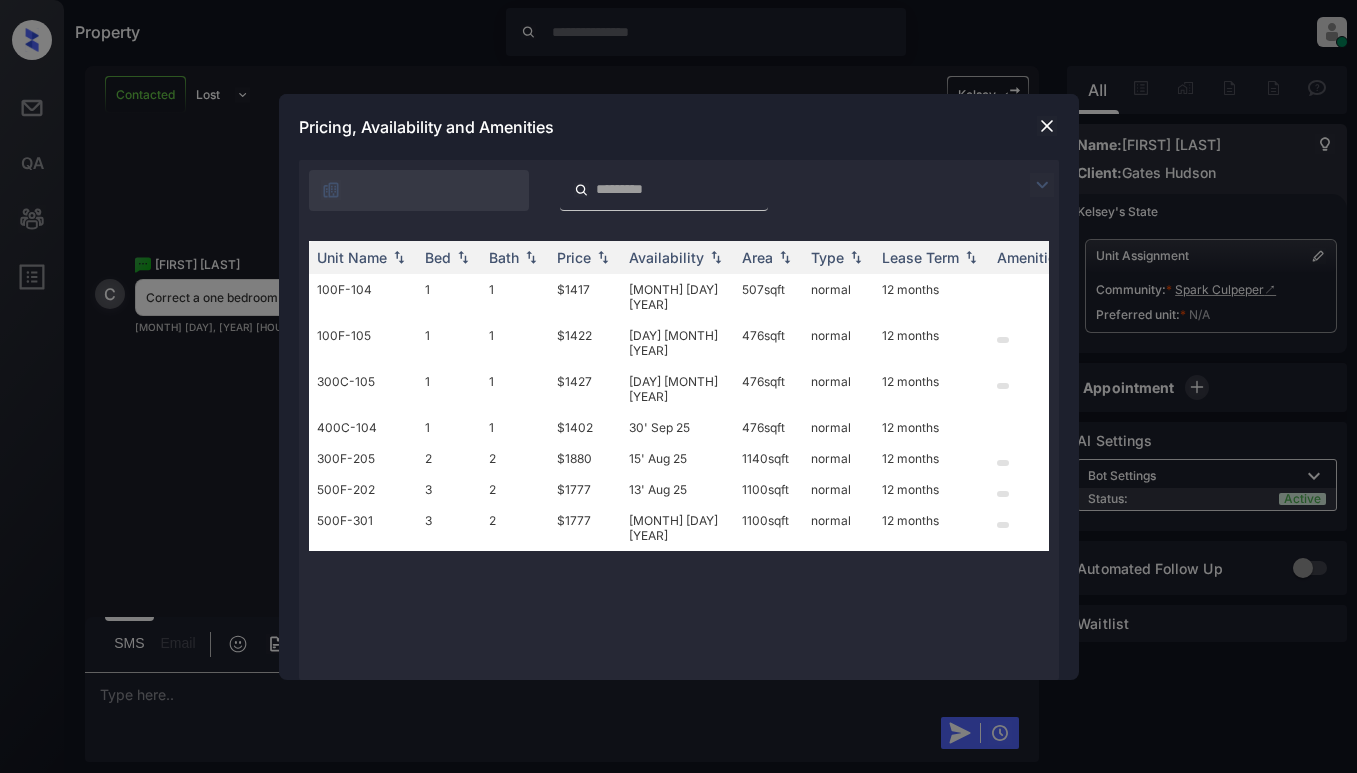 click at bounding box center [1042, 185] 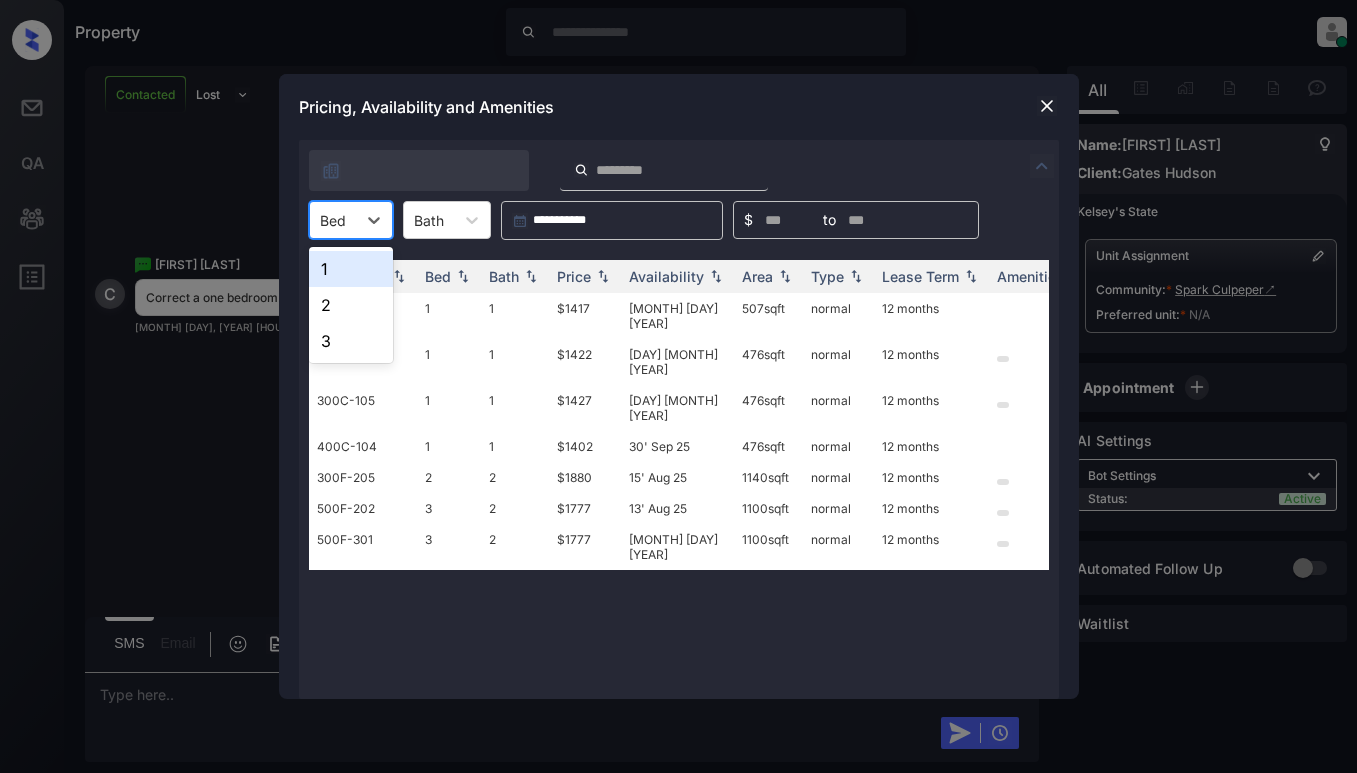 click at bounding box center [333, 220] 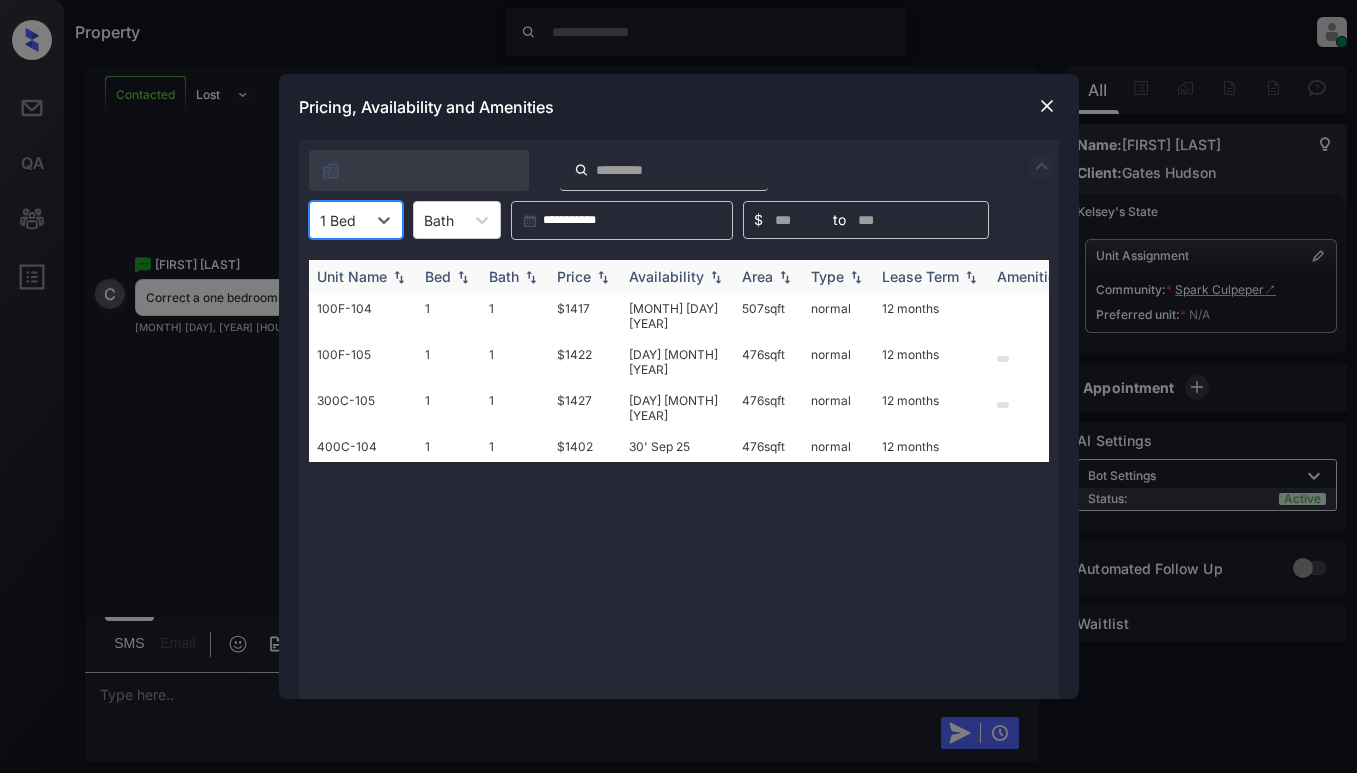 click on "Price" at bounding box center (574, 276) 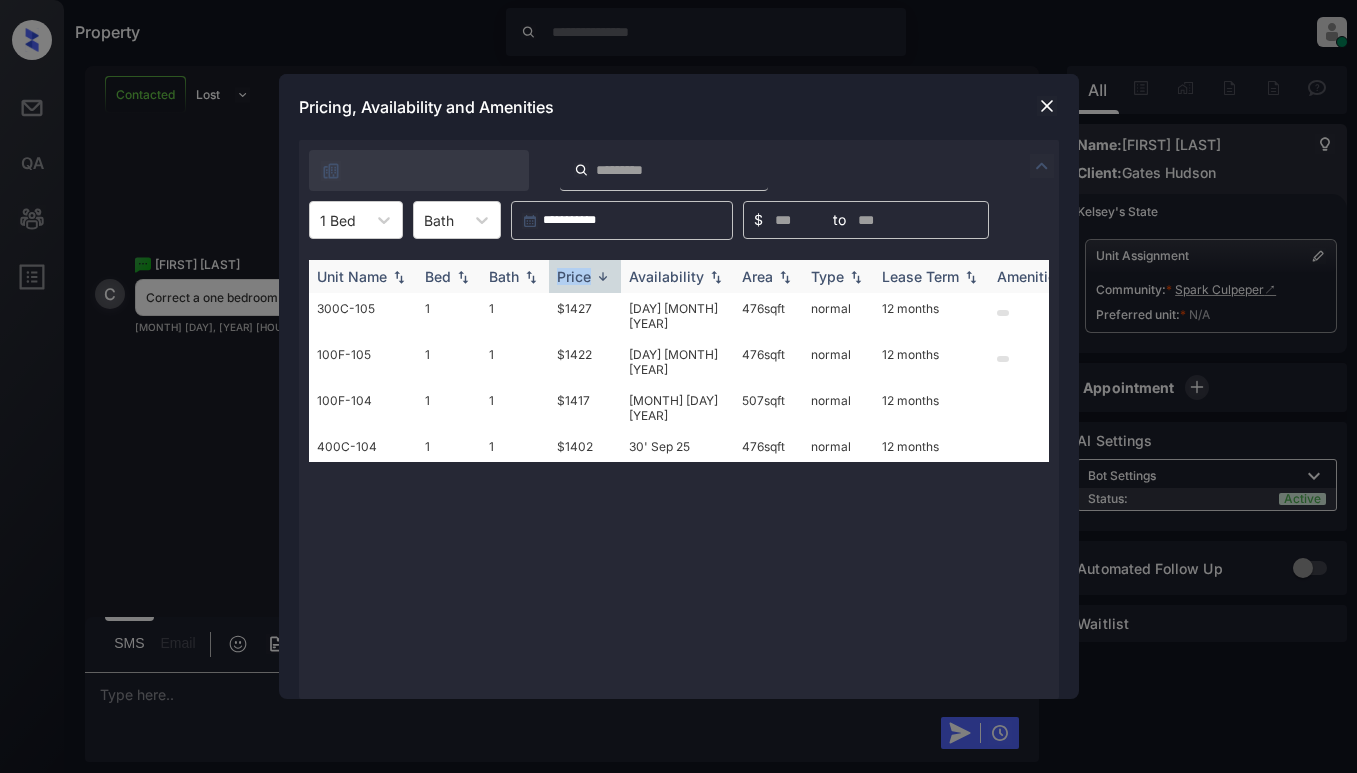 click on "Price" at bounding box center (574, 276) 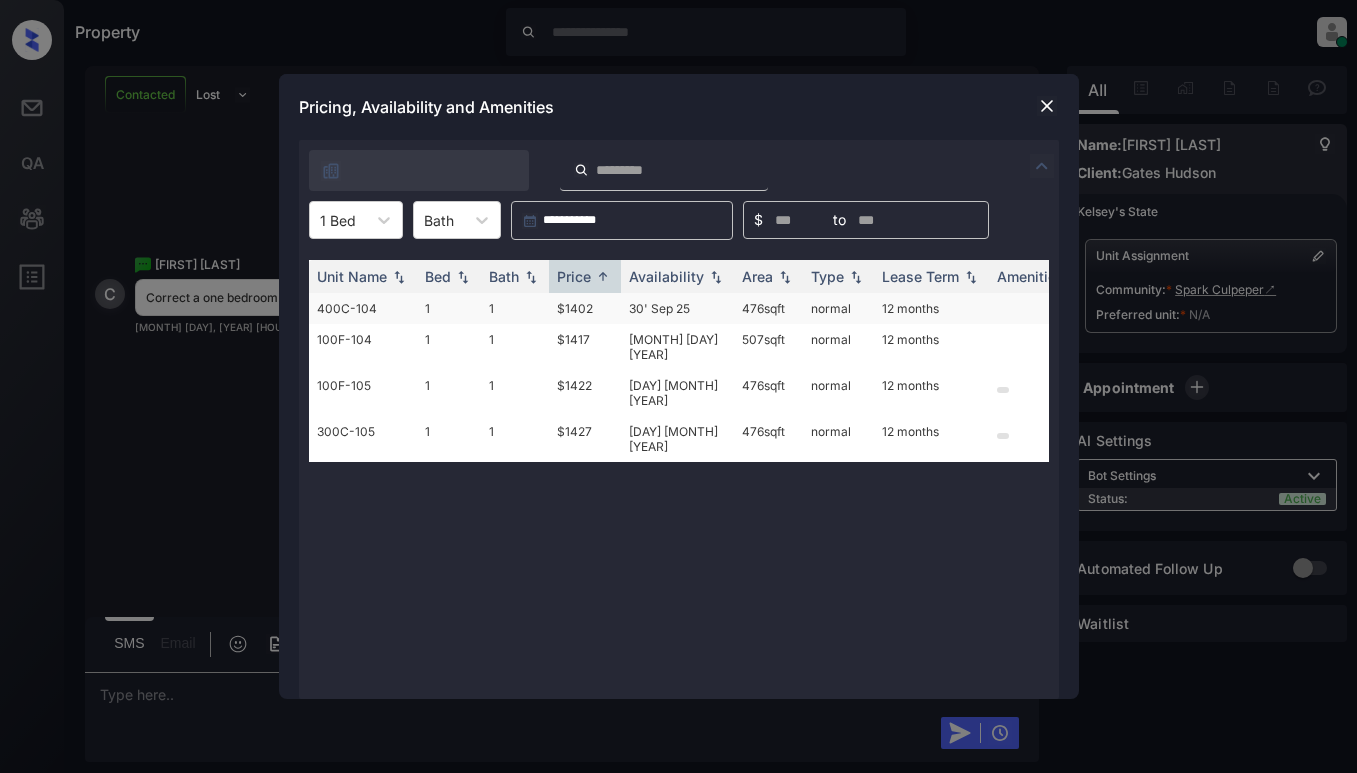 click on "$1402" at bounding box center (585, 308) 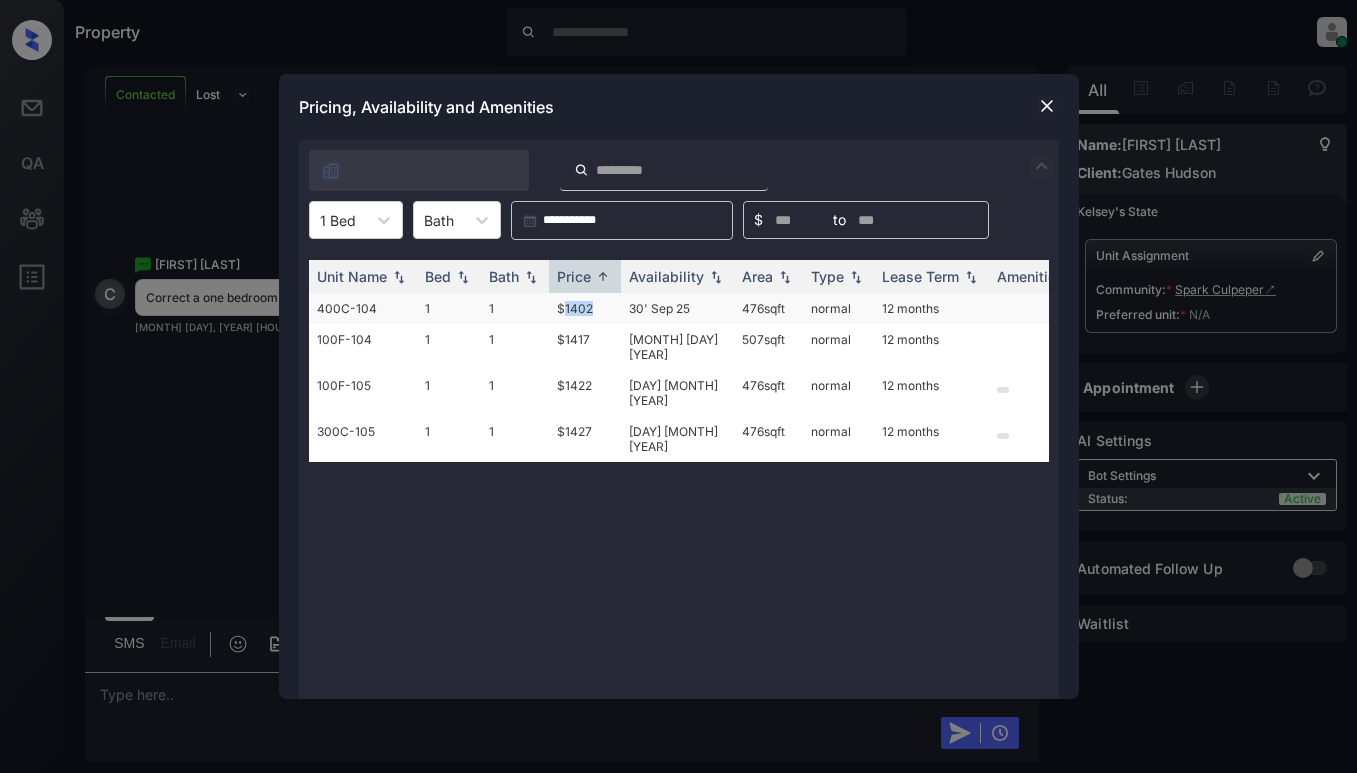 click on "$1402" at bounding box center (585, 308) 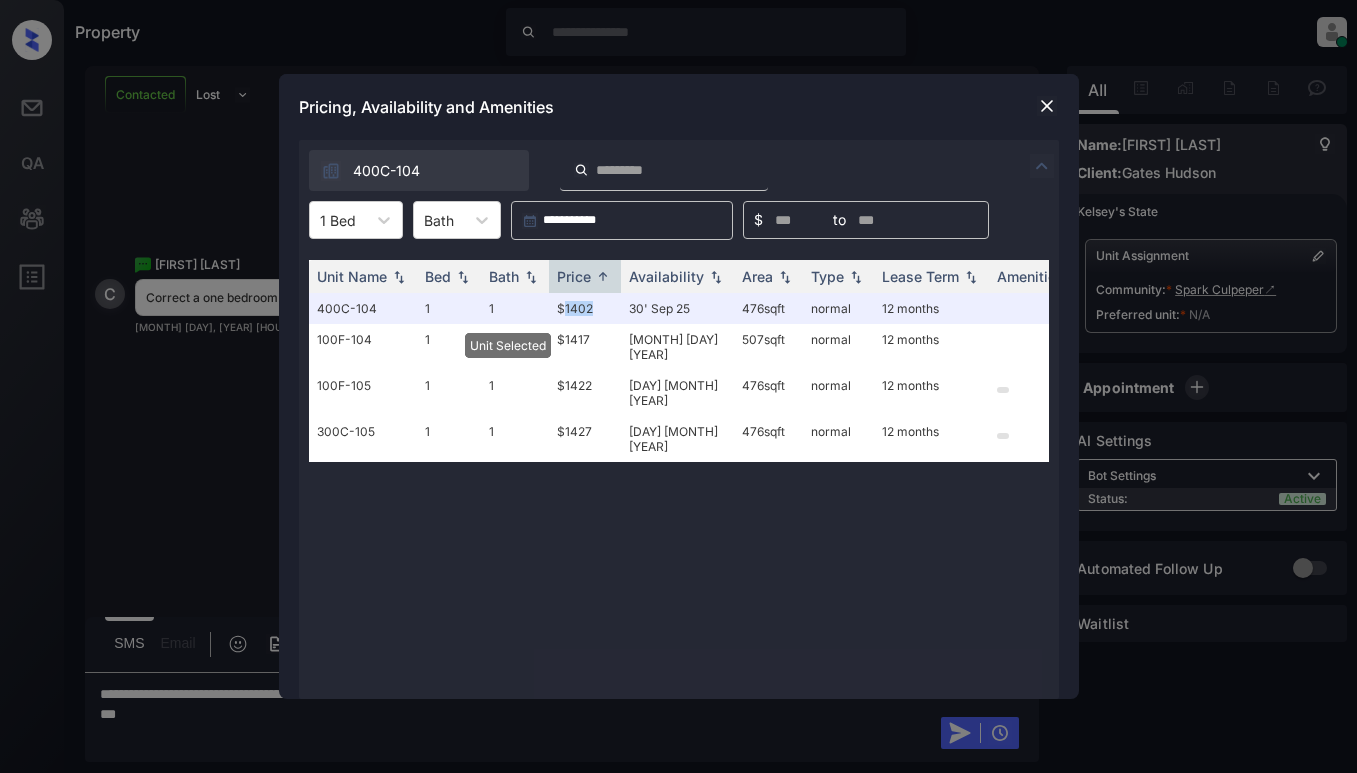 click at bounding box center [1047, 106] 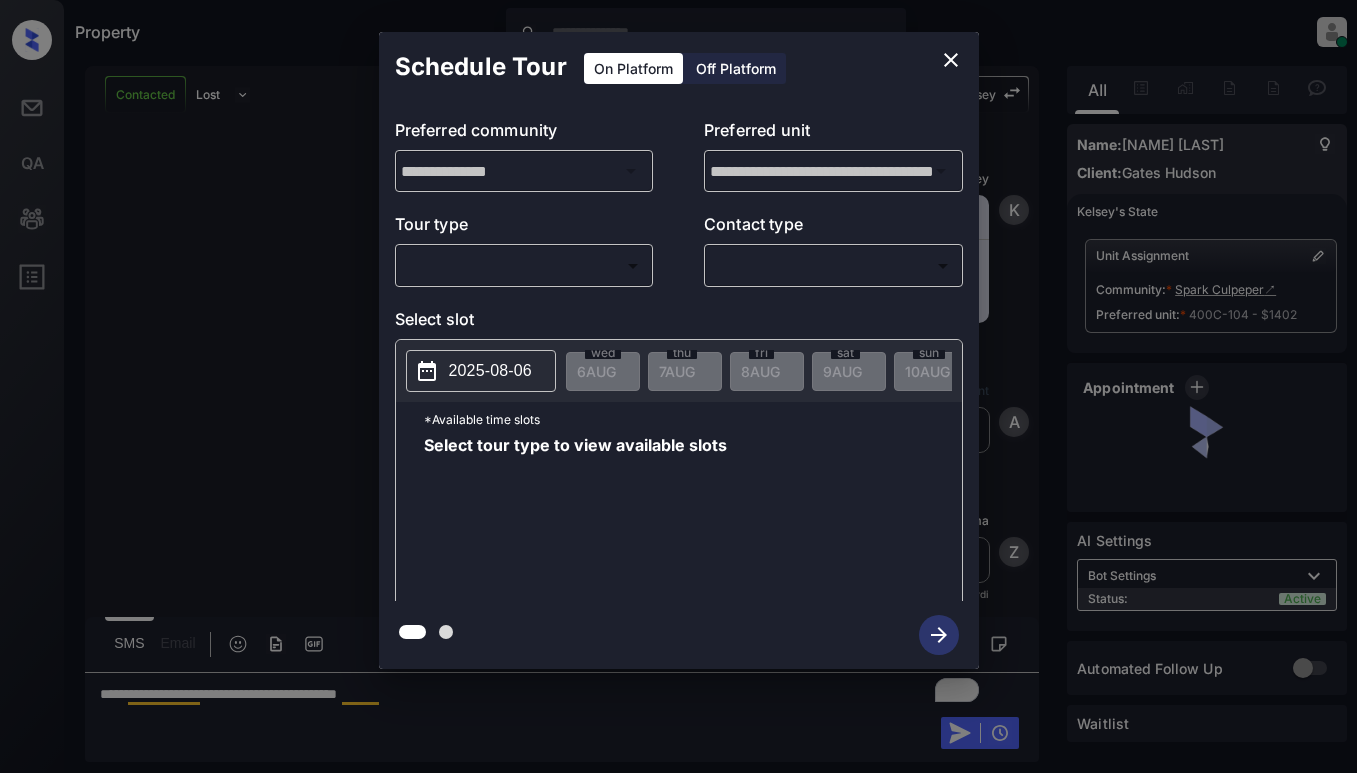 scroll, scrollTop: 0, scrollLeft: 0, axis: both 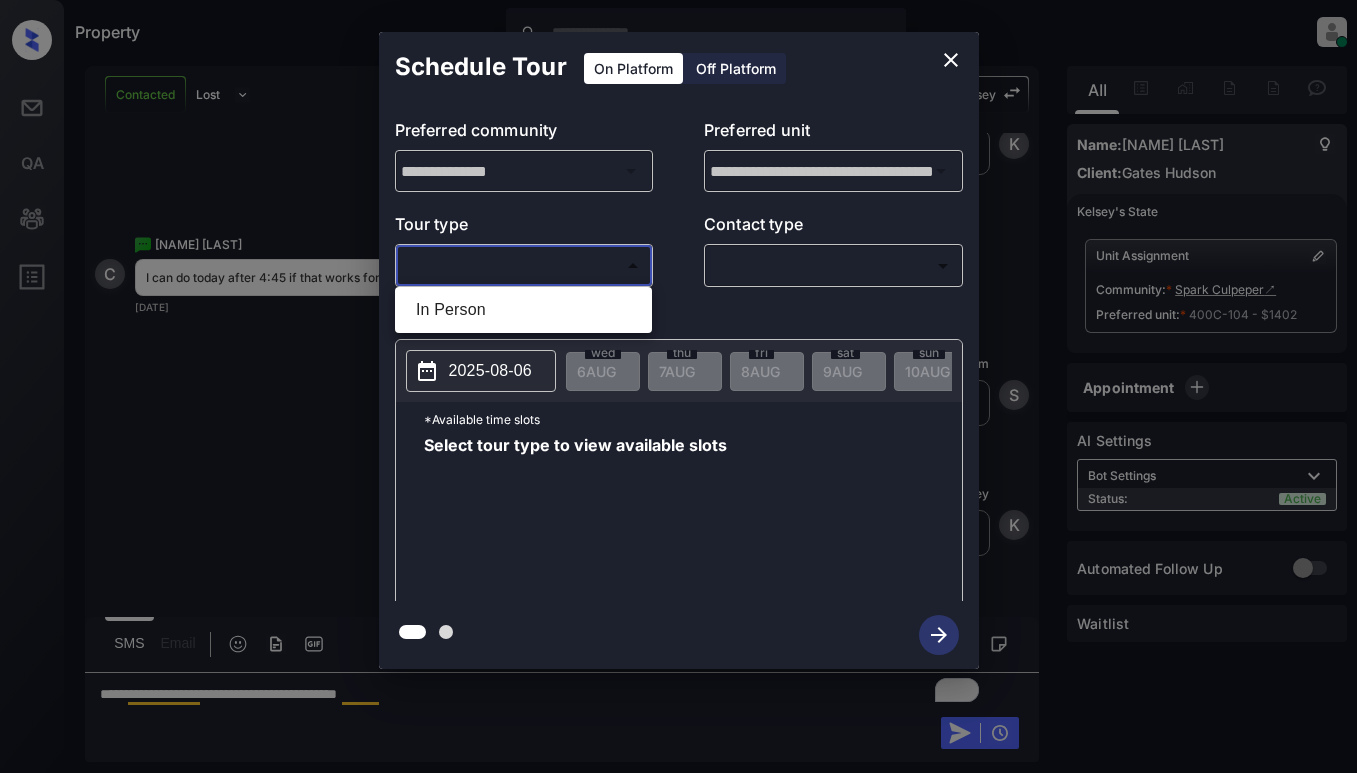 click on "Property Dominic Ceralde Online Set yourself   offline Set yourself   on break Profile Switch to  light  mode Sign out Contacted Lost Lead Sentiment: Angry Upon sliding the acknowledgement:  Lead will move to lost stage. * ​ SMS and call option will be set to opt out. AFM will be turned off for the lead. Kelsey New Message Kelsey Notes Note: https://conversation.getzuma.com/6892ddf9f61aab26871c351c - Paste this link into your browser to view Kelsey’s conversation with the prospect Aug 05, 2025 09:45 pm K New Message Agent Lead created via leadPoller in Inbound stage. Aug 05, 2025 09:45 pm A New Message Zuma Lead transferred to leasing agent: kelsey Aug 05, 2025 09:45 pm  Sync'd w  yardi Z New Message Agent AFM Request sent to Kelsey. Aug 05, 2025 09:45 pm A New Message Agent Notes Note: Aug 05, 2025 09:45 pm A New Message Kelsey Hi Cristy. This is Joy with Spark Culpeper. We’d love to have you come tour with us. What’s a good day and time for you? Aug 05, 2025 09:45 pm   | TemplateAFMSms K New Message" at bounding box center [678, 386] 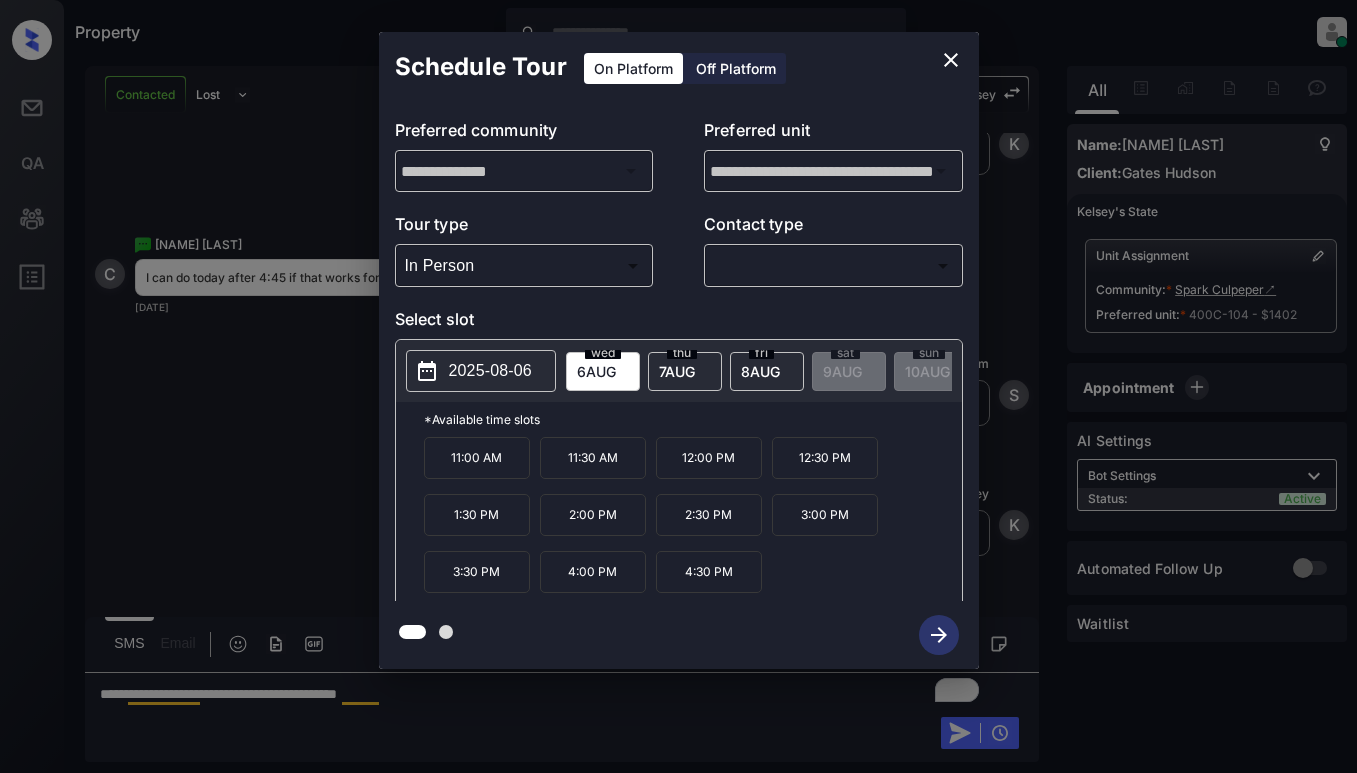 click on "7 AUG" at bounding box center [596, 371] 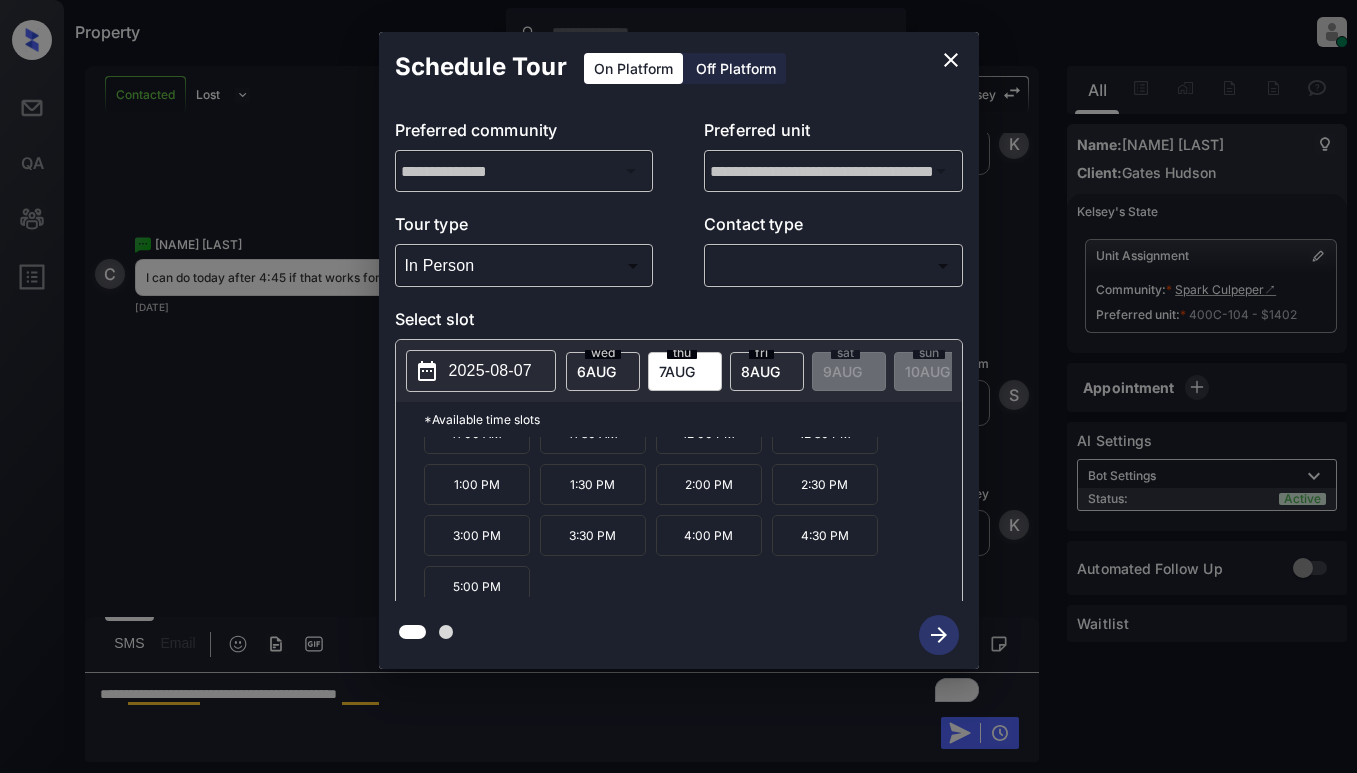scroll, scrollTop: 85, scrollLeft: 0, axis: vertical 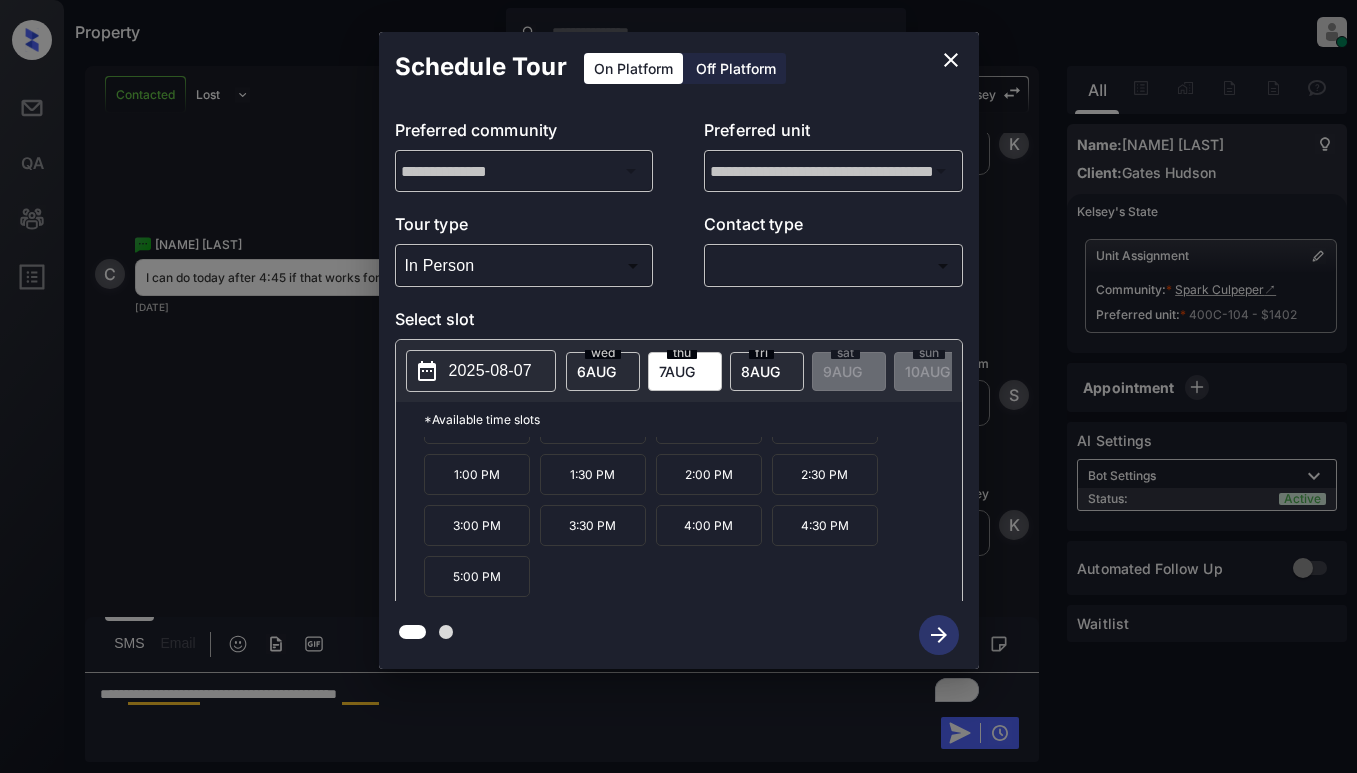 click on "8 AUG" at bounding box center (596, 371) 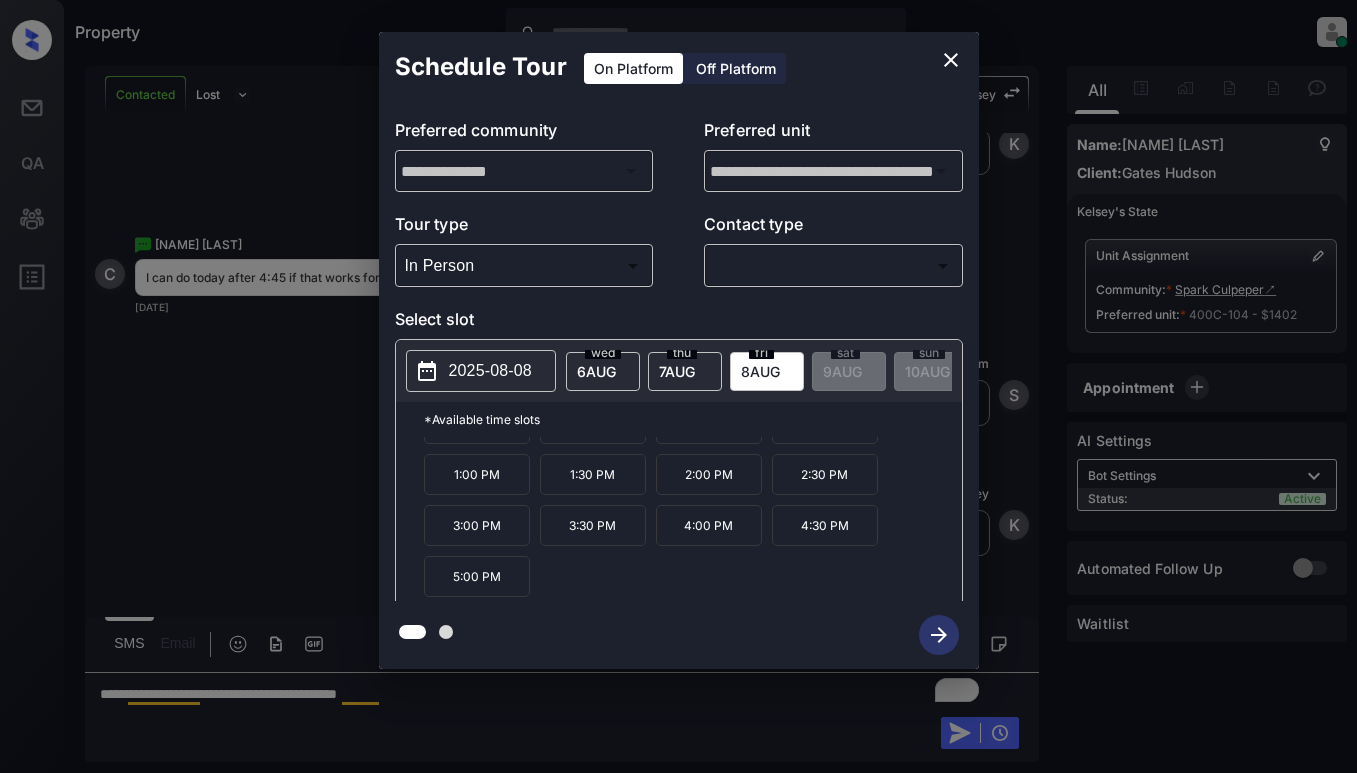 click 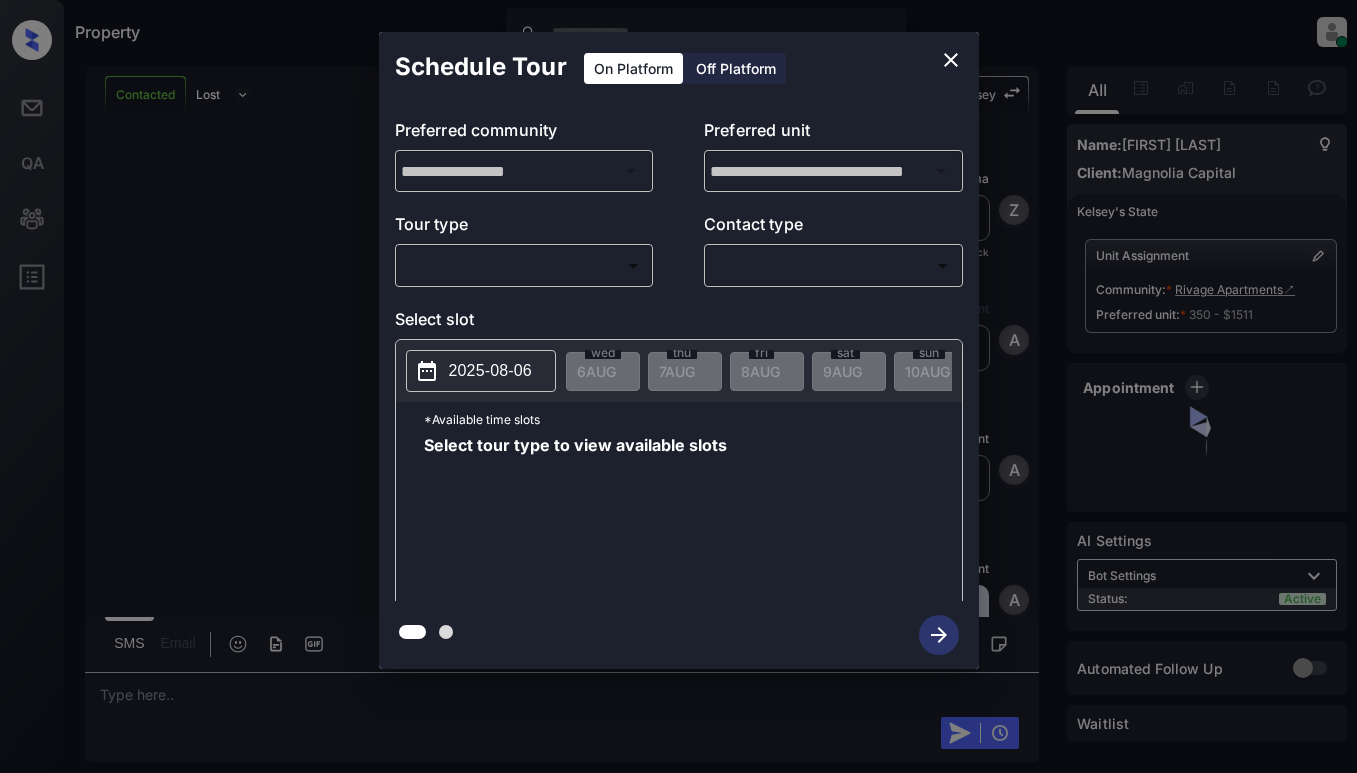 scroll, scrollTop: 0, scrollLeft: 0, axis: both 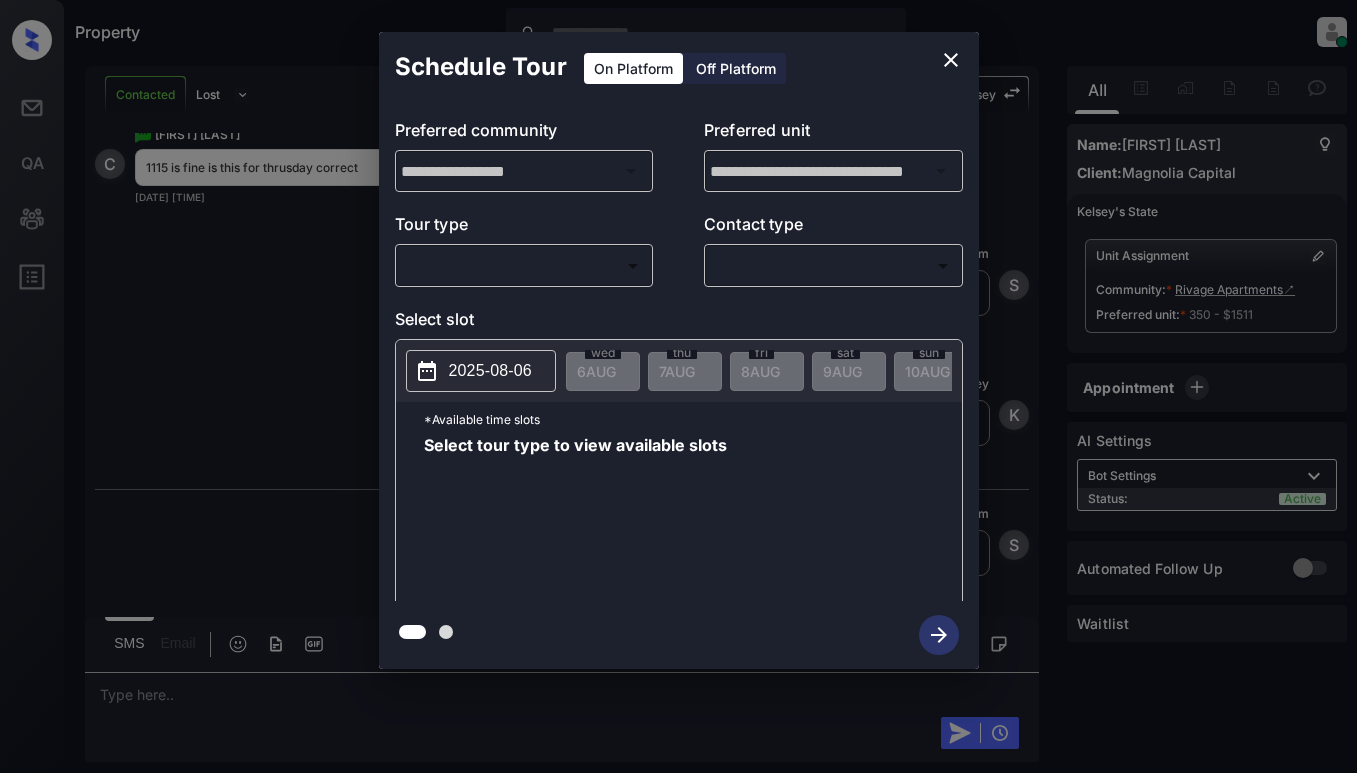 click on "Property [FIRST] [LAST] Online Set yourself   offline Set yourself   on break Profile Switch to  light  mode Sign out Contacted Lost Lead Sentiment: Angry Upon sliding the acknowledgement:  Lead will move to lost stage. * ​ SMS and call option will be set to opt out. AFM will be turned off for the lead. [FIRST] New Message Zuma Lead transferred to leasing agent: [FIRST] [DATE] [TIME]  Sync'd w  knock Z New Message Agent Lead created via webhook in Inbound stage. [DATE] [TIME] A New Message Agent AFM Request sent to [FIRST]. [DATE] [TIME] A New Message Agent Notes Note: Structured Note:
Move In Date: [DATE]
[DATE] [TIME] A New Message [FIRST] Lead Details Updated
Move In Date:  [DATE]
[DATE] [TIME] K New Message [FIRST] [DATE] [TIME]   | SmarterAFMV2Sms  Sync'd w  knock K New Message [FIRST] Lead archived by [FIRST]! [DATE] [TIME] K New Message [FIRST] [DATE] [TIME]    Sync'd w  knock C New Message System [DATE] [TIME] S" at bounding box center [678, 386] 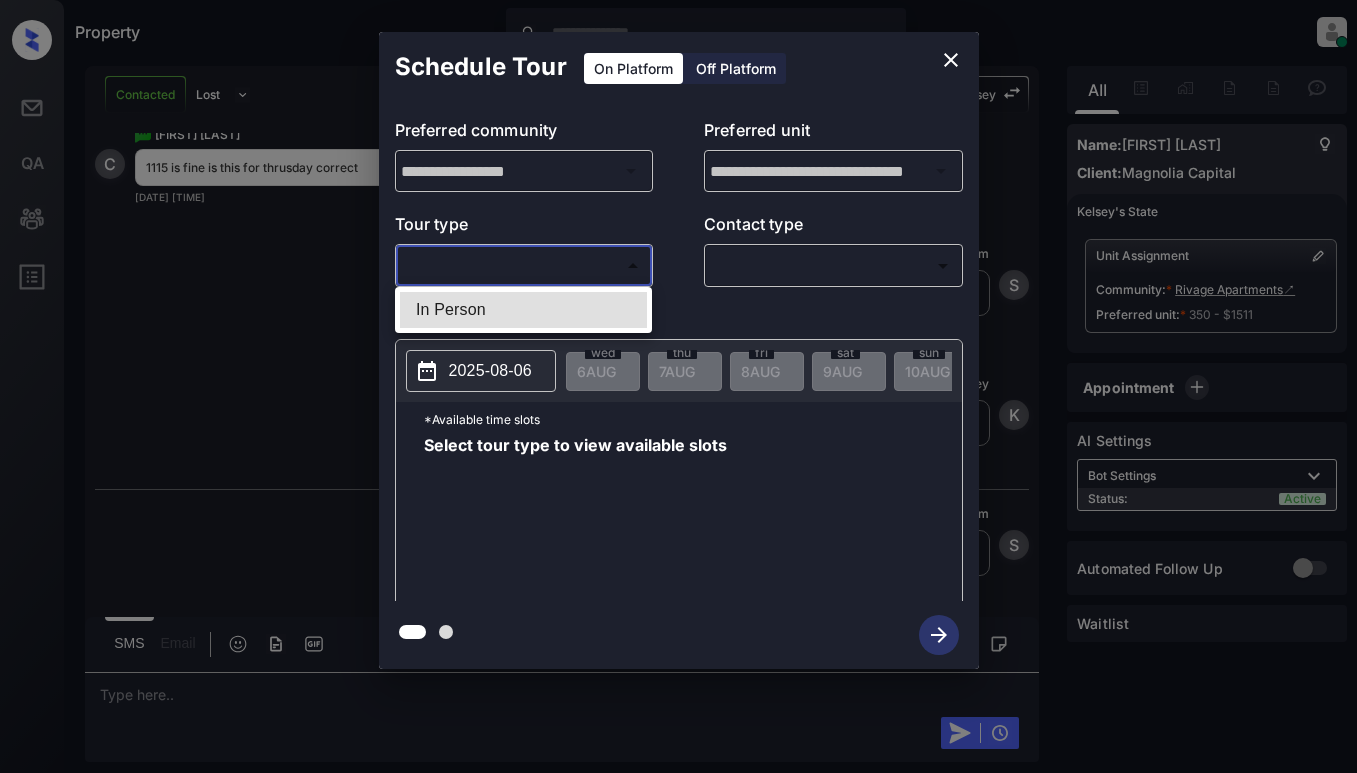 type 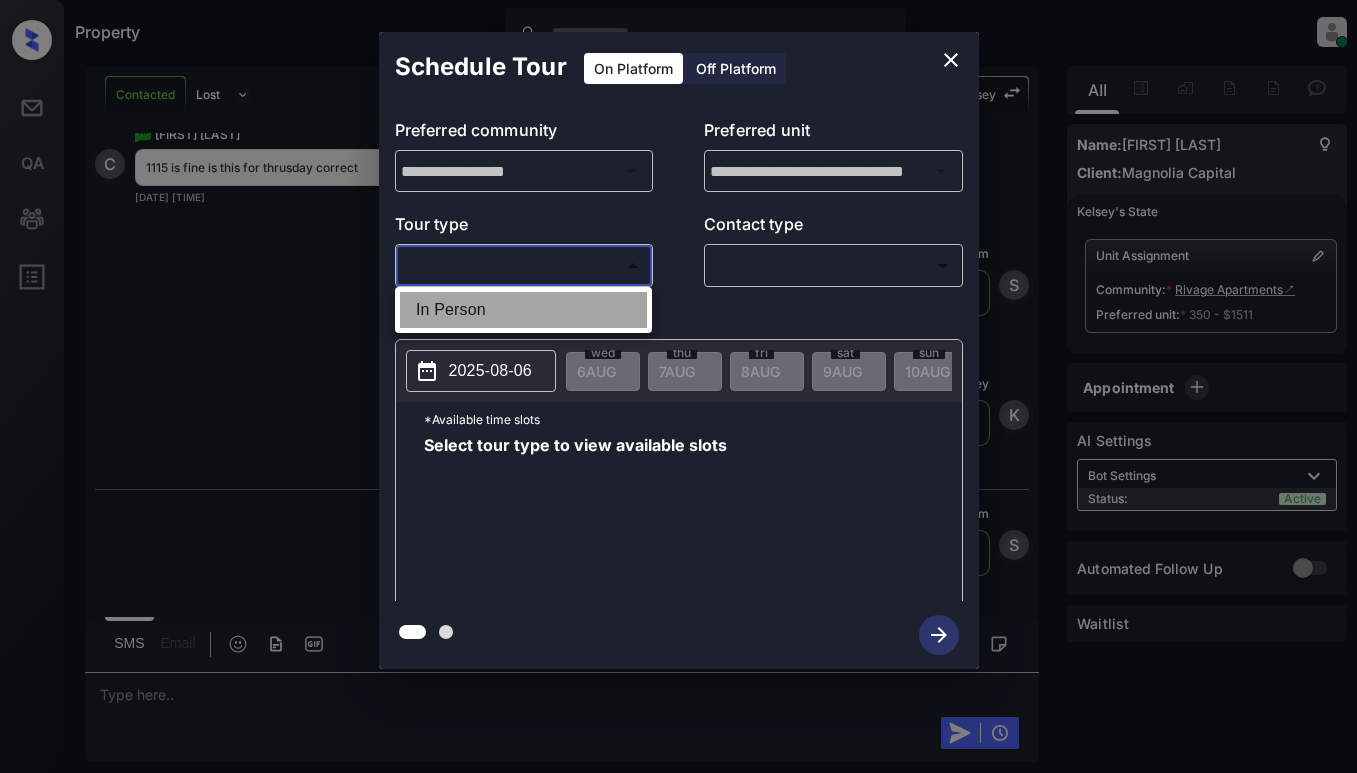 click on "In Person" at bounding box center [523, 310] 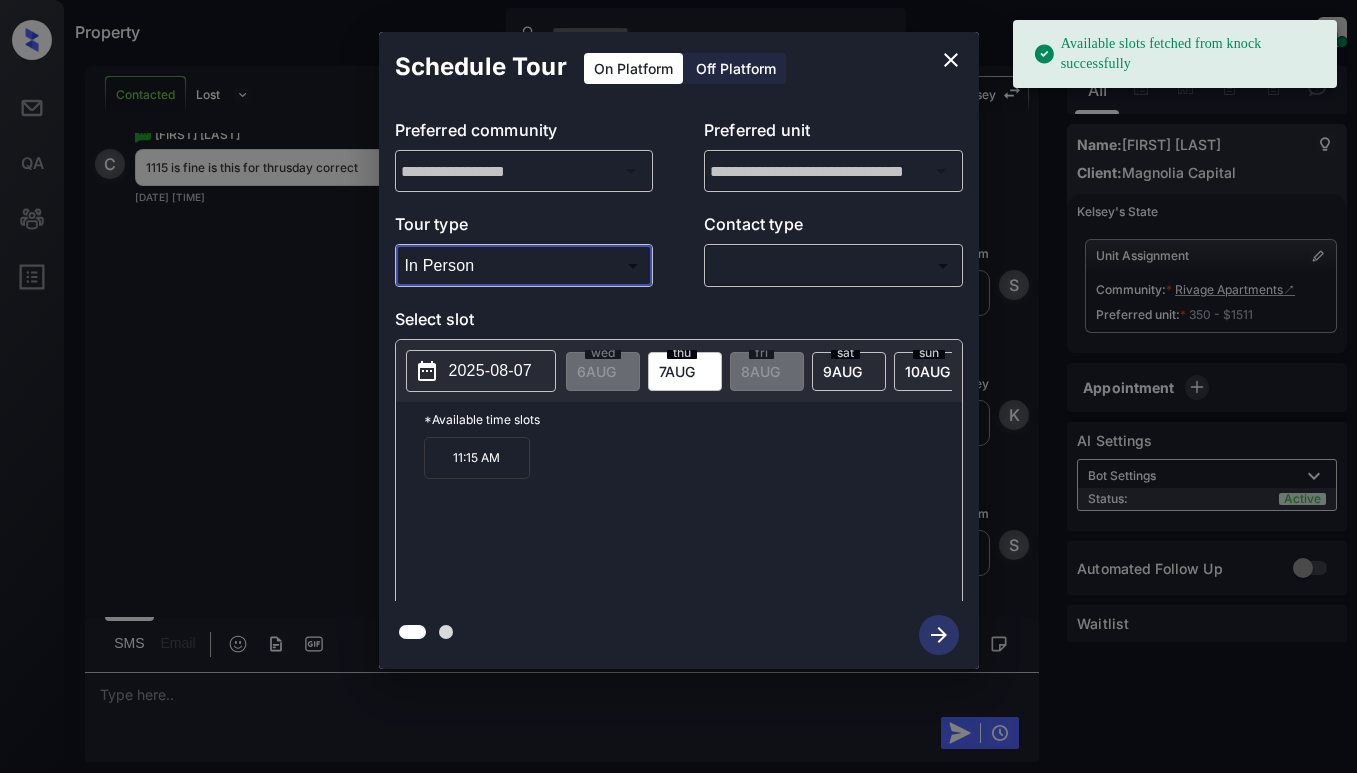 click on "2025-08-07" at bounding box center (481, 371) 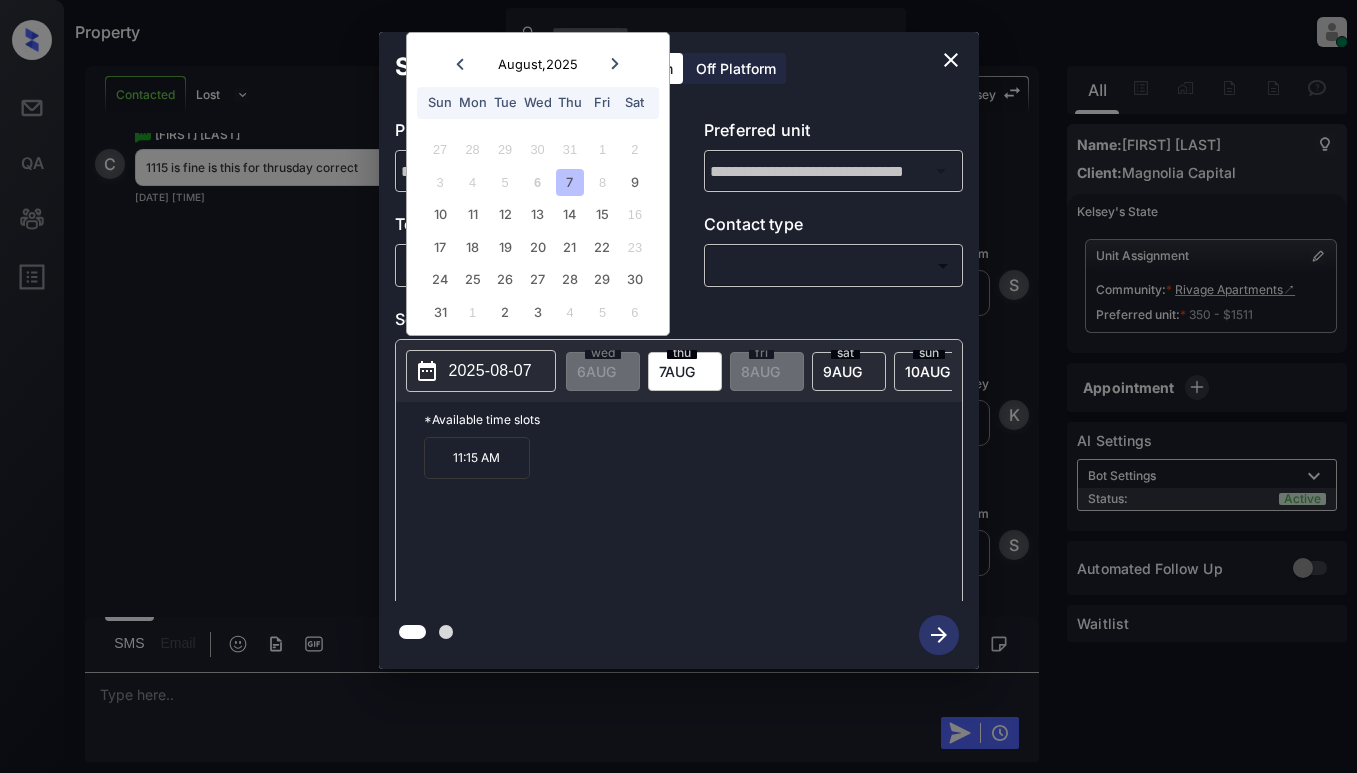 click 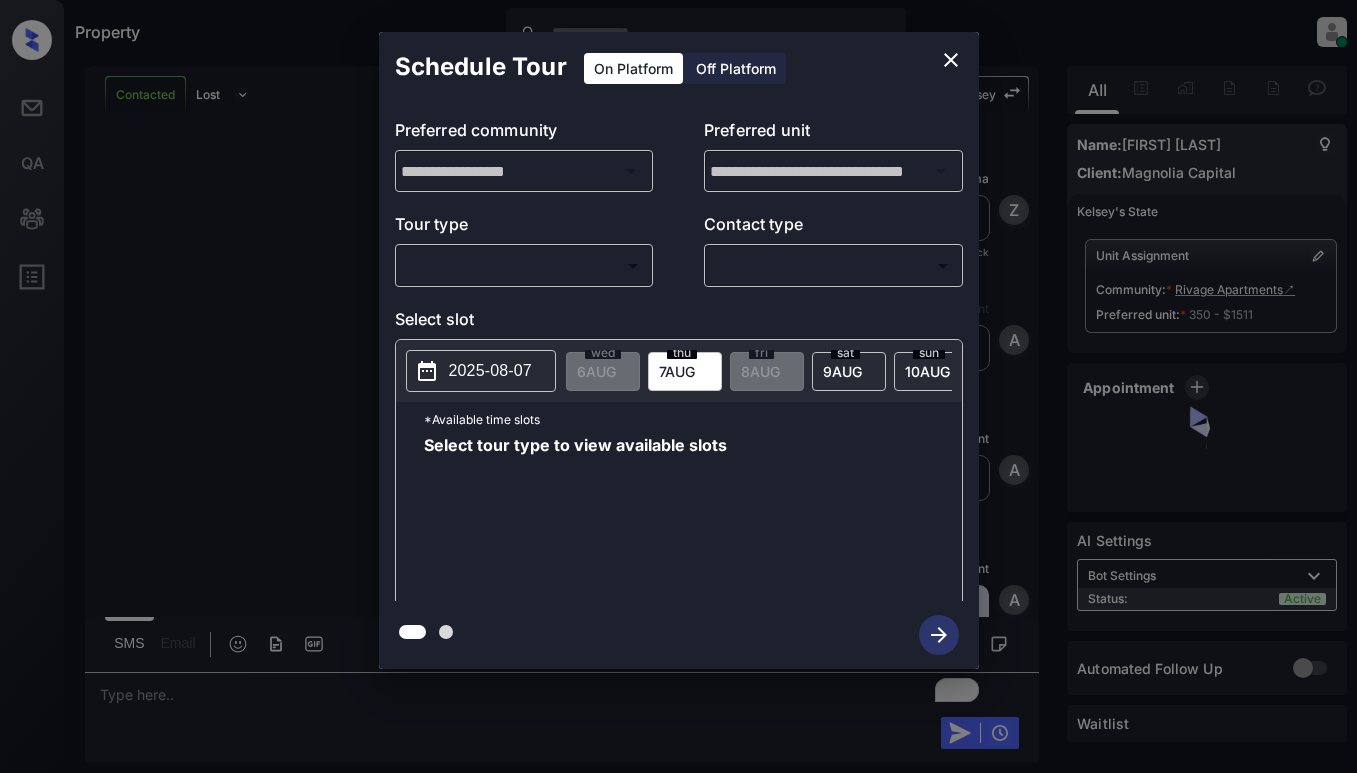 scroll, scrollTop: 0, scrollLeft: 0, axis: both 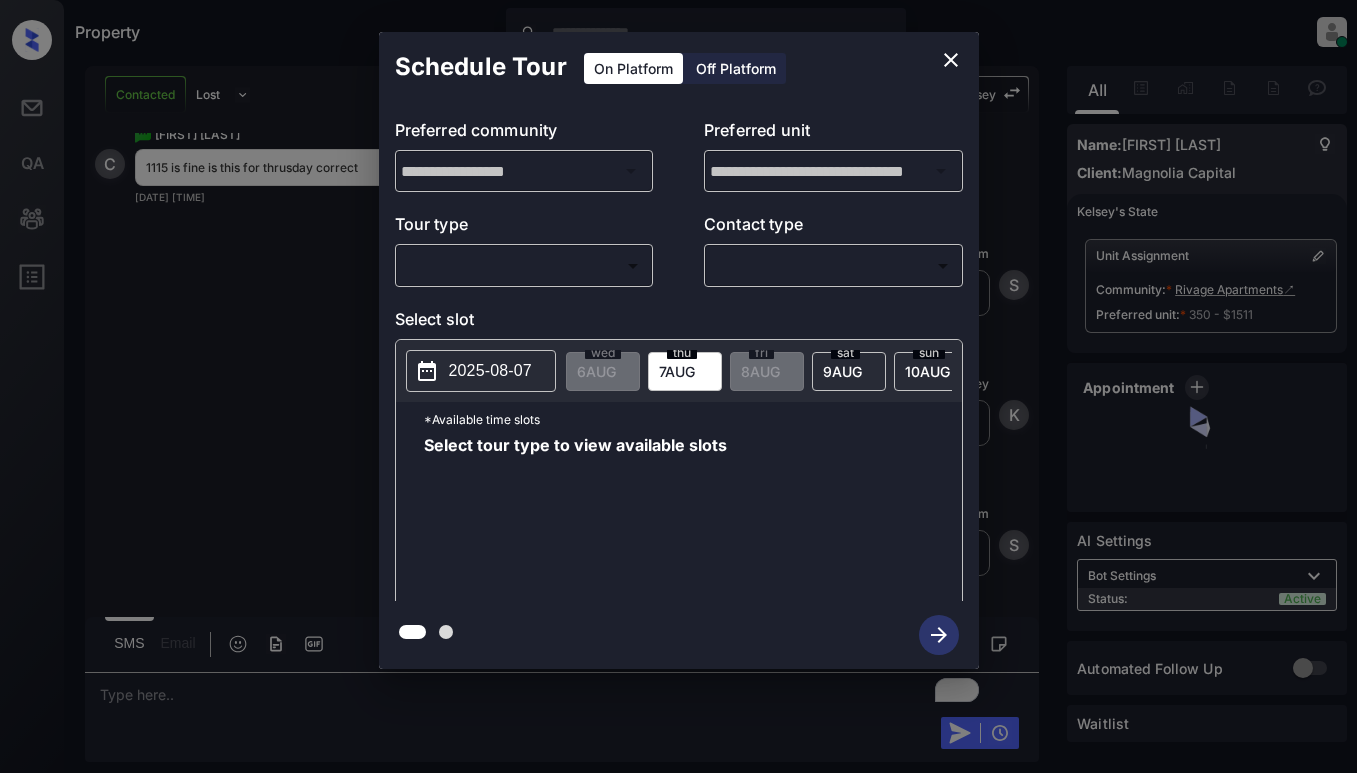 click on "Property [FIRST] [LAST] Online Set yourself   offline Set yourself   on break Profile Switch to  light  mode Sign out Contacted Lost Lead Sentiment: Angry Upon sliding the acknowledgement:  Lead will move to lost stage. * ​ SMS and call option will be set to opt out. AFM will be turned off for the lead. [FIRST] New Message Zuma Lead transferred to leasing agent: [FIRST] [DATE] [TIME]  Sync'd w  knock Z New Message Agent Lead created via webhook in Inbound stage. [DATE] [TIME] A New Message Agent AFM Request sent to [FIRST]. [DATE] [TIME] A New Message Agent Notes Note: Structured Note:
Move In Date: [DATE]
[DATE] [TIME] A New Message [FIRST] Lead Details Updated
Move In Date:  [DATE]
[DATE] [TIME] K New Message [FIRST] [DATE] [TIME]   | SmarterAFMV2Sms  Sync'd w  knock K New Message [FIRST] Lead archived by [FIRST]! [DATE] [TIME] K New Message [FIRST] [DATE] [TIME]    Sync'd w  knock C New Message System [DATE] [TIME] S" at bounding box center [678, 386] 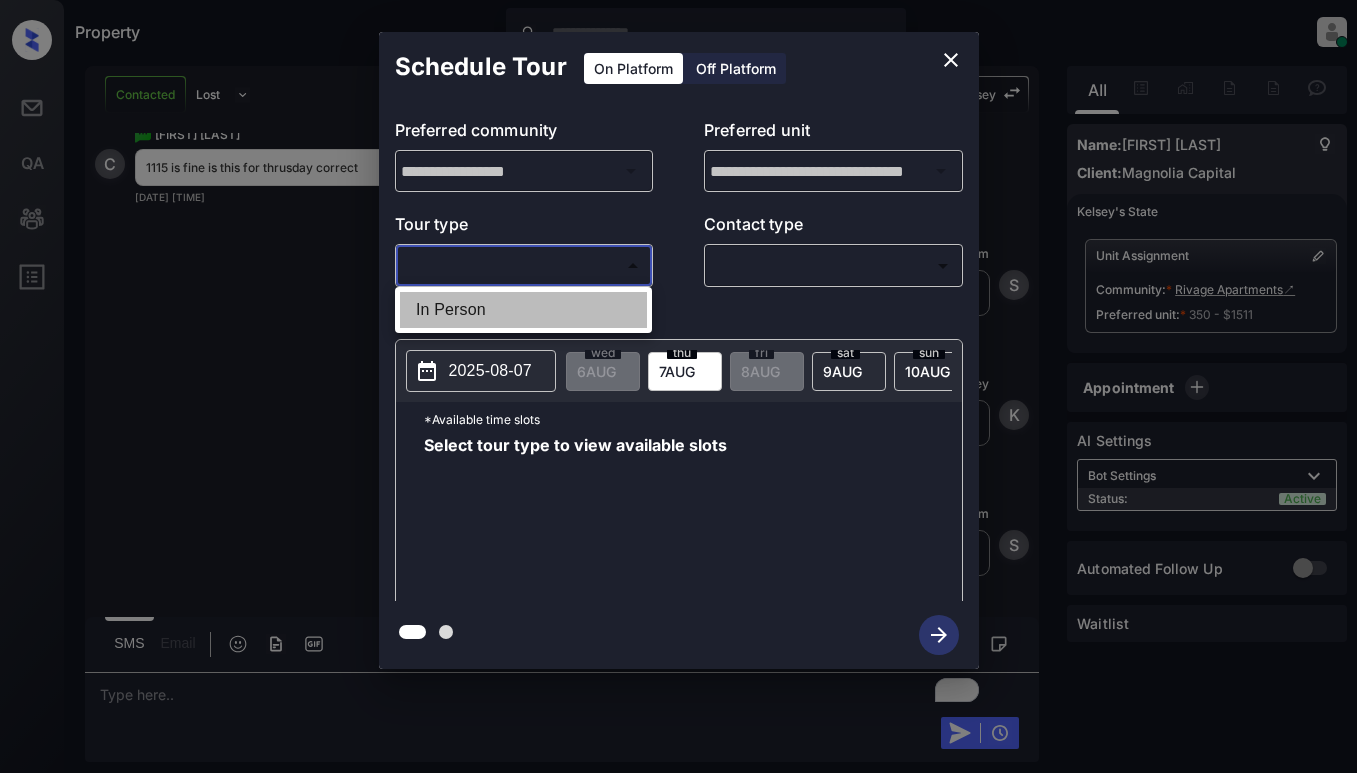 click on "In Person" at bounding box center (523, 310) 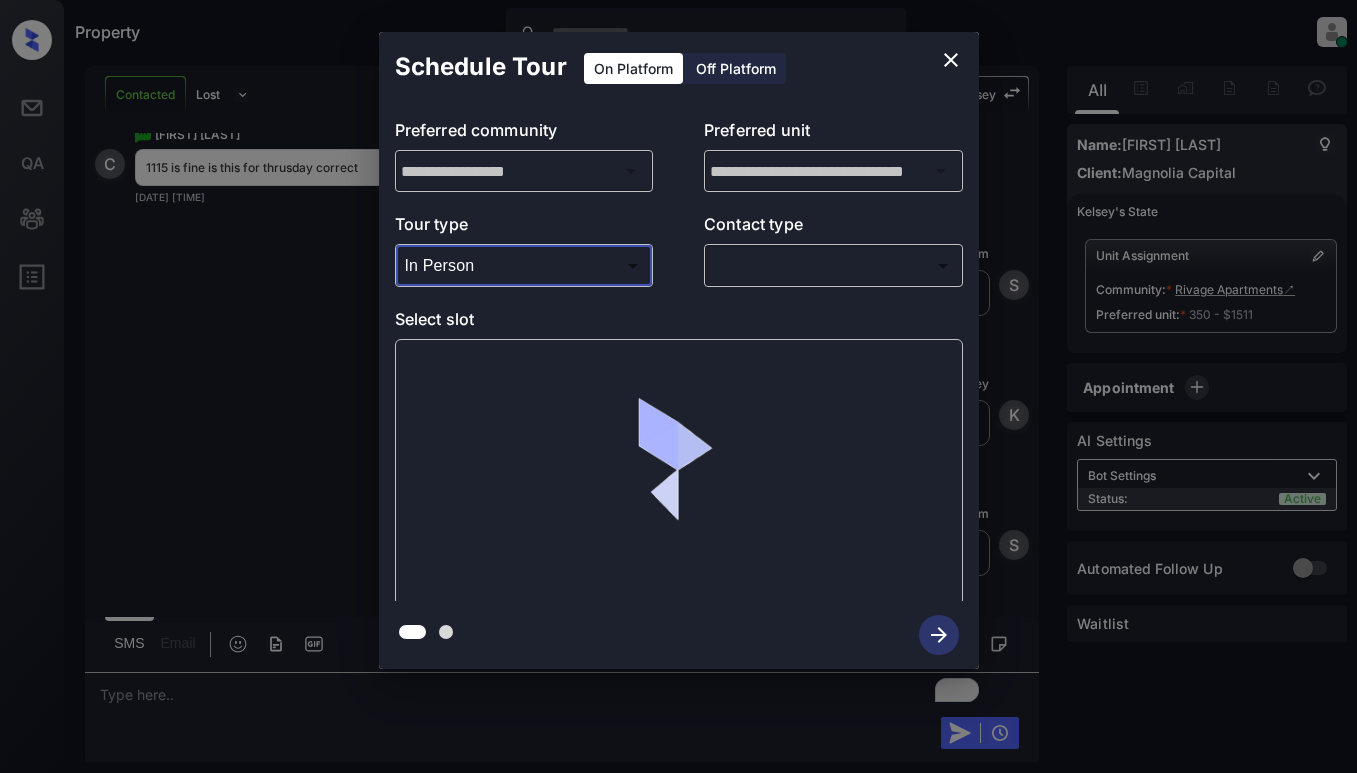 click on "Property Dominic Ceralde Online Set yourself   offline Set yourself   on break Profile Switch to  light  mode Sign out Contacted Lost Lead Sentiment: Angry Upon sliding the acknowledgement:  Lead will move to lost stage. * ​ SMS and call option will be set to opt out. AFM will be turned off for the lead. Kelsey New Message Zuma Lead transferred to leasing agent: kelsey Aug 06, 2025 01:10 am  Sync'd w  knock Z New Message Agent Lead created via webhook in Inbound stage. Aug 06, 2025 01:10 am A New Message Agent AFM Request sent to Kelsey. Aug 06, 2025 01:10 am A New Message Agent Notes Note: Structured Note:
Move In Date: 2025-08-18
Aug 06, 2025 01:10 am A New Message Kelsey Lead Details Updated
Move In Date:  18-8-2025
Aug 06, 2025 01:10 am K New Message Kelsey Aug 06, 2025 01:11 am   | SmarterAFMV2Sms  Sync'd w  knock K New Message Kelsey Lead archived by Kelsey! Aug 06, 2025 01:11 am K New Message Crystal Mccrary Aug 06, 2025 01:12 am    Sync'd w  knock C New Message System Aug 06, 2025 01:12 am S" at bounding box center [678, 386] 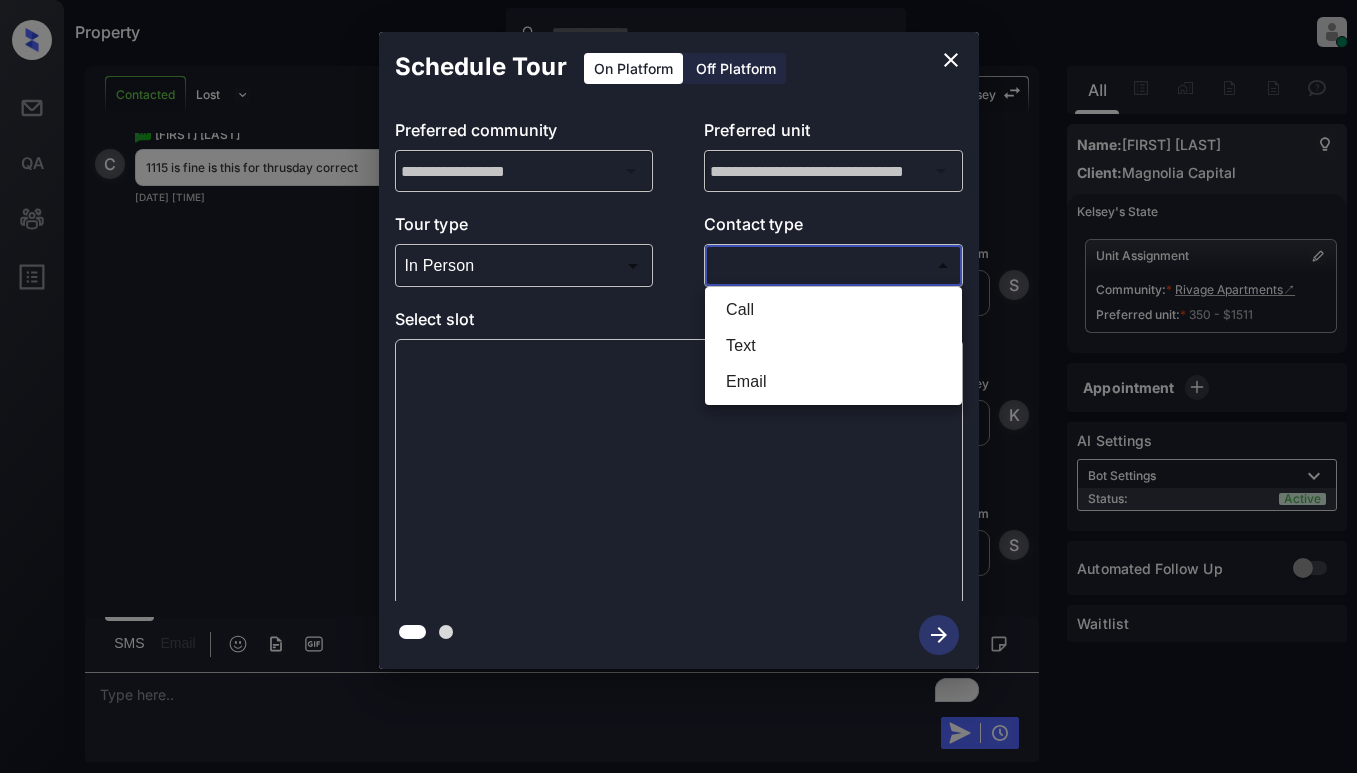 click on "Text" at bounding box center (833, 346) 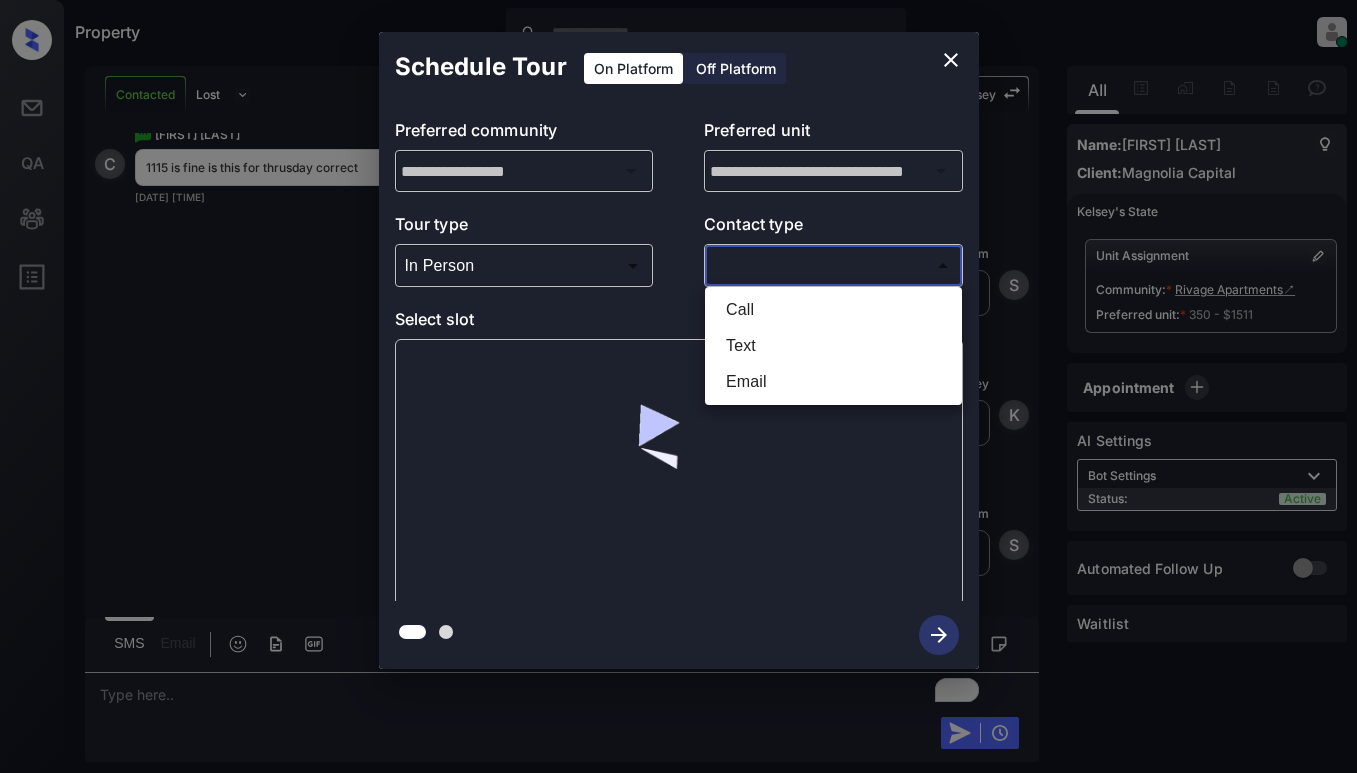 type on "****" 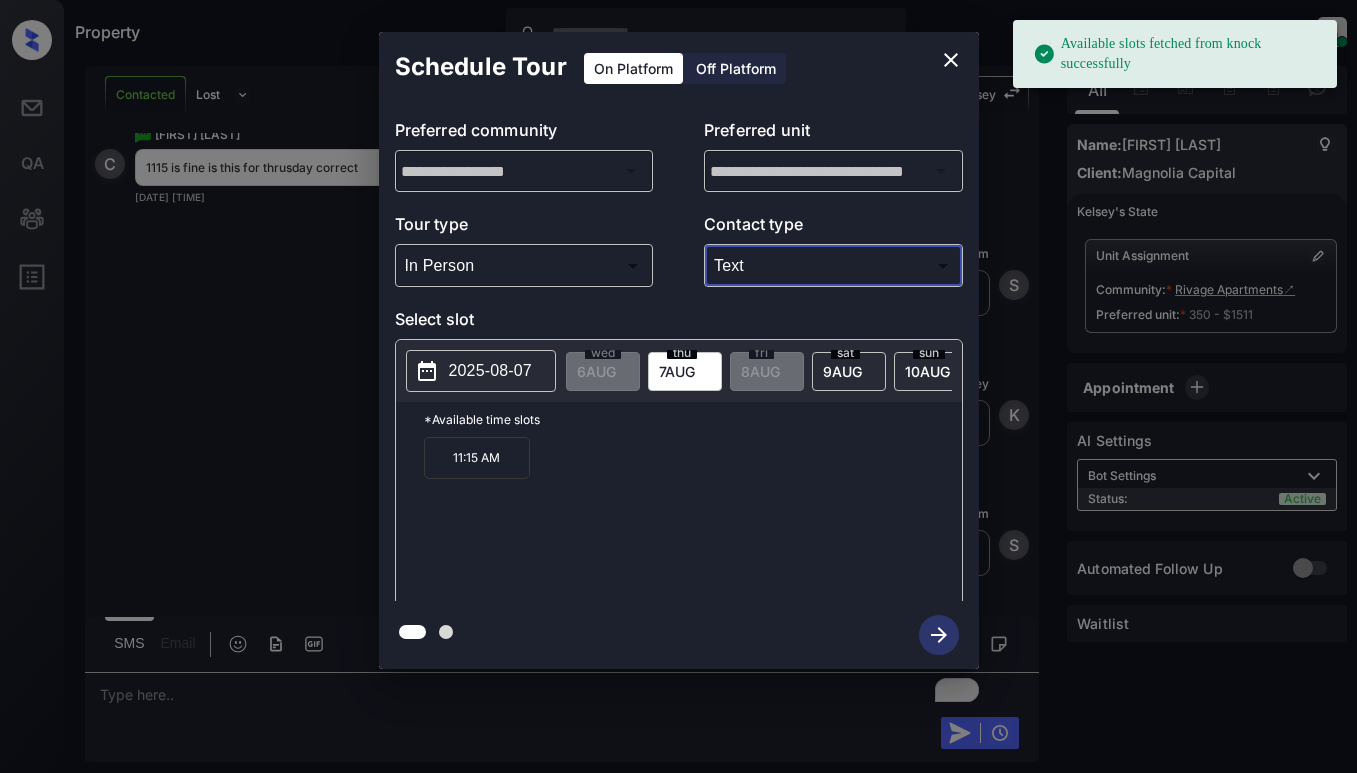 click on "thu 7 AUG" at bounding box center (685, 371) 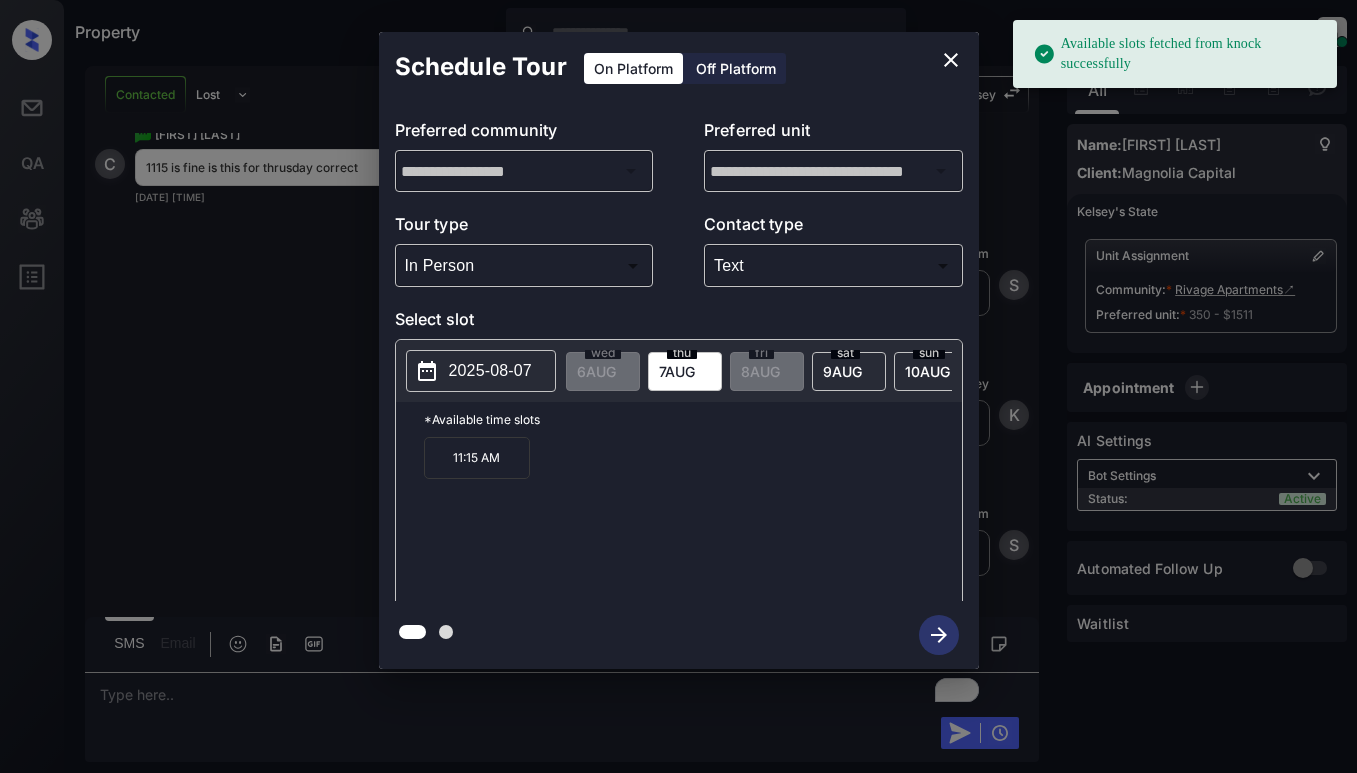 click on "11:15 AM" at bounding box center (477, 458) 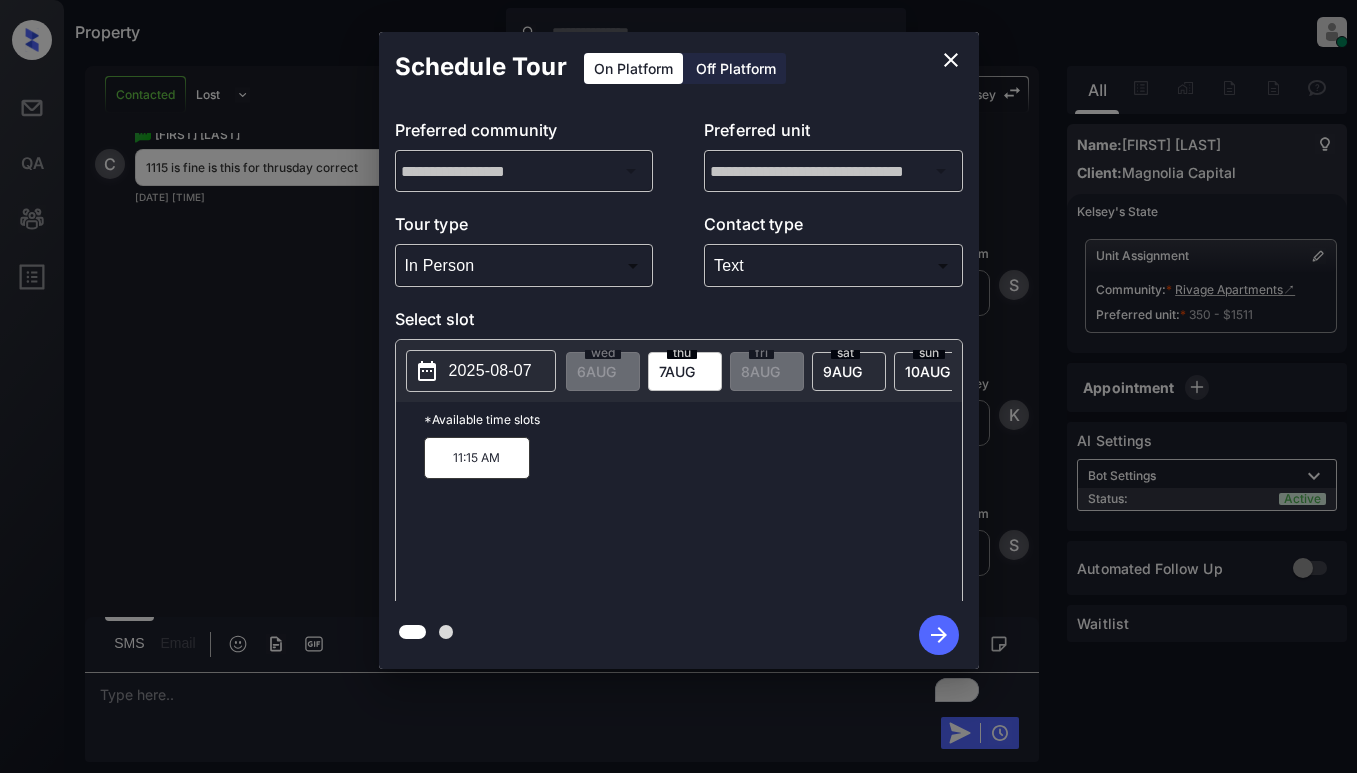 click 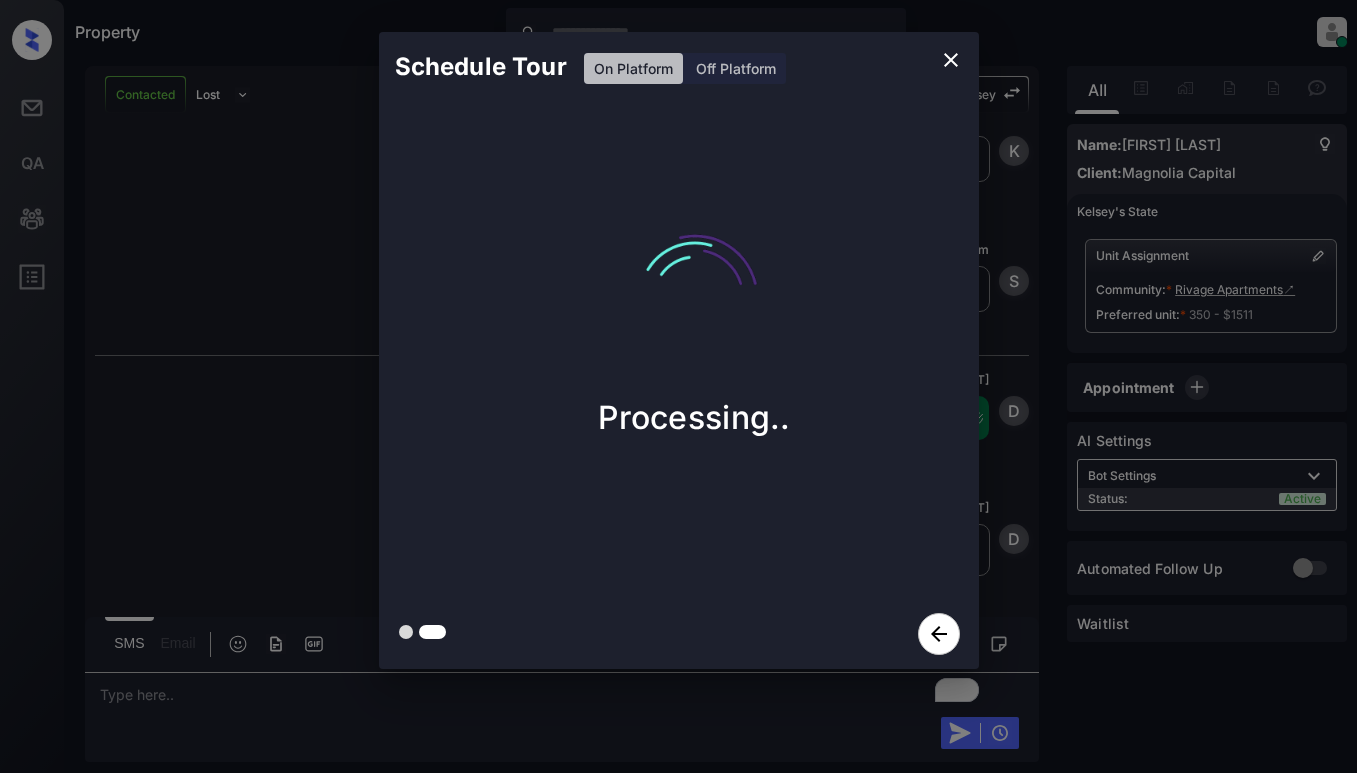 scroll, scrollTop: 2361, scrollLeft: 0, axis: vertical 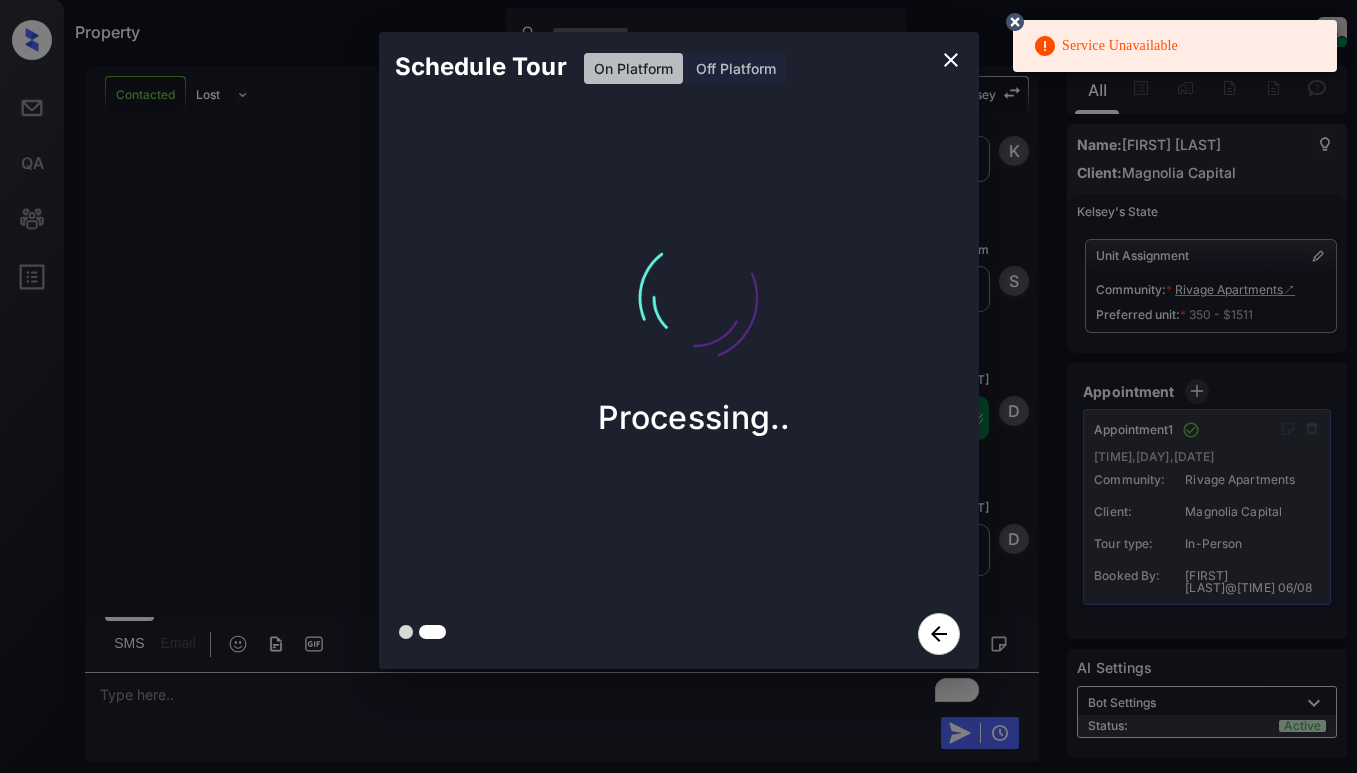 click 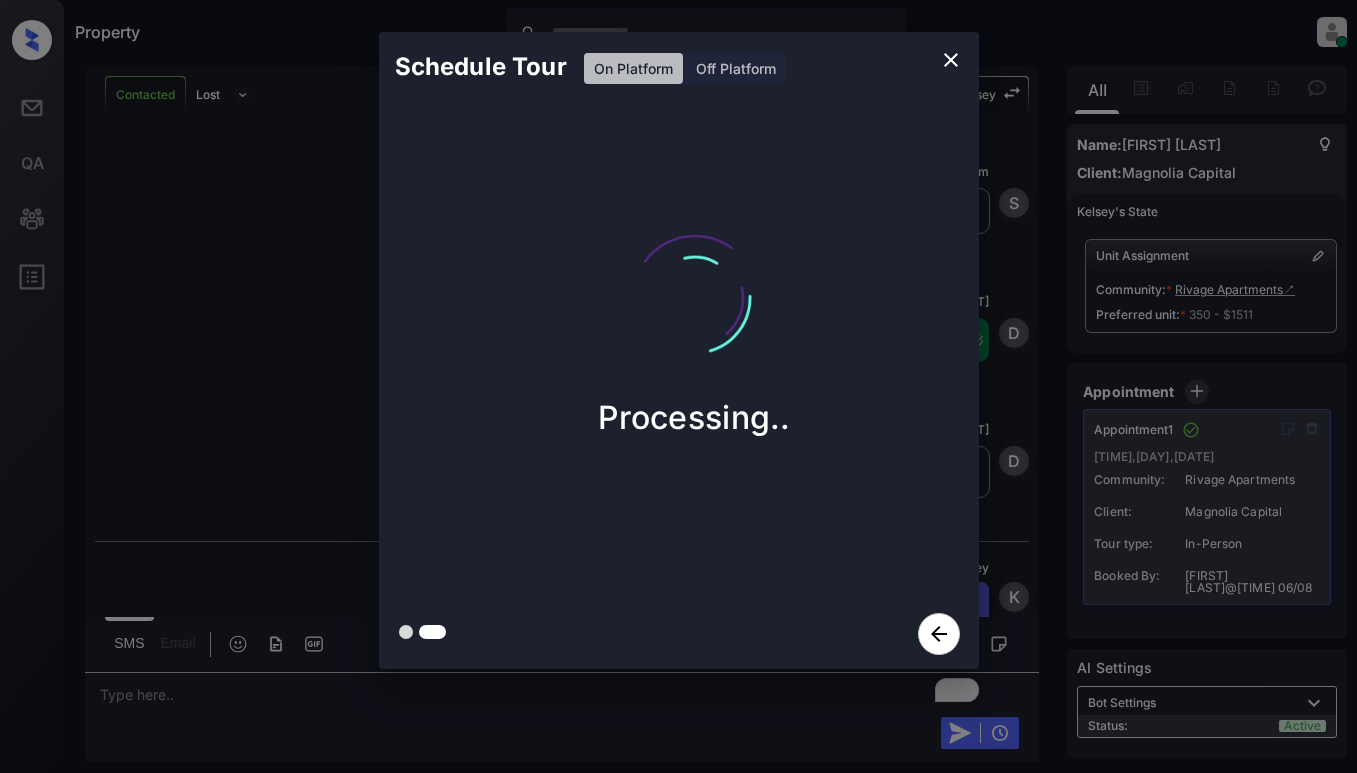 scroll, scrollTop: 2525, scrollLeft: 0, axis: vertical 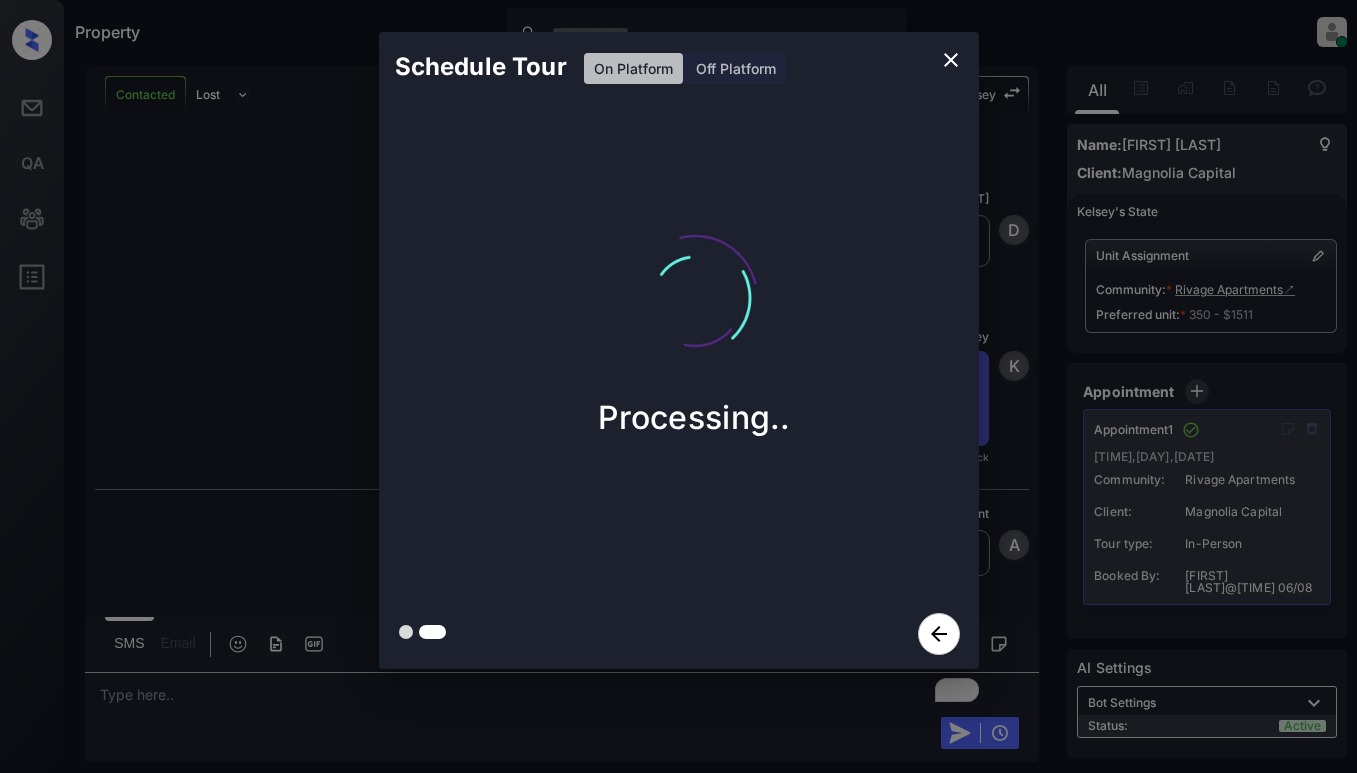 click on "Schedule Tour On Platform Off Platform Processing.." at bounding box center (678, 350) 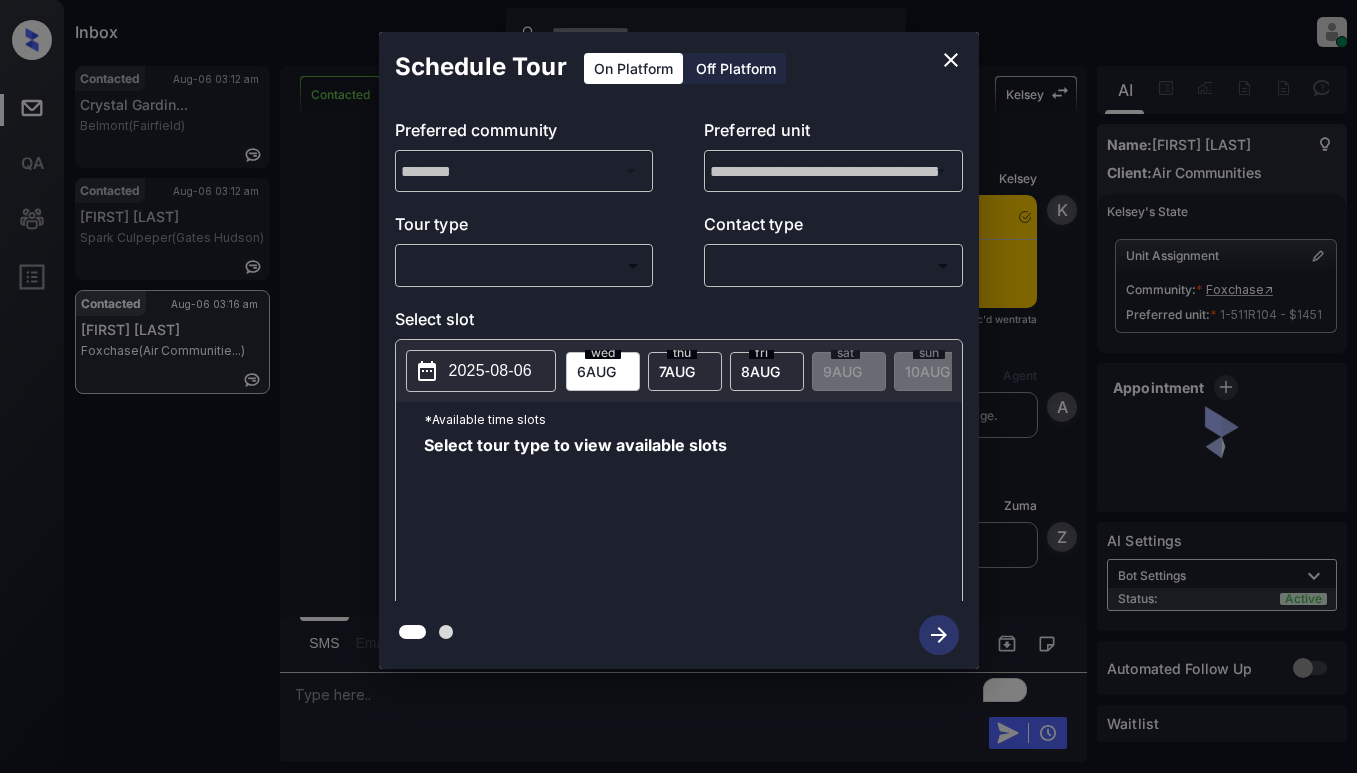 scroll, scrollTop: 0, scrollLeft: 0, axis: both 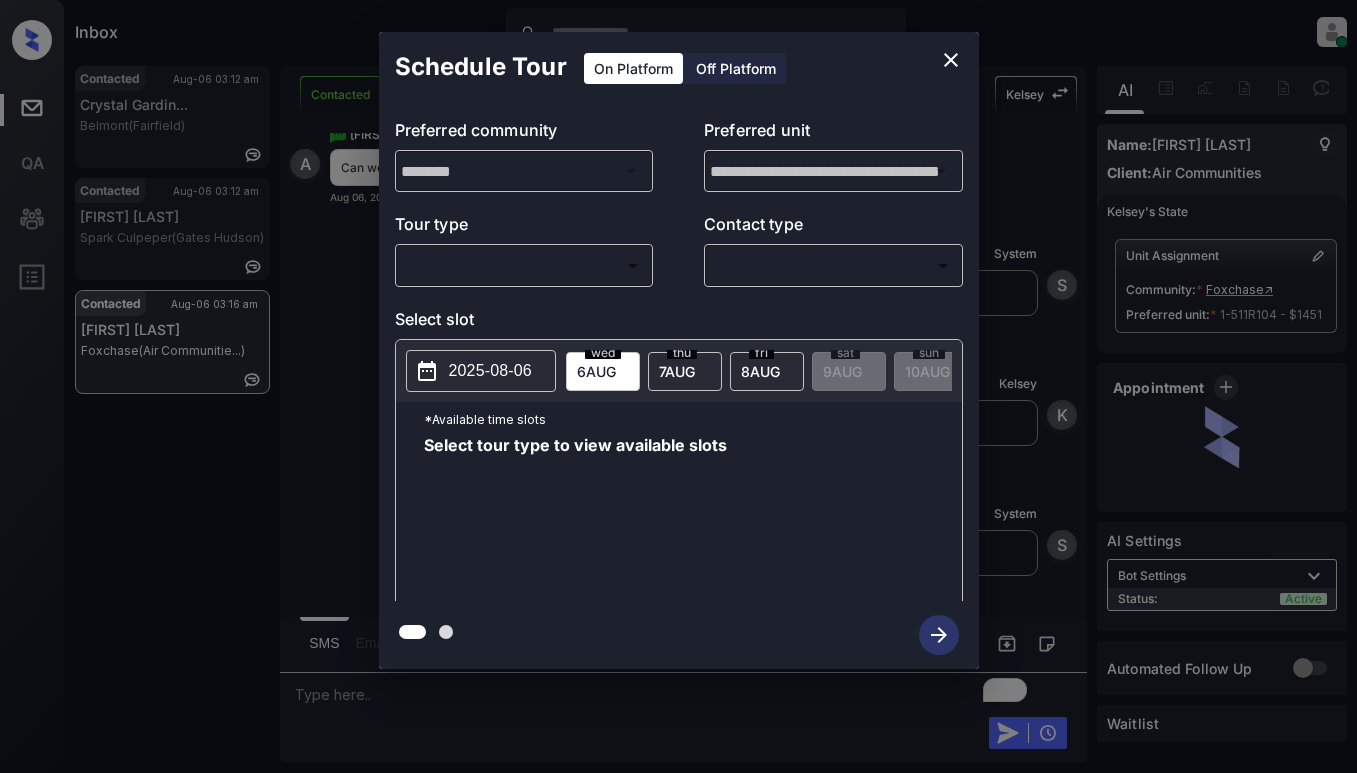 click on "Inbox Dominic Ceralde Online Set yourself   offline Set yourself   on break Profile Switch to  light  mode Sign out Contacted Aug-06 03:12 am   Crystal Gardin... Belmont  (Fairfield) Contacted Aug-06 03:12 am   Cristy Hinton Spark Culpeper  (Gates Hudson) Contacted Aug-06 03:16 am   Andrew Clark Foxchase  (Air Communitie...) Contacted Lost Lead Sentiment: Angry Upon sliding the acknowledgement:  Lead will move to lost stage. * ​ SMS and call option will be set to opt out. AFM will be turned off for the lead. Kelsey New Message Kelsey Notes Note: <a href="https://conversation.getzuma.com/68932b23c34cfcd63923f377">https://conversation.getzuma.com/68932b23c34cfcd63923f377</a> - Paste this link into your browser to view Kelsey’s conversation with the prospect Aug 06, 2025 03:15 am  Sync'd w  entrata K New Message Agent Lead created via emailParser in Inbound stage. Aug 06, 2025 03:15 am A New Message Zuma Lead transferred to leasing agent: kelsey Aug 06, 2025 03:15 am Z New Message Kelsey K New Message Agent" at bounding box center [678, 386] 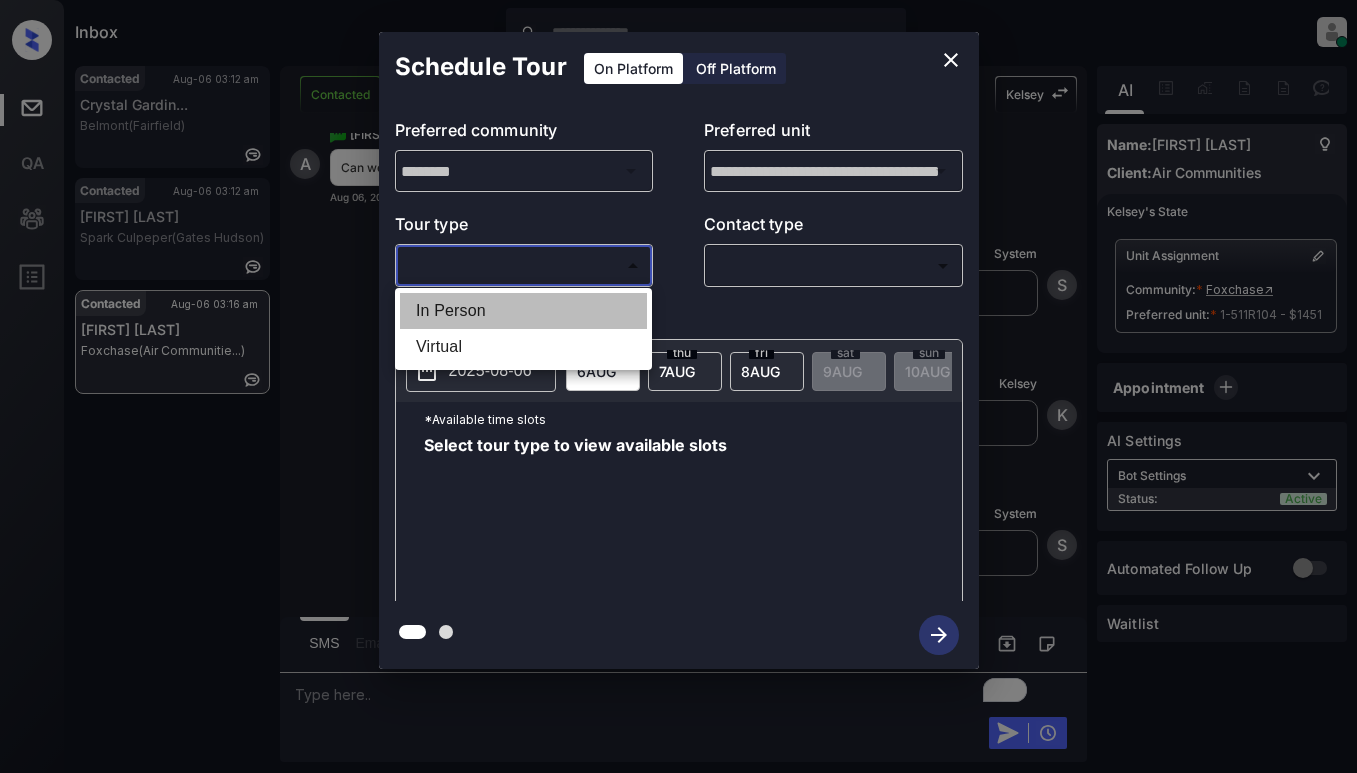 click on "In Person" at bounding box center (523, 311) 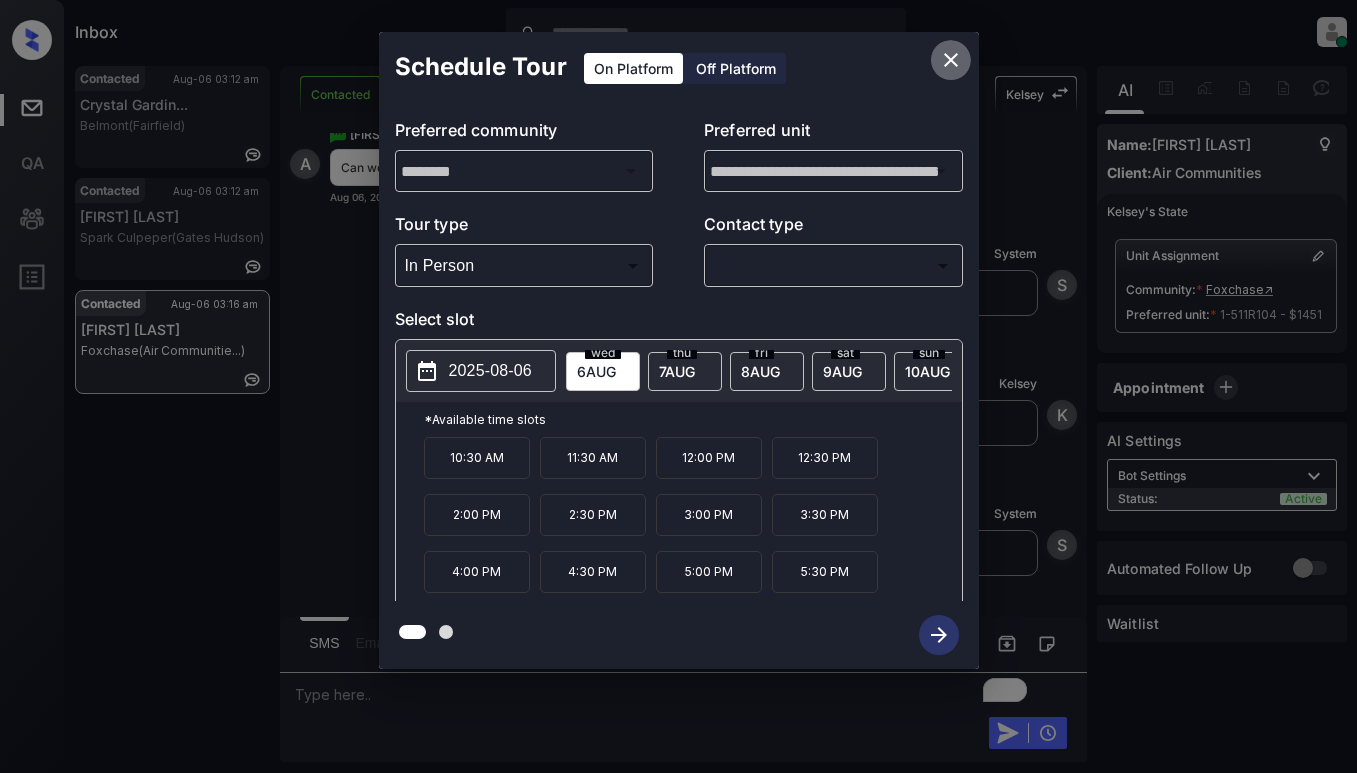 click 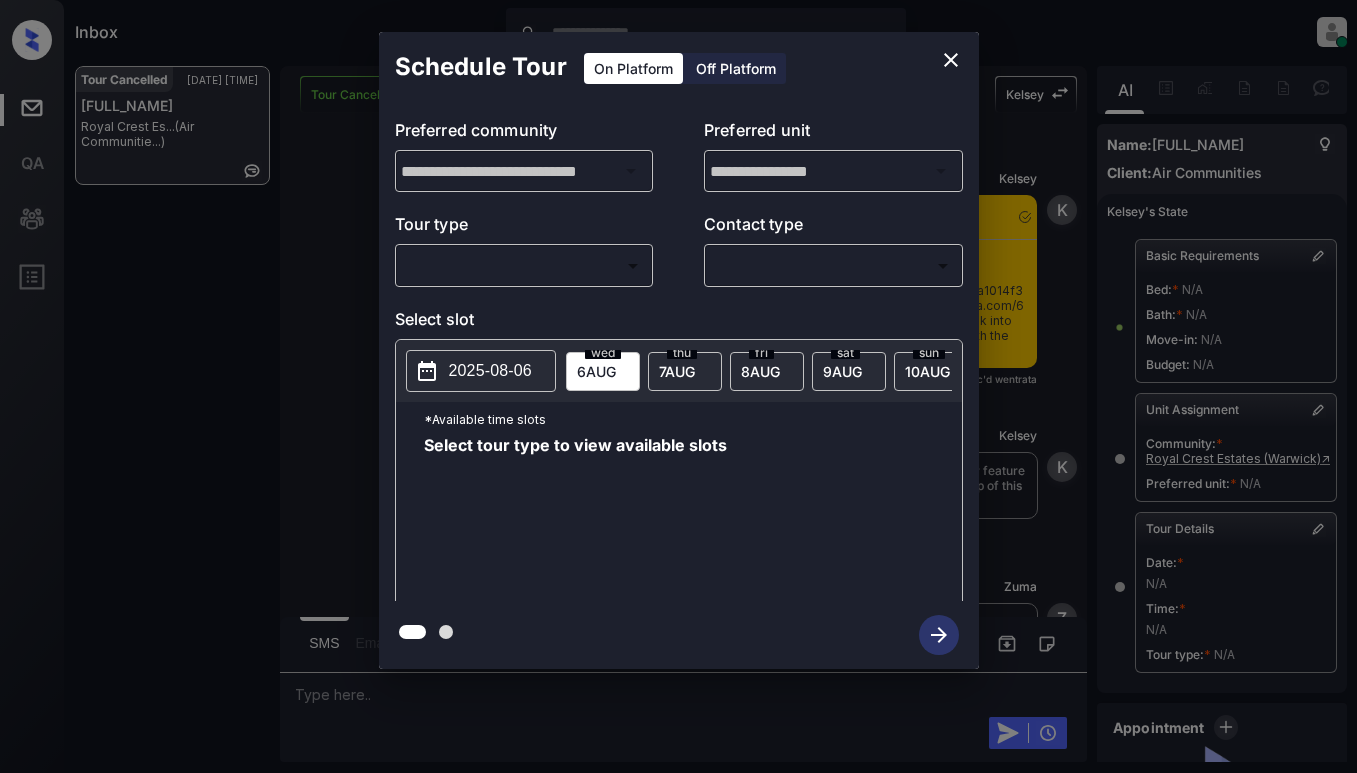 scroll, scrollTop: 0, scrollLeft: 0, axis: both 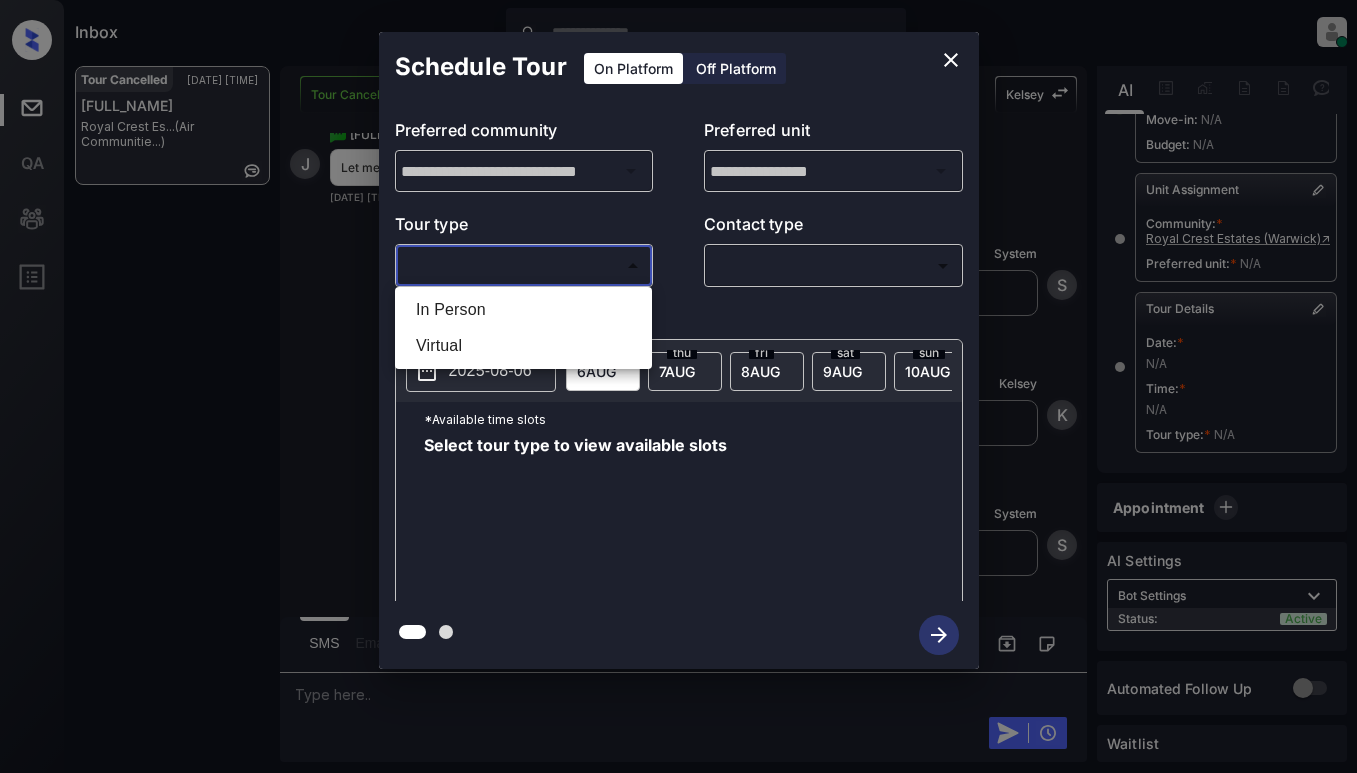 click on "Inbox [FULL_NAME] Online Set yourself   offline Set yourself   on break Profile Switch to  light  mode Sign out Tour Cancelled [DATE] [TIME]   [FULL_NAME] Royal Crest Es...  (Air Communitie...) Tour Cancelled Lost Lead Sentiment: Angry Upon sliding the acknowledgement:  Lead will move to lost stage. * ​ SMS and call option will be set to opt out. AFM will be turned off for the lead. [FIRST_NAME] New Message [FIRST_NAME] Notes Note:  - Paste this link into your browser to view [FIRST_NAME]’s conversation with the prospect [DATE] [TIME]  Sync'd w  entrata K New Message [FIRST_NAME] Due to the activation of disableLeadTransfer feature flag, [FIRST_NAME] will no longer transfer ownership of this CRM guest card [DATE] [TIME] K New Message Zuma Lead transferred to leasing agent: [FIRST_NAME] [DATE] [TIME] Z New Message Agent Lead created via emailParser in Inbound stage. A New Message Agent" at bounding box center (678, 386) 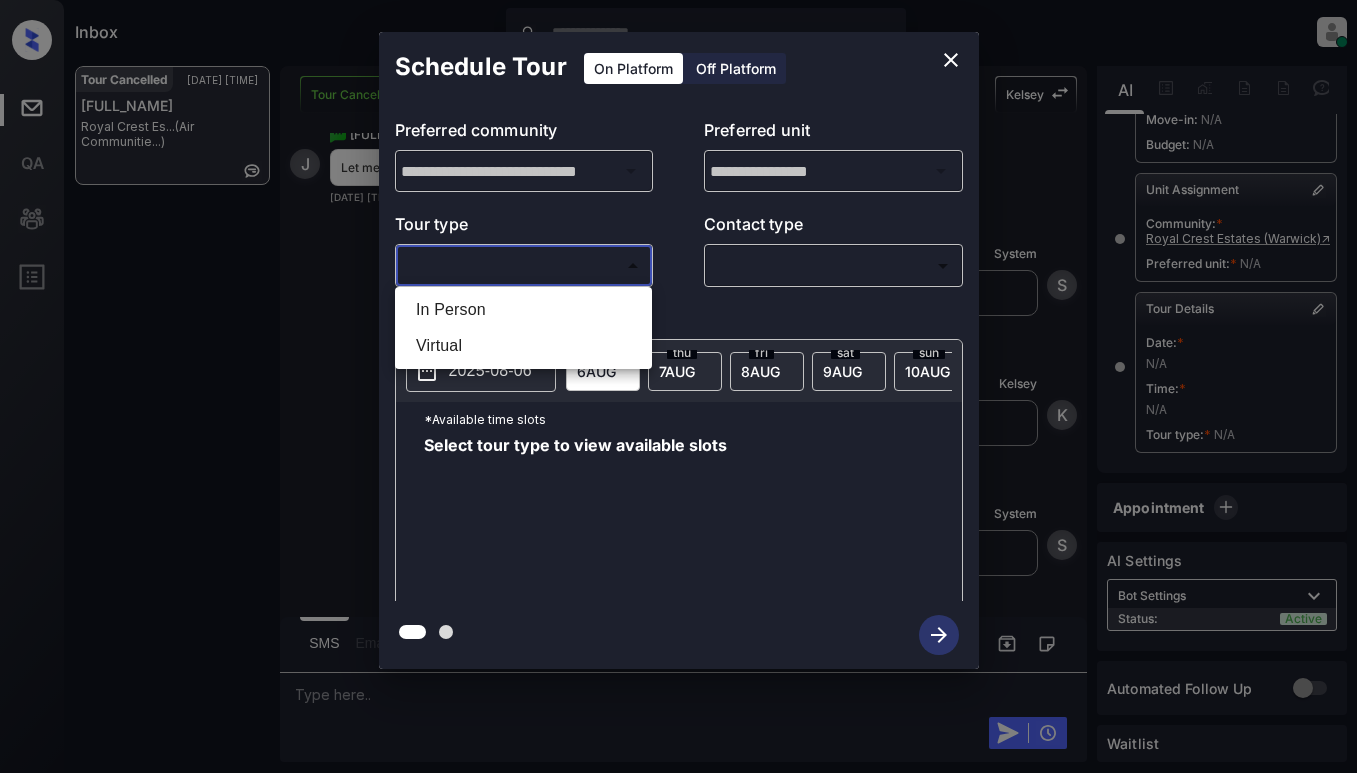 click on "In Person" at bounding box center (523, 310) 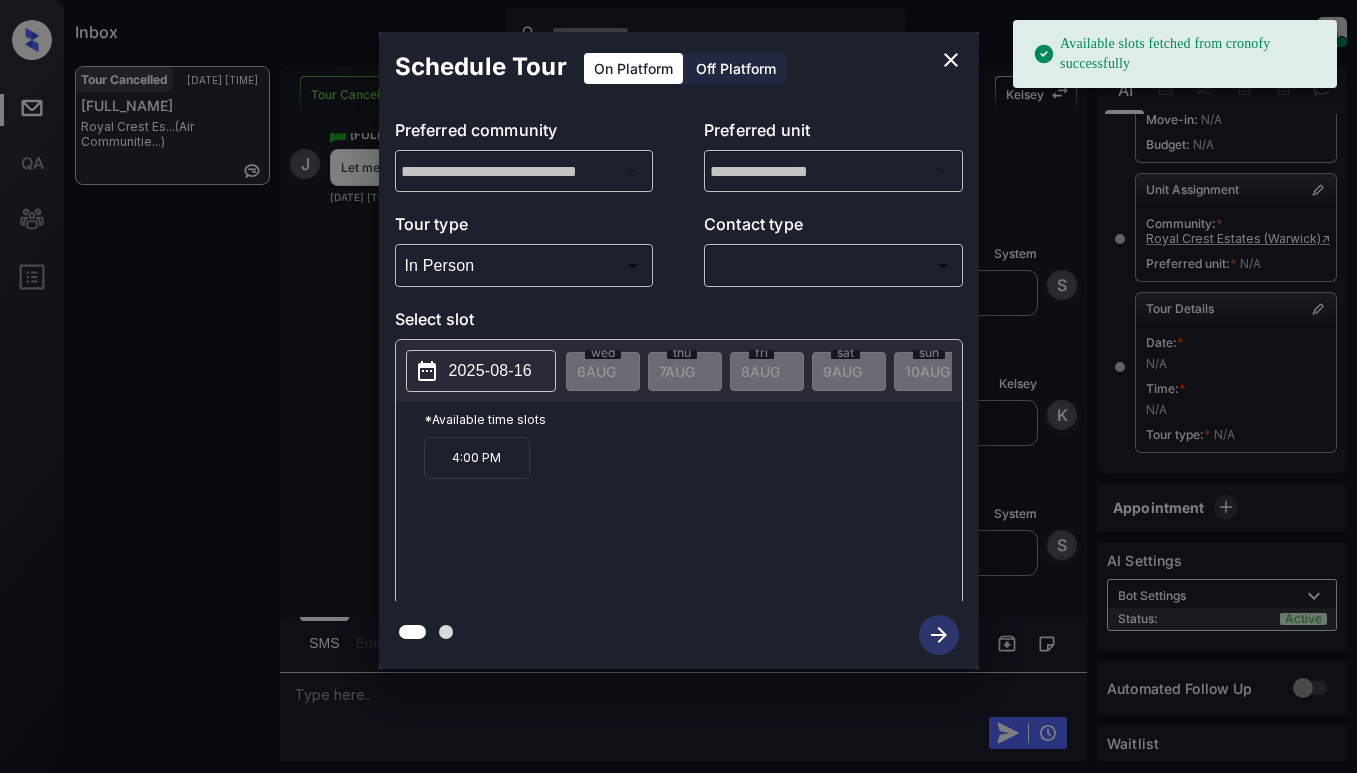 click on "2025-08-16" at bounding box center (490, 371) 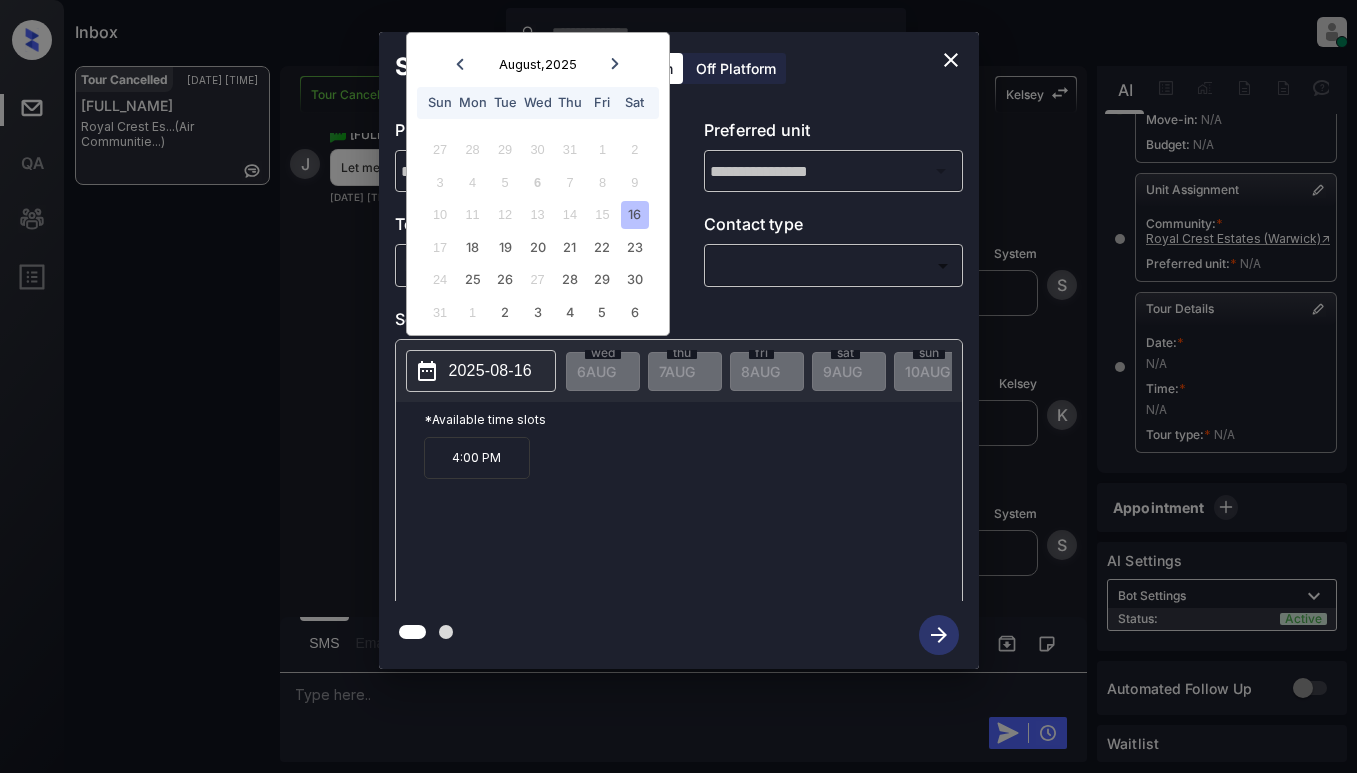 click at bounding box center (951, 60) 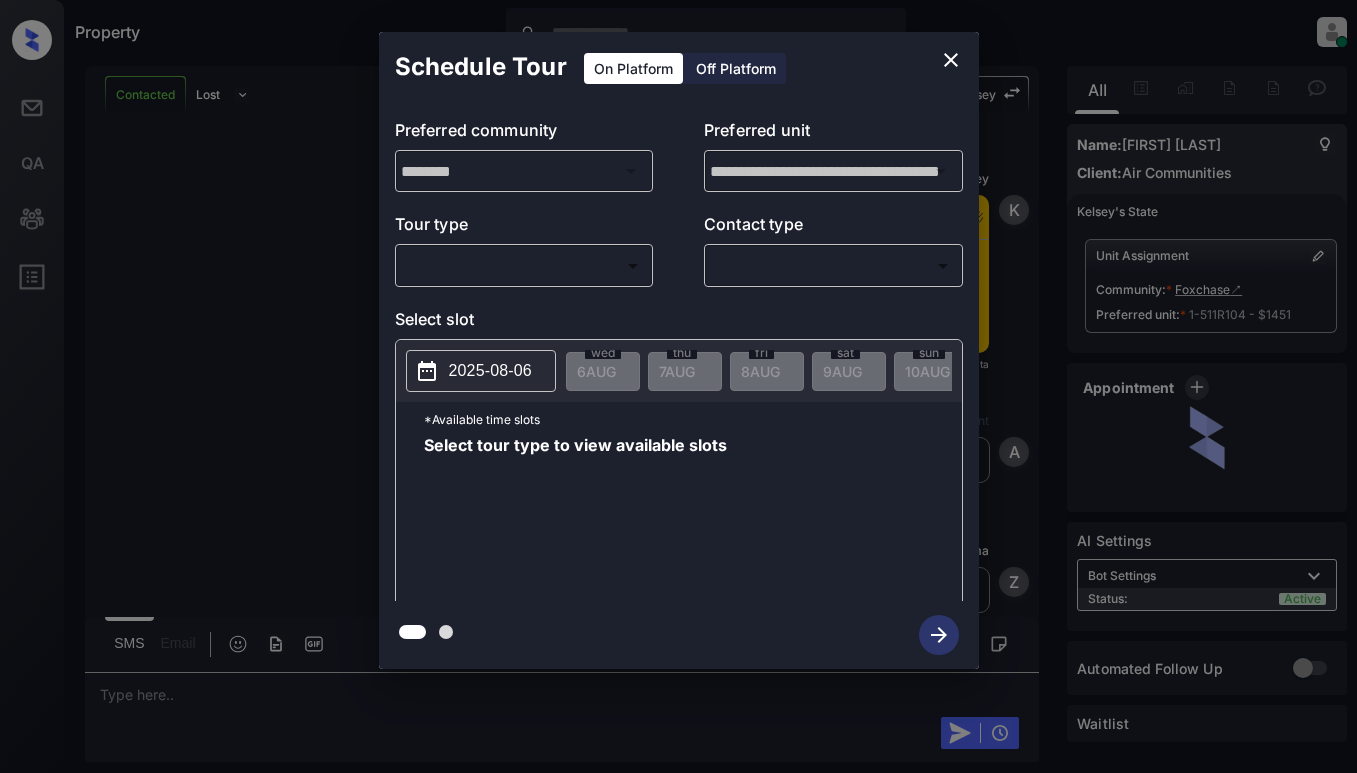 scroll, scrollTop: 0, scrollLeft: 0, axis: both 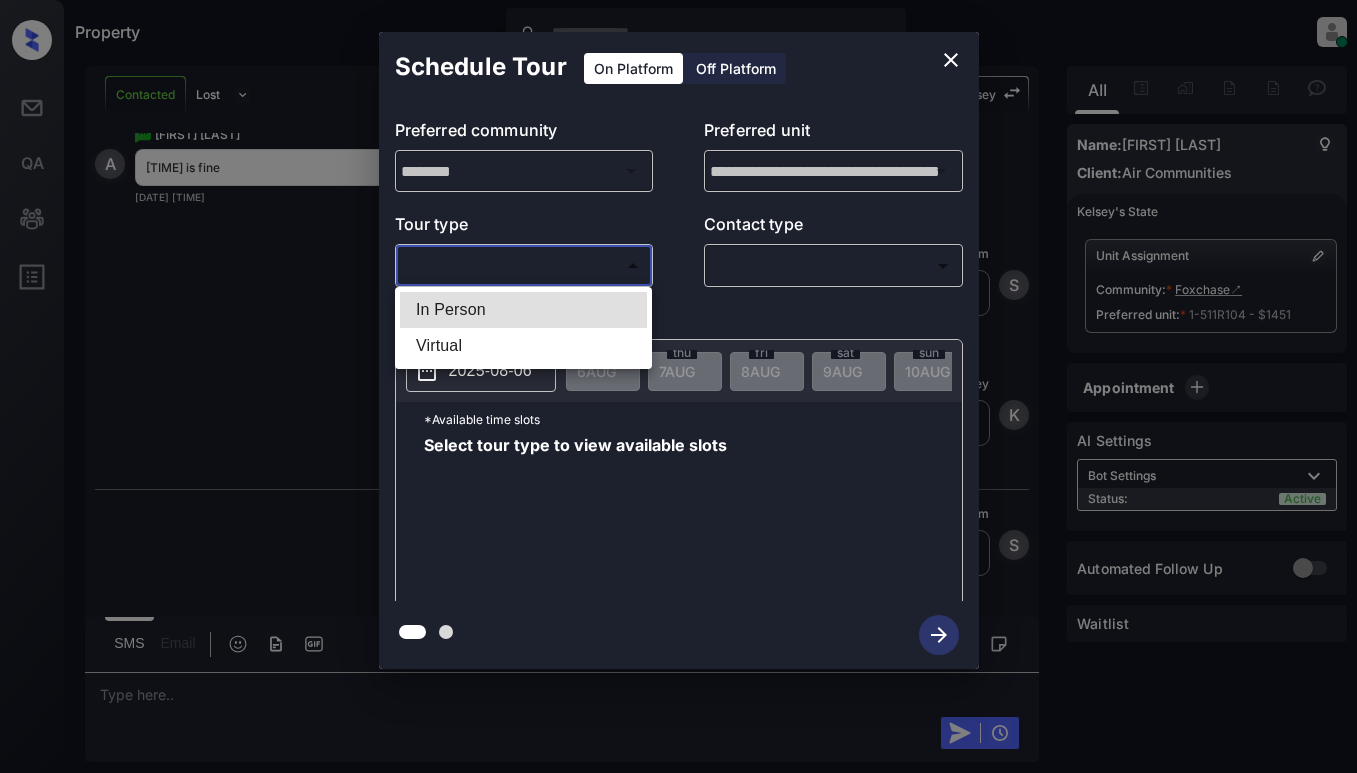 click on "Property [LAST] [LAST] Online Set yourself   offline Set yourself   on break Profile Switch to  light  mode Sign out Contacted Lost Lead Sentiment: Angry Upon sliding the acknowledgement:  Lead will move to lost stage. * ​ SMS and call option will be set to opt out. AFM will be turned off for the lead. [FIRST] New Message [FIRST] Notes Note:  - Paste this link into your browser to view [FIRST]’s conversation with the prospect [DATE] [TIME]  Sync'd w  entrata [FIRST] New Message Agent Lead created via emailParser in Inbound stage. [DATE] [TIME]  A New Message Zuma Lead transferred to leasing agent: [FIRST] [DATE] [TIME]  Z New Message [FIRST] Due to the activation of disableLeadTransfer feature flag, [FIRST] will no longer transfer ownership of this CRM guest card [DATE] [TIME]  K New Message Agent AFM Request sent to [FIRST]. [DATE] [TIME]  A New Message" at bounding box center (678, 386) 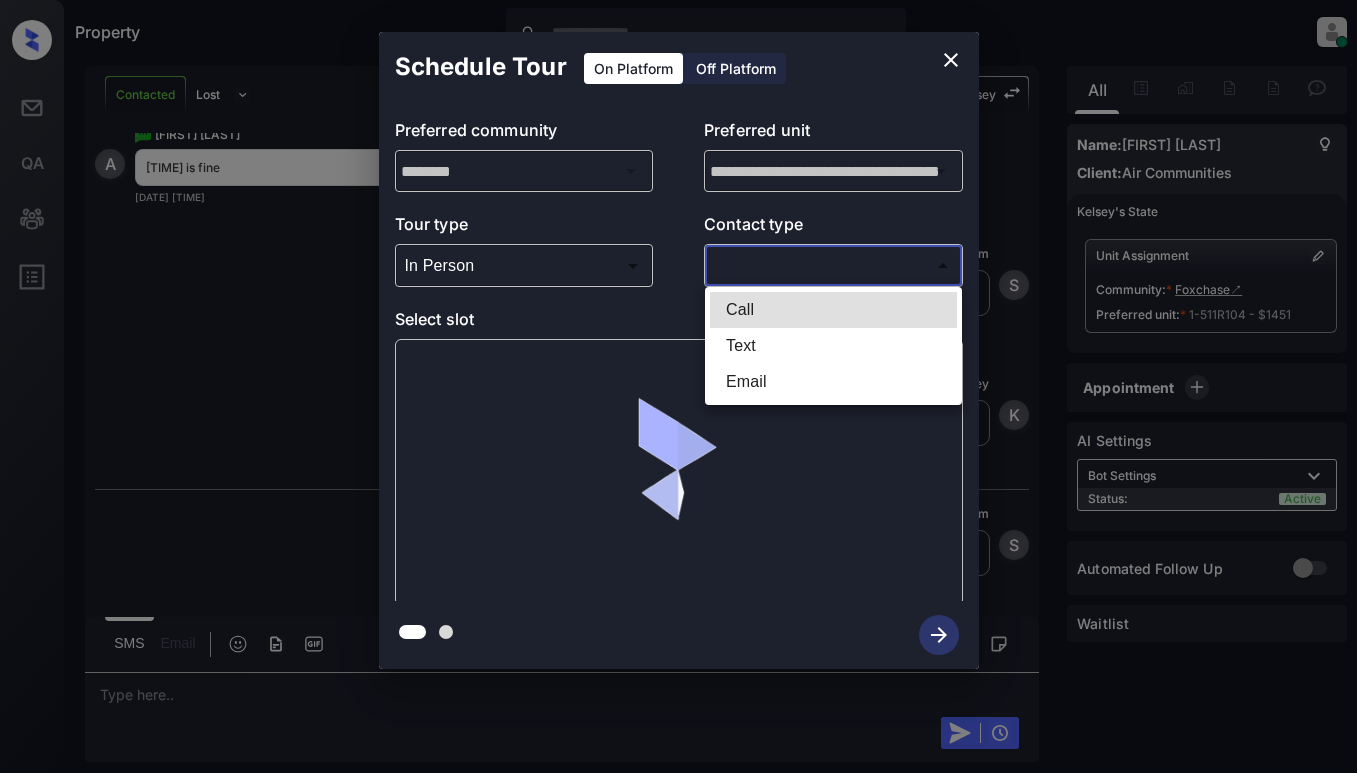click on "Property [LAST] [LAST] Online Set yourself   offline Set yourself   on break Profile Switch to  light  mode Sign out Contacted Lost Lead Sentiment: Angry Upon sliding the acknowledgement:  Lead will move to lost stage. * ​ SMS and call option will be set to opt out. AFM will be turned off for the lead. [FIRST] New Message [FIRST] Notes Note:  - Paste this link into your browser to view [FIRST]’s conversation with the prospect [DATE] [TIME]  Sync'd w  entrata [FIRST] New Message Agent Lead created via emailParser in Inbound stage. [DATE] [TIME]  A New Message Zuma Lead transferred to leasing agent: [FIRST] [DATE] [TIME]  Z New Message [FIRST] Due to the activation of disableLeadTransfer feature flag, [FIRST] will no longer transfer ownership of this CRM guest card [DATE] [TIME]  K New Message Agent AFM Request sent to [FIRST]. [DATE] [TIME]  A New Message" at bounding box center [678, 386] 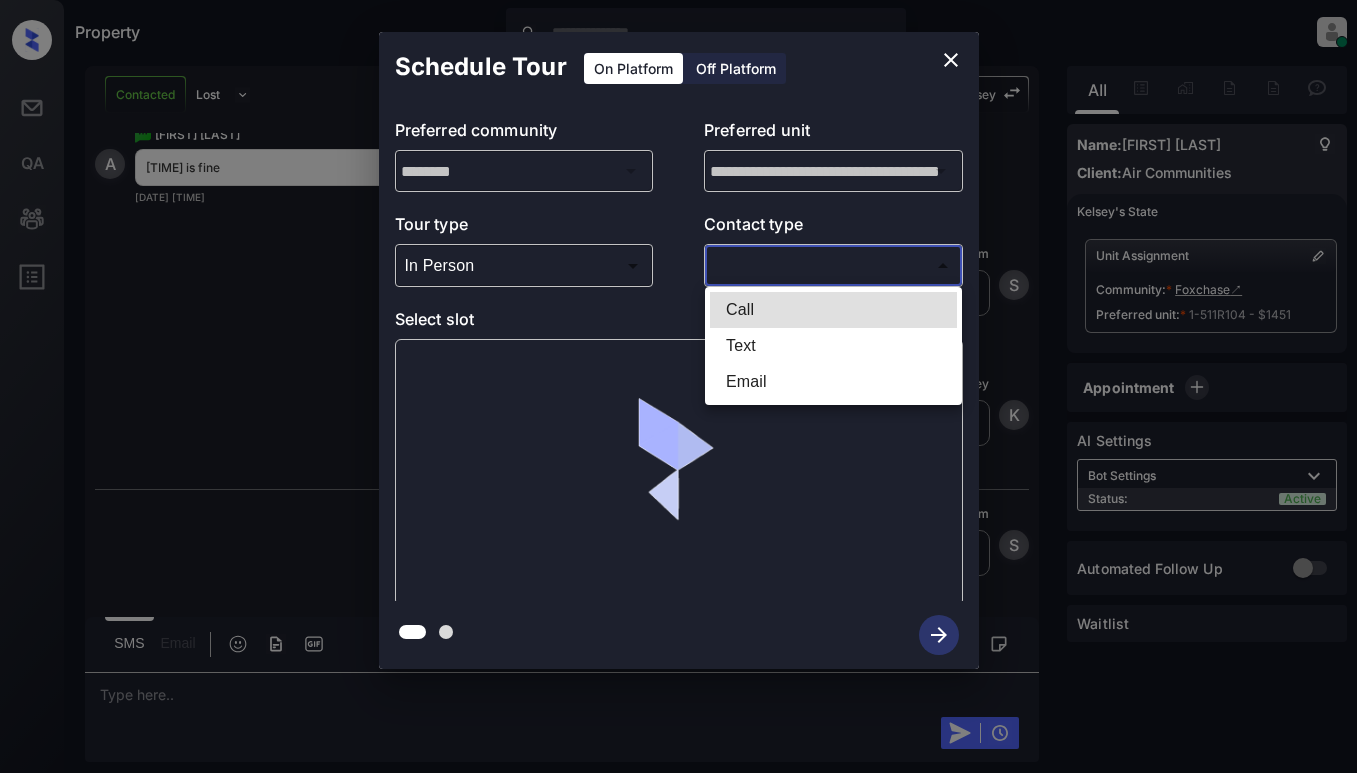 click on "Text" at bounding box center (833, 346) 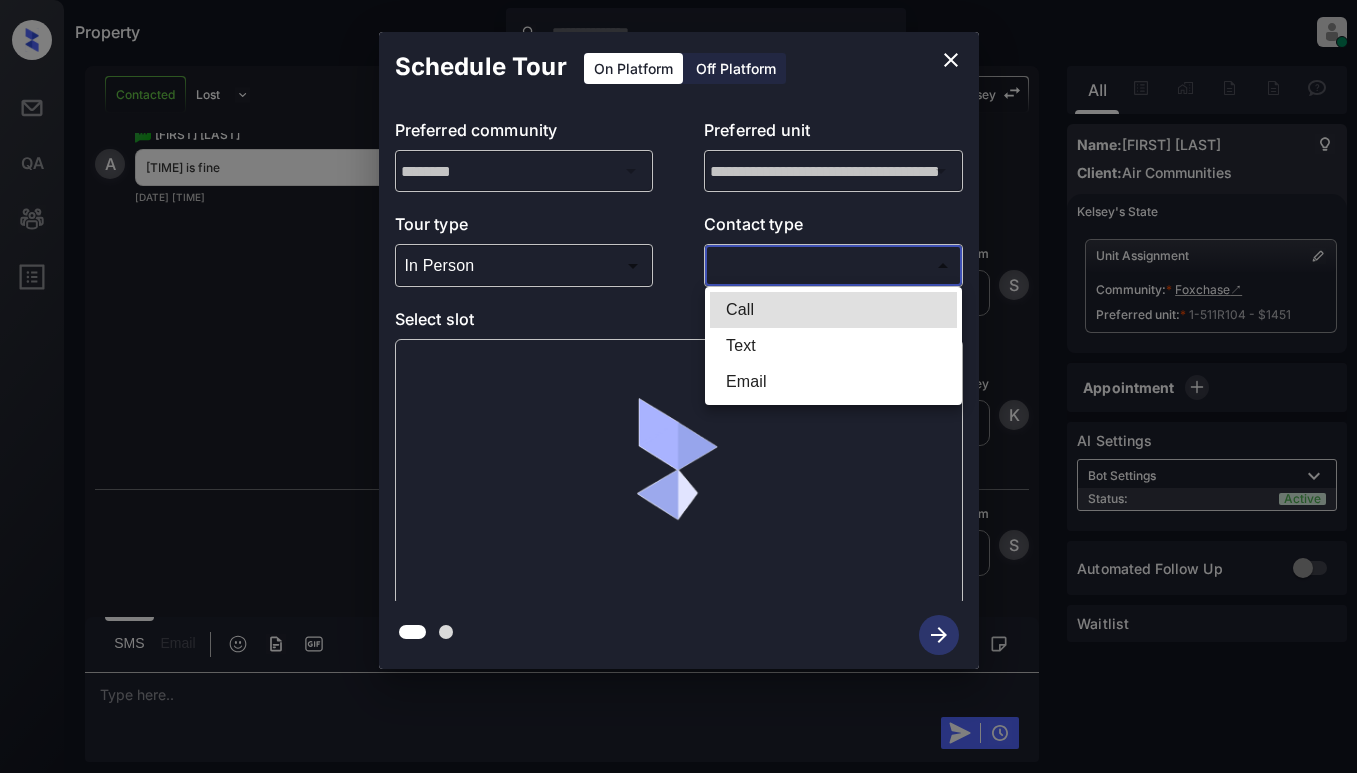 type on "****" 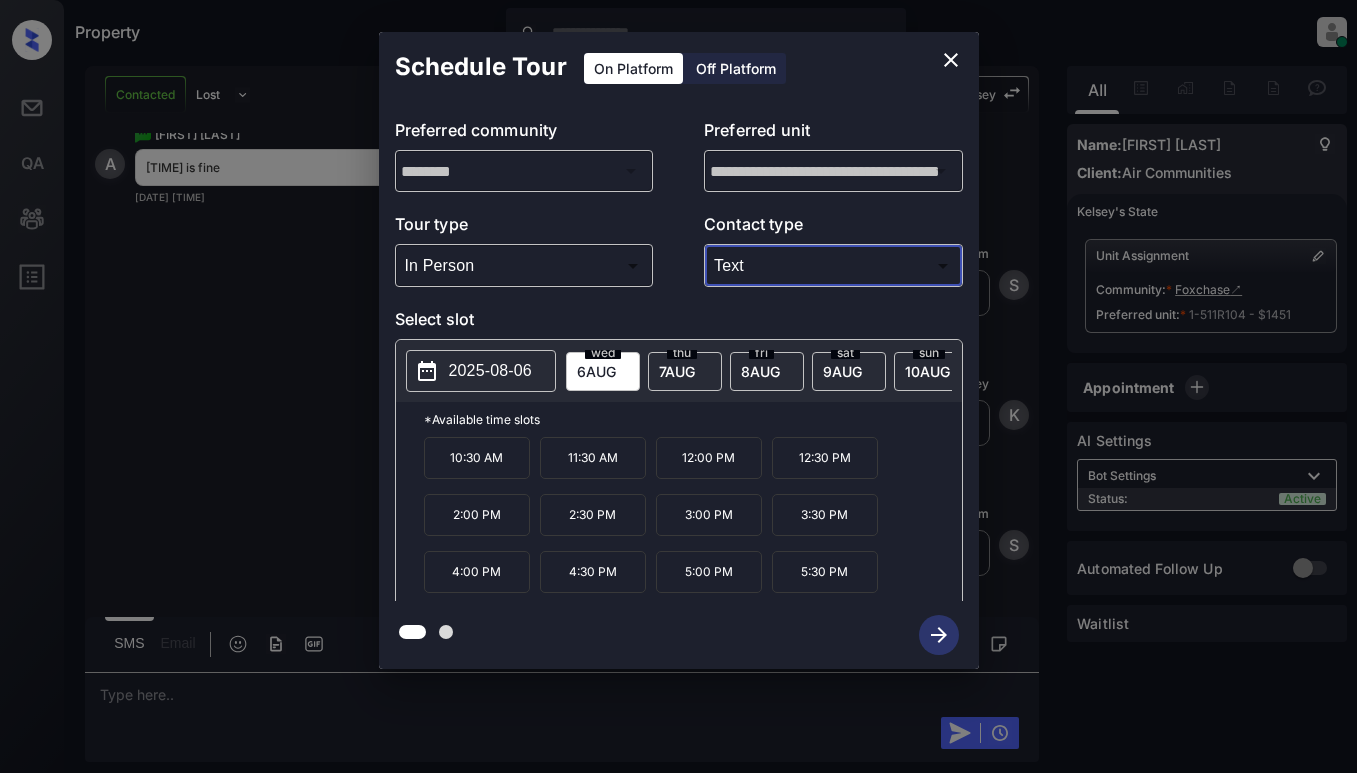 click on "12:30 PM" at bounding box center (825, 458) 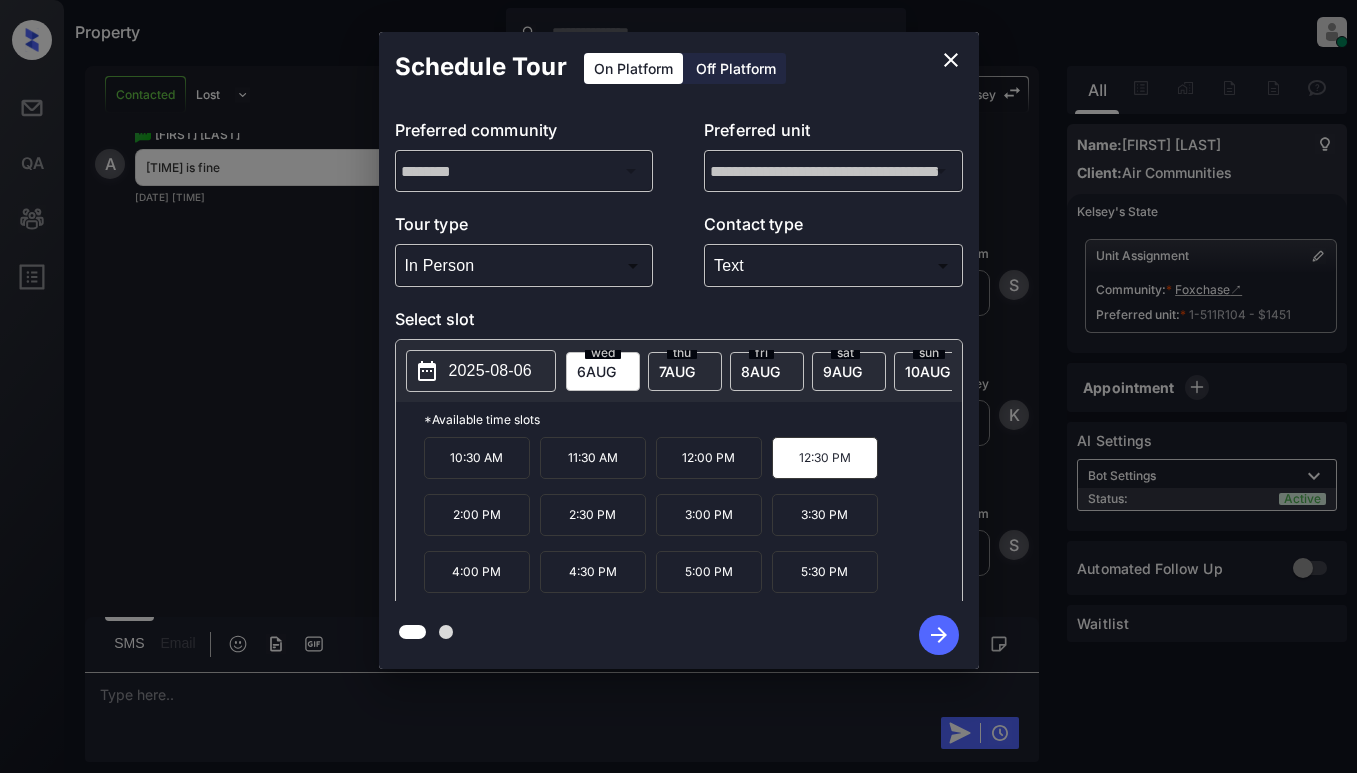 click 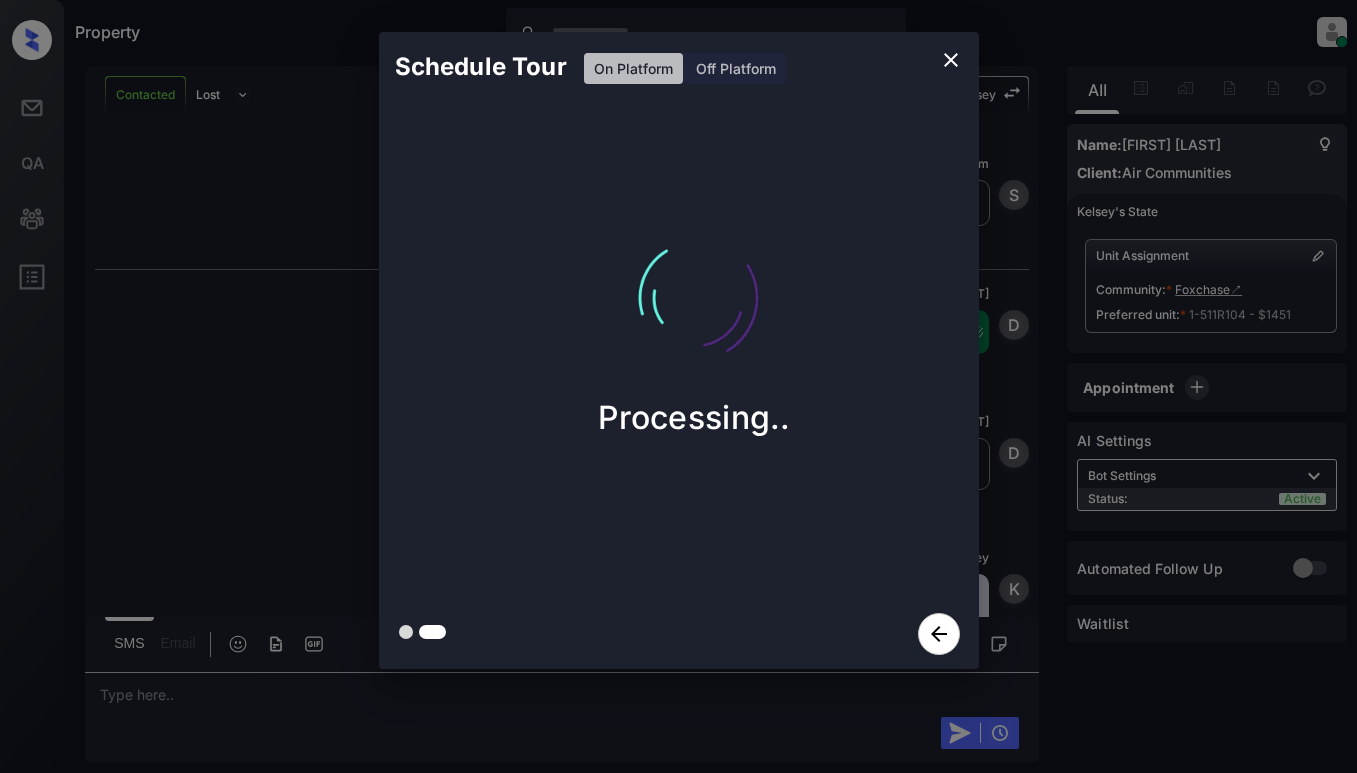 scroll, scrollTop: 3121, scrollLeft: 0, axis: vertical 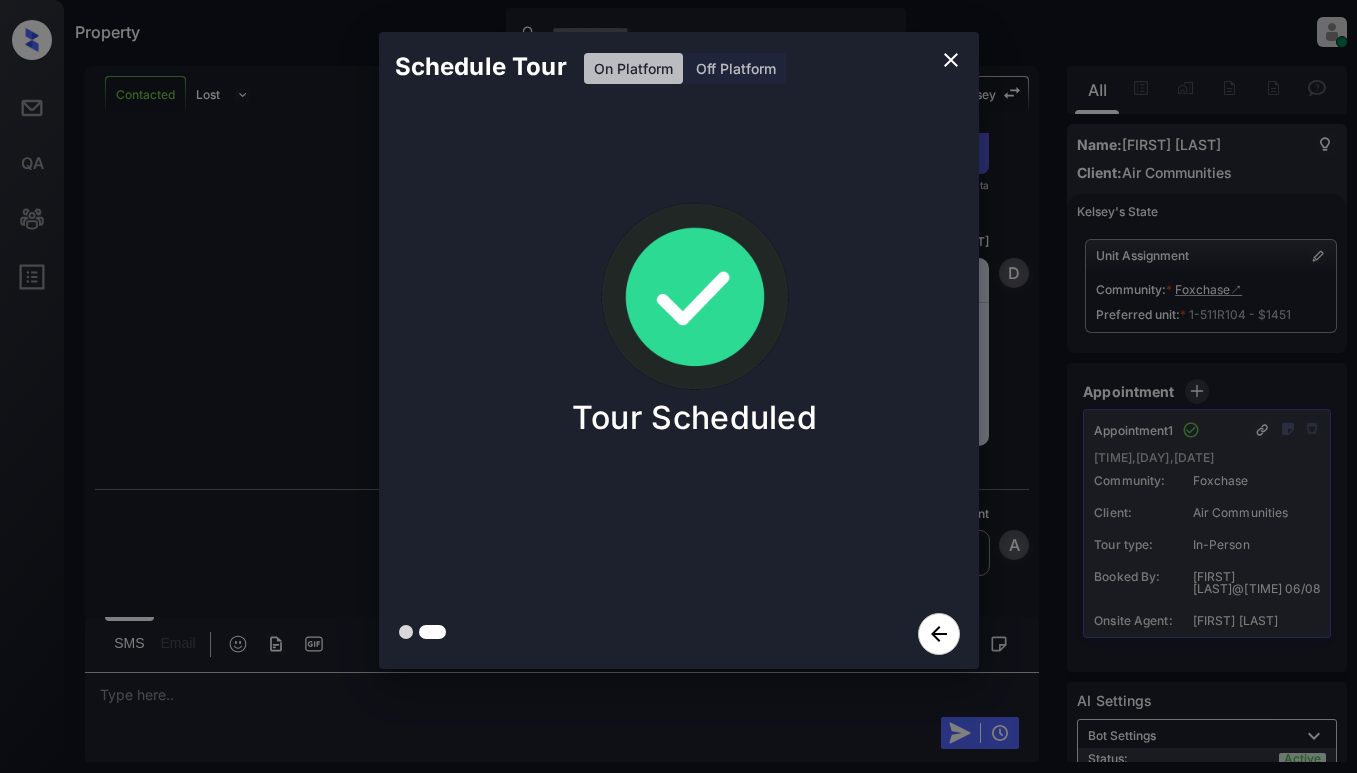 click on "Schedule Tour On Platform Off Platform Tour Scheduled" at bounding box center [678, 350] 